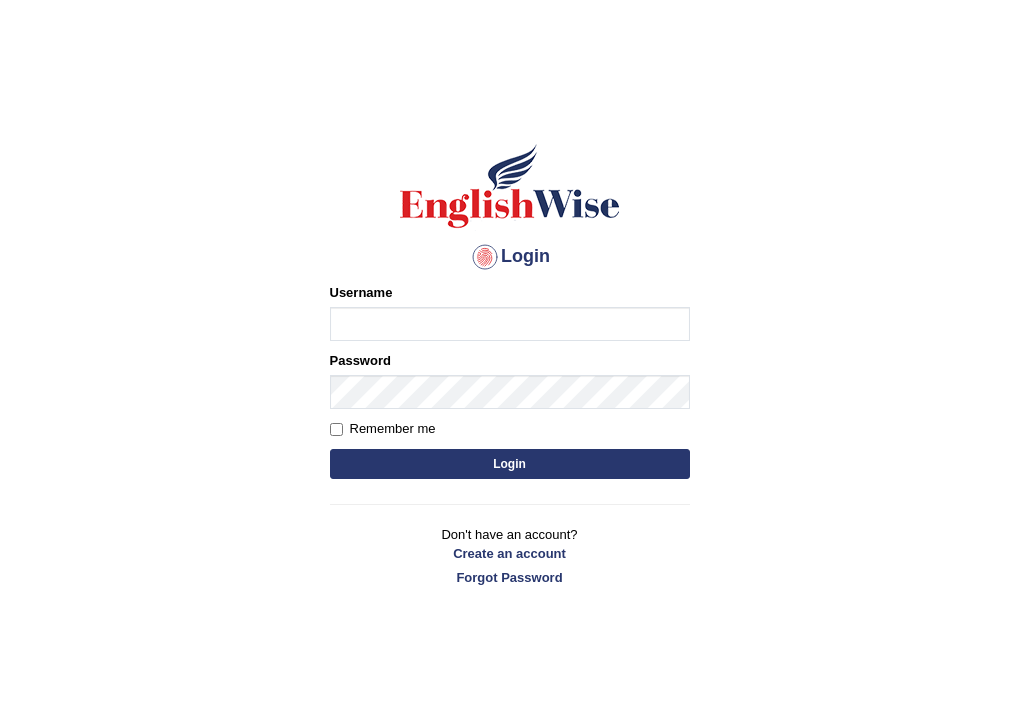 scroll, scrollTop: 0, scrollLeft: 0, axis: both 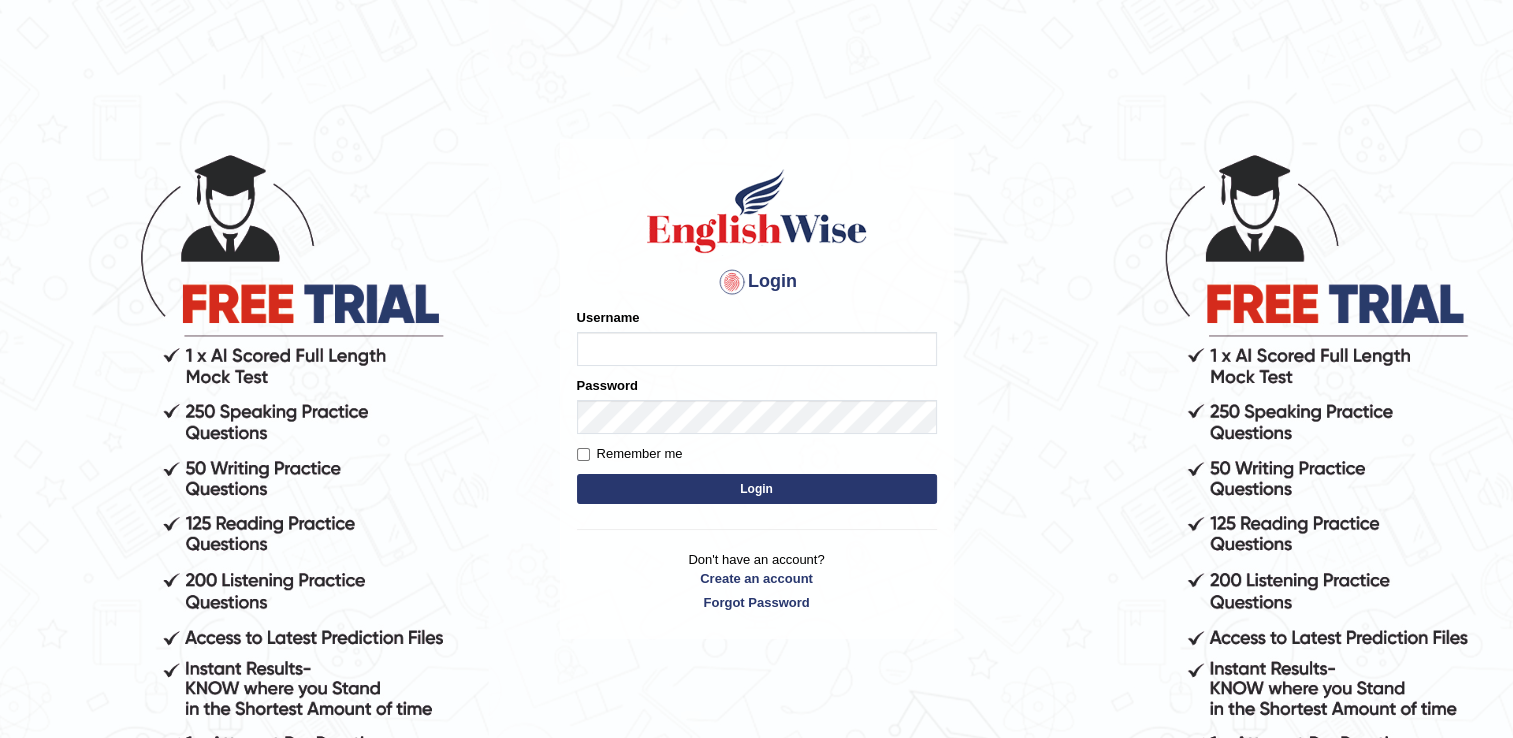 type on "[USERNAME]" 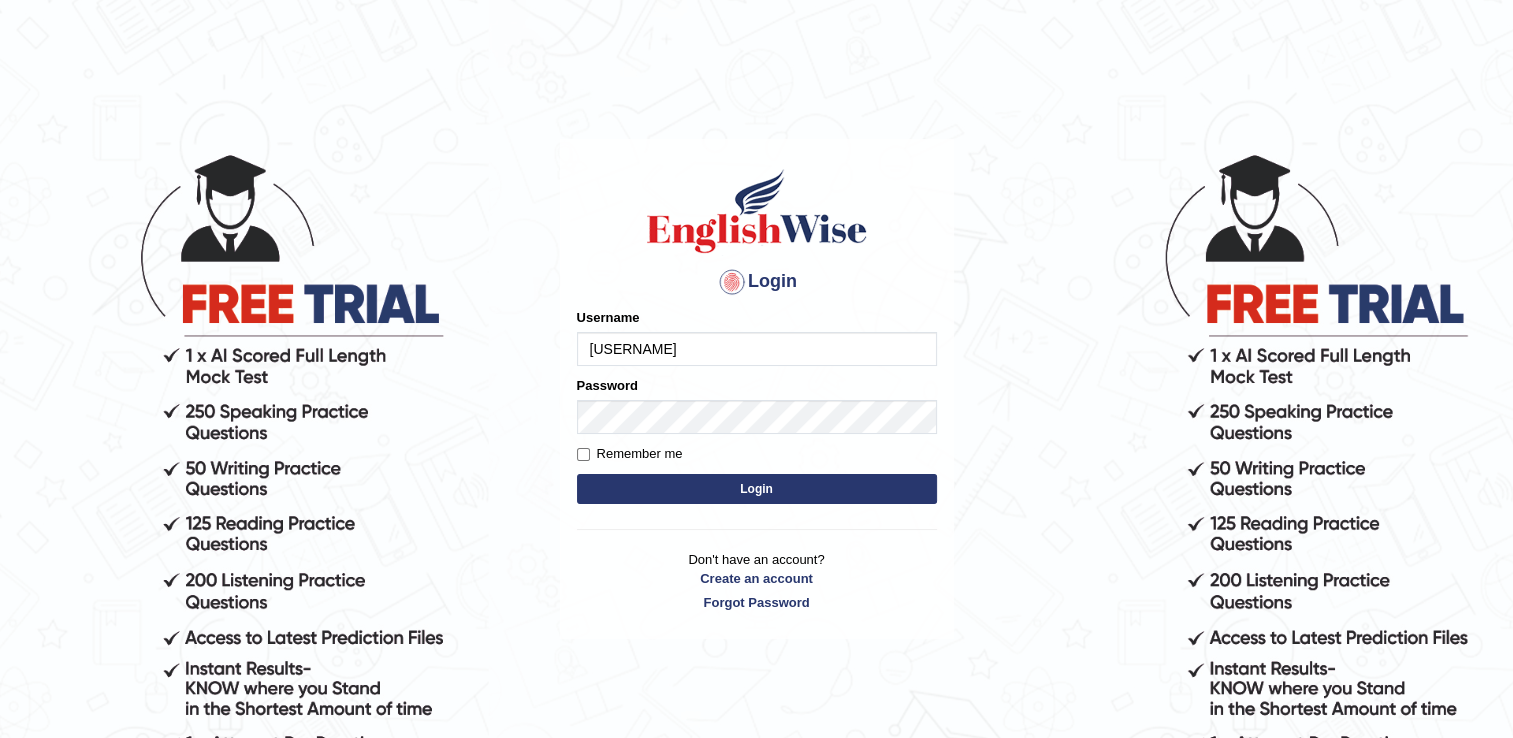 click on "Login" at bounding box center (757, 489) 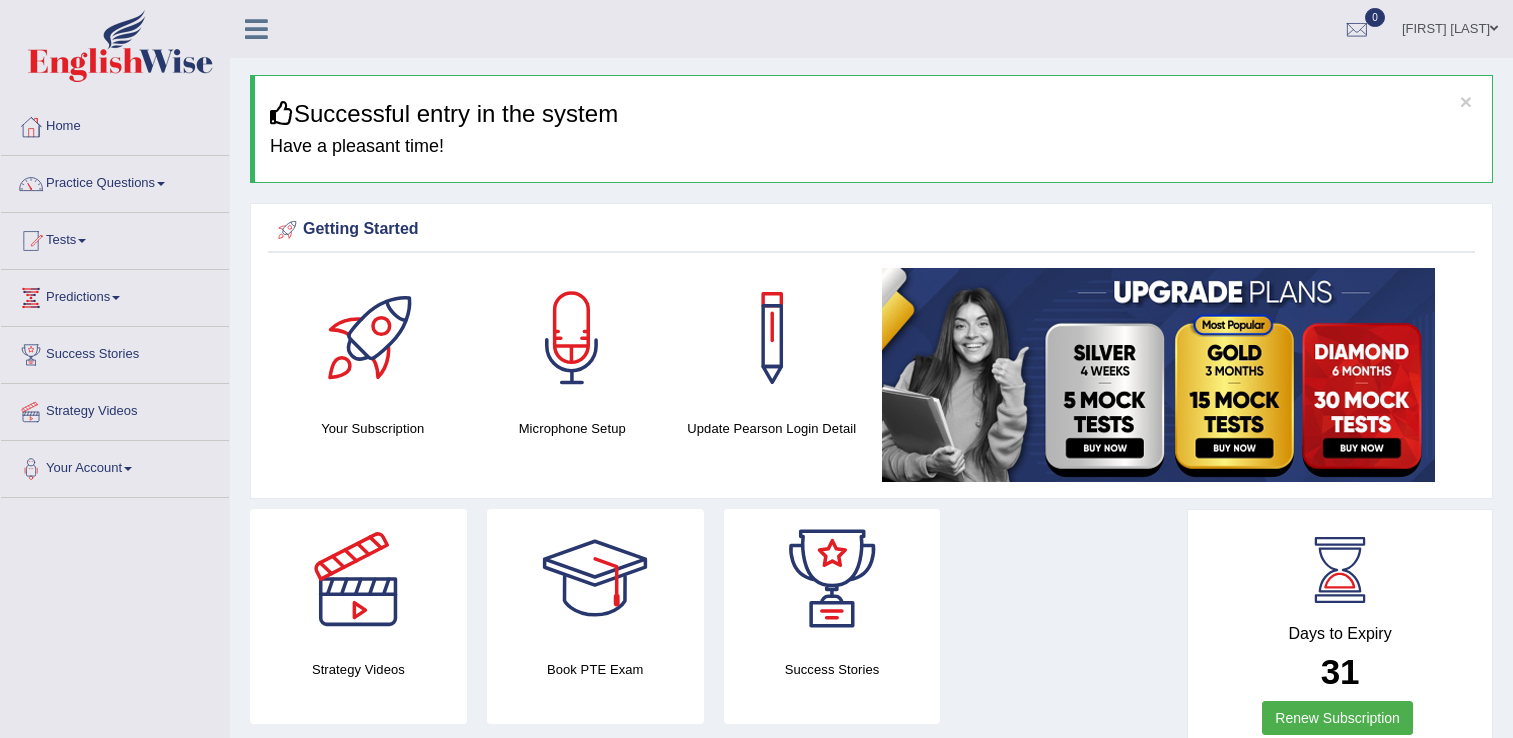 scroll, scrollTop: 0, scrollLeft: 0, axis: both 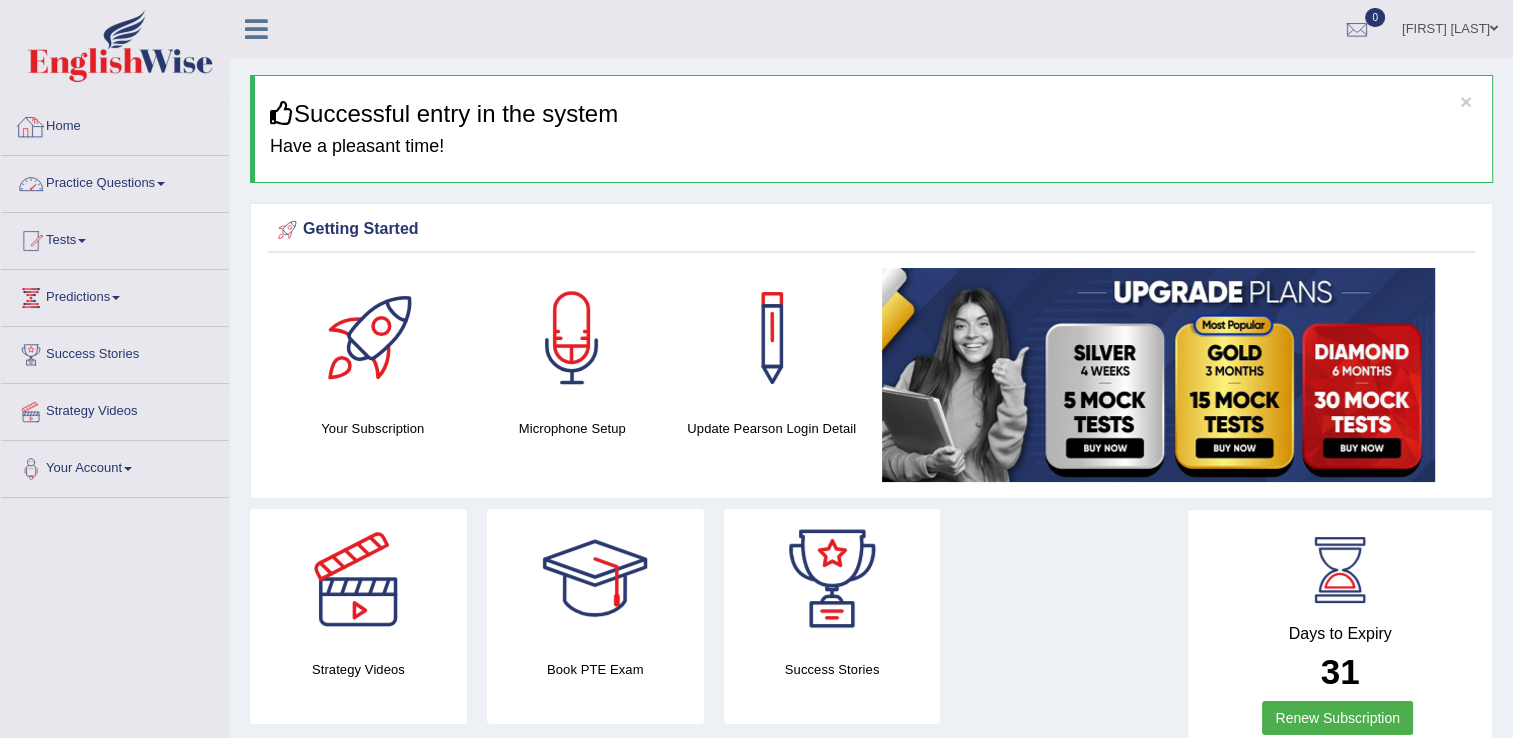 click on "Practice Questions" at bounding box center [115, 181] 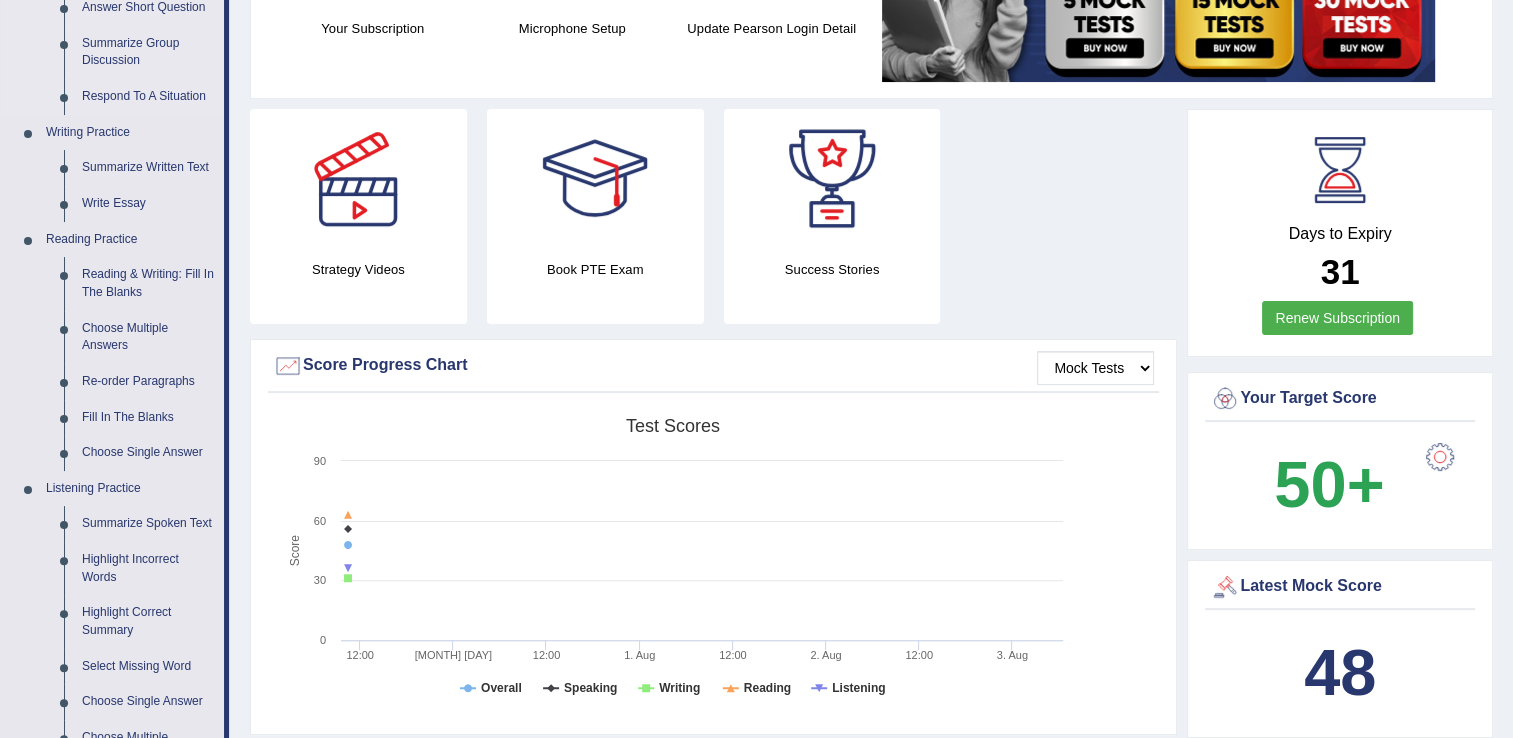scroll, scrollTop: 600, scrollLeft: 0, axis: vertical 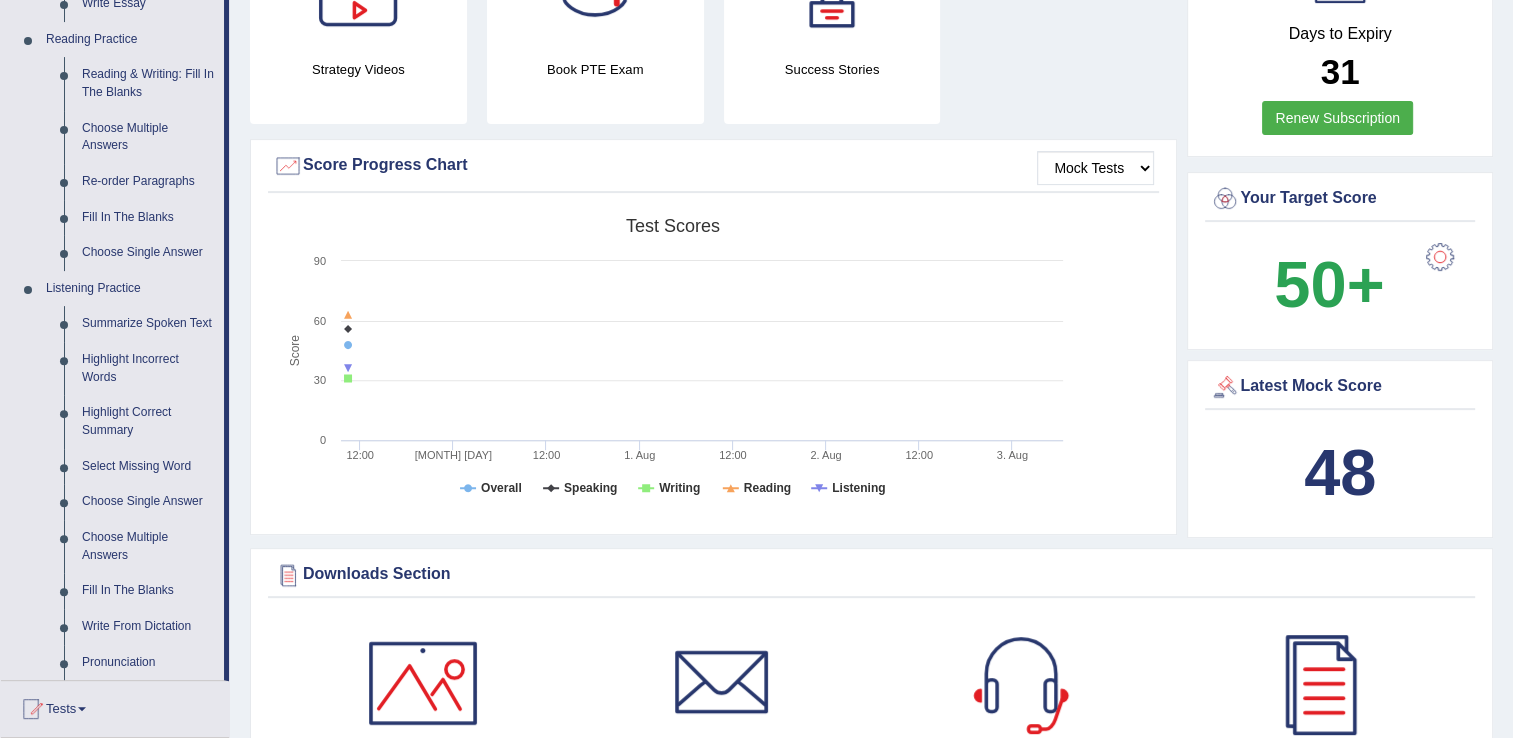 click on "48" at bounding box center (1340, 472) 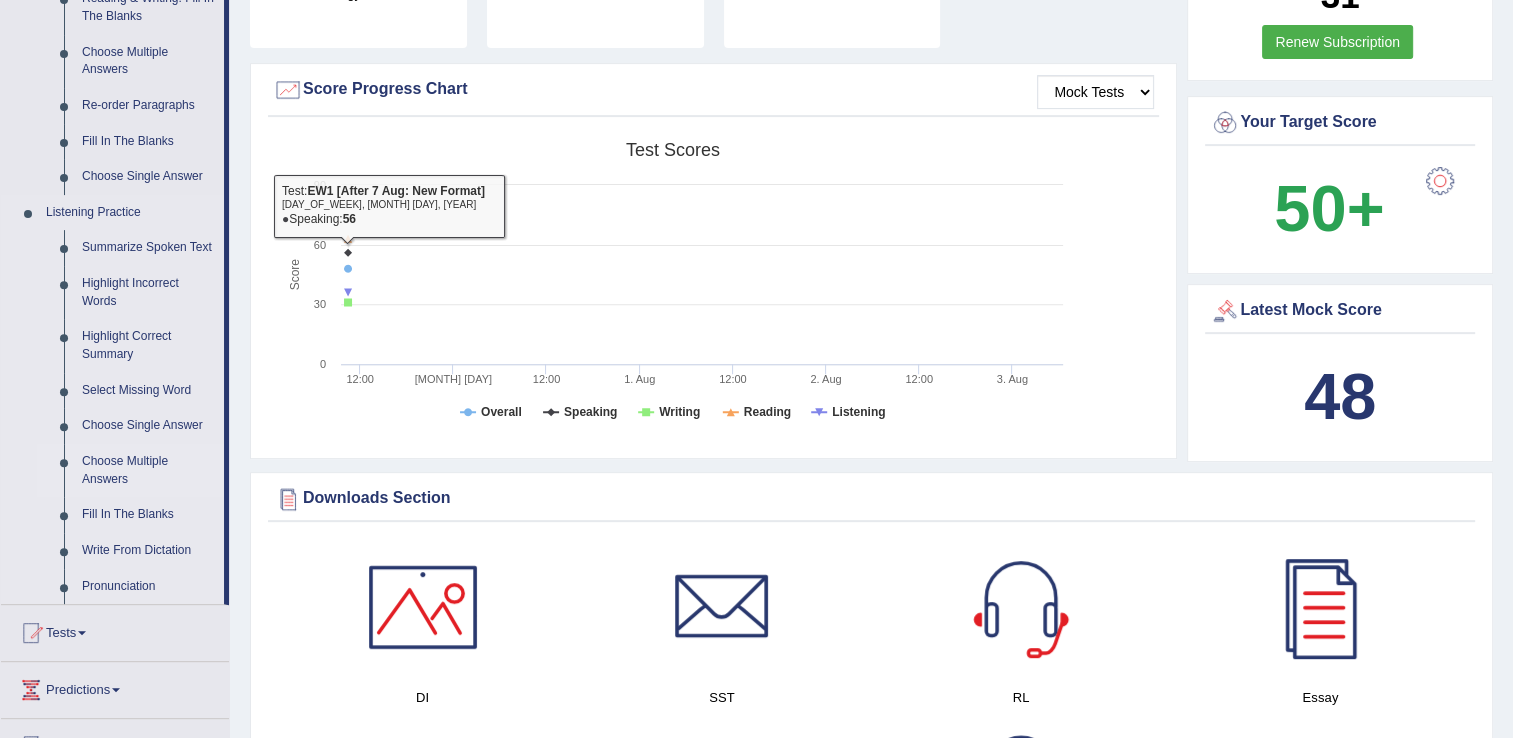 scroll, scrollTop: 900, scrollLeft: 0, axis: vertical 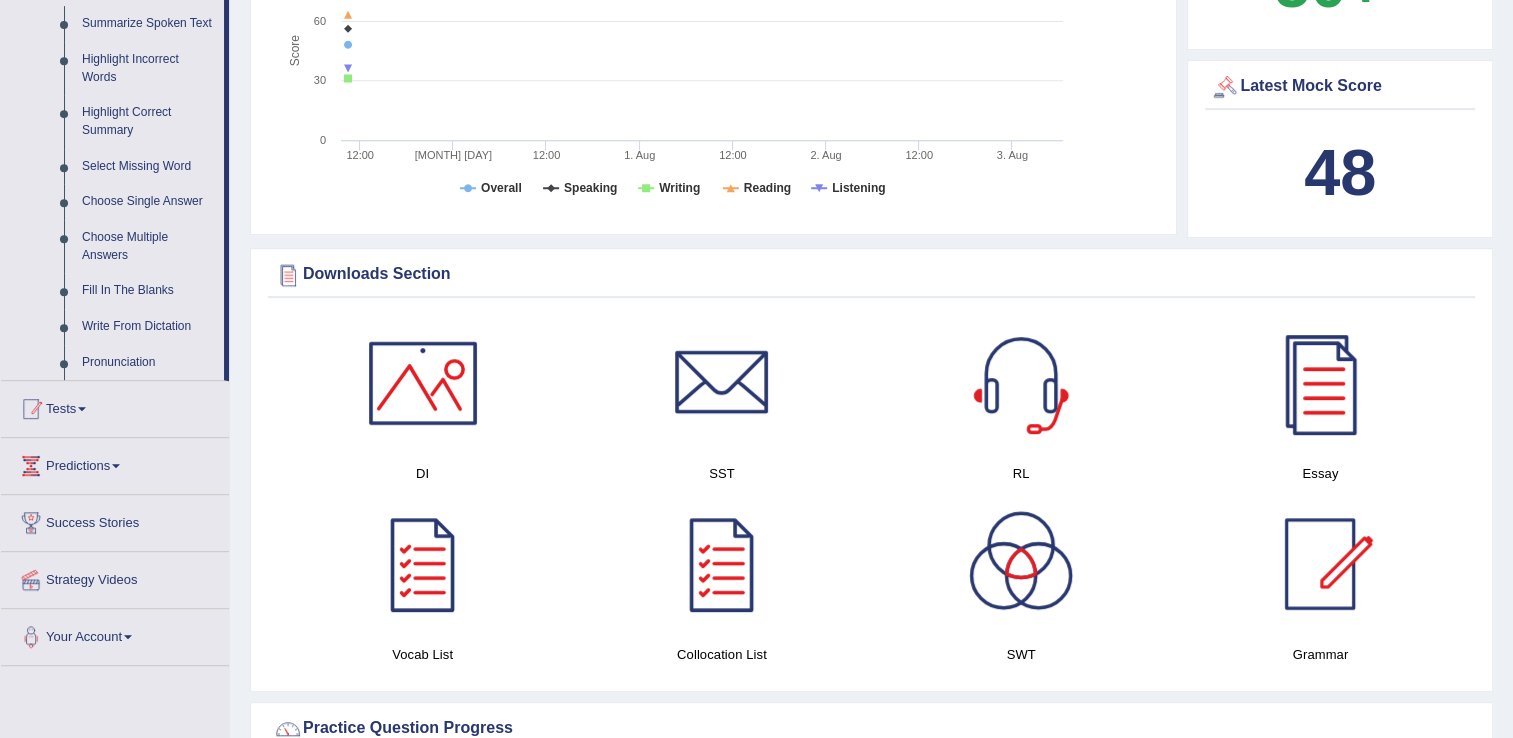 click on "Tests" at bounding box center [115, 406] 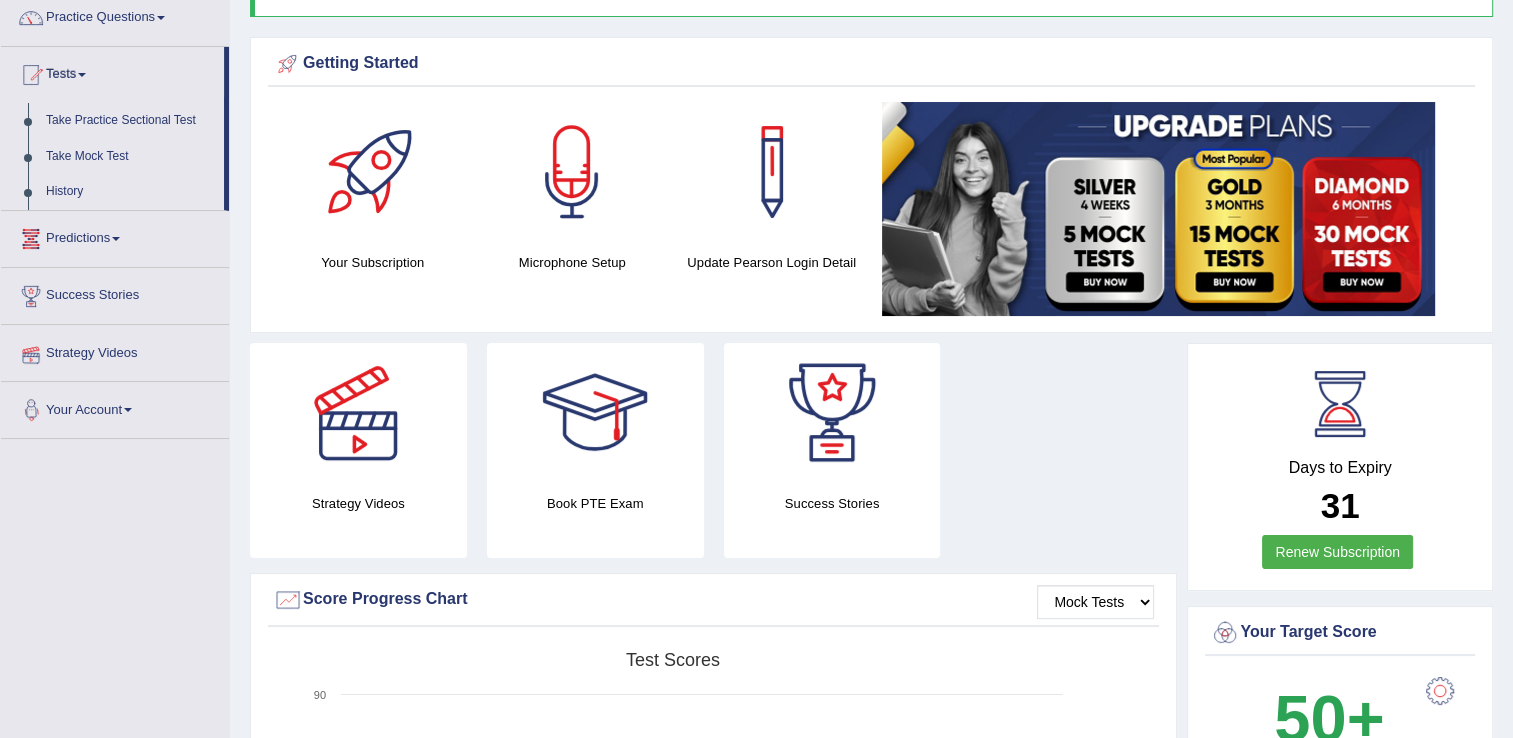 scroll, scrollTop: 132, scrollLeft: 0, axis: vertical 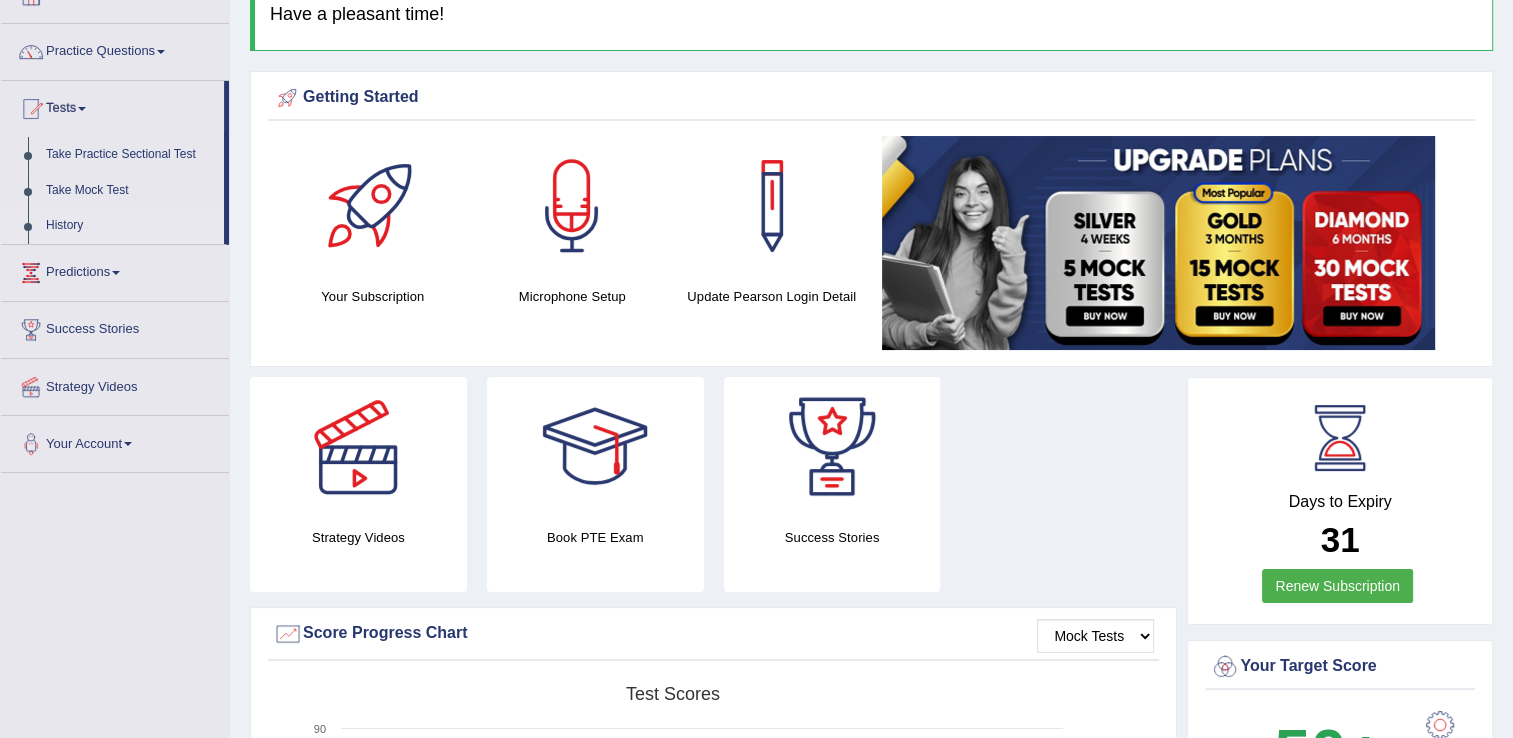 click on "History" at bounding box center [130, 226] 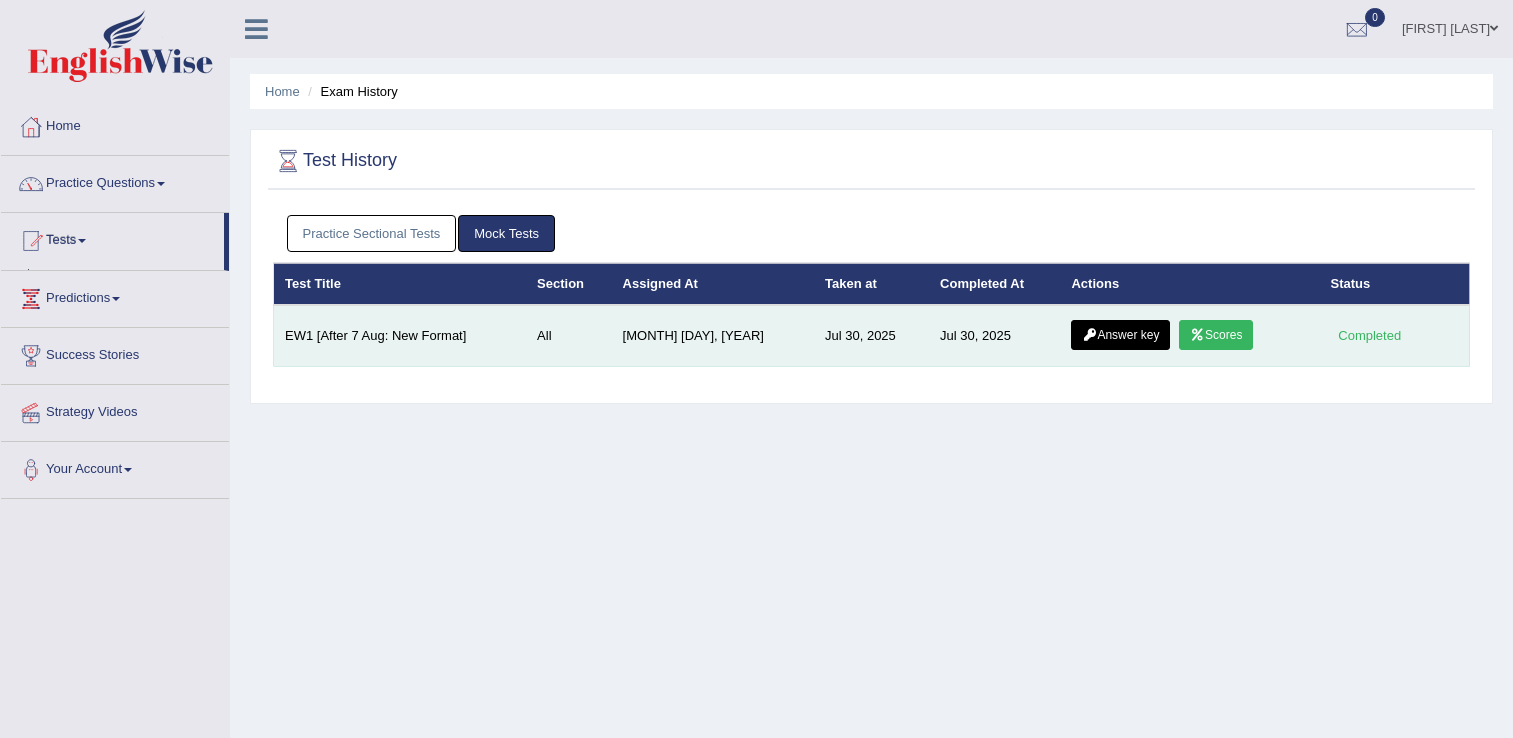scroll, scrollTop: 0, scrollLeft: 0, axis: both 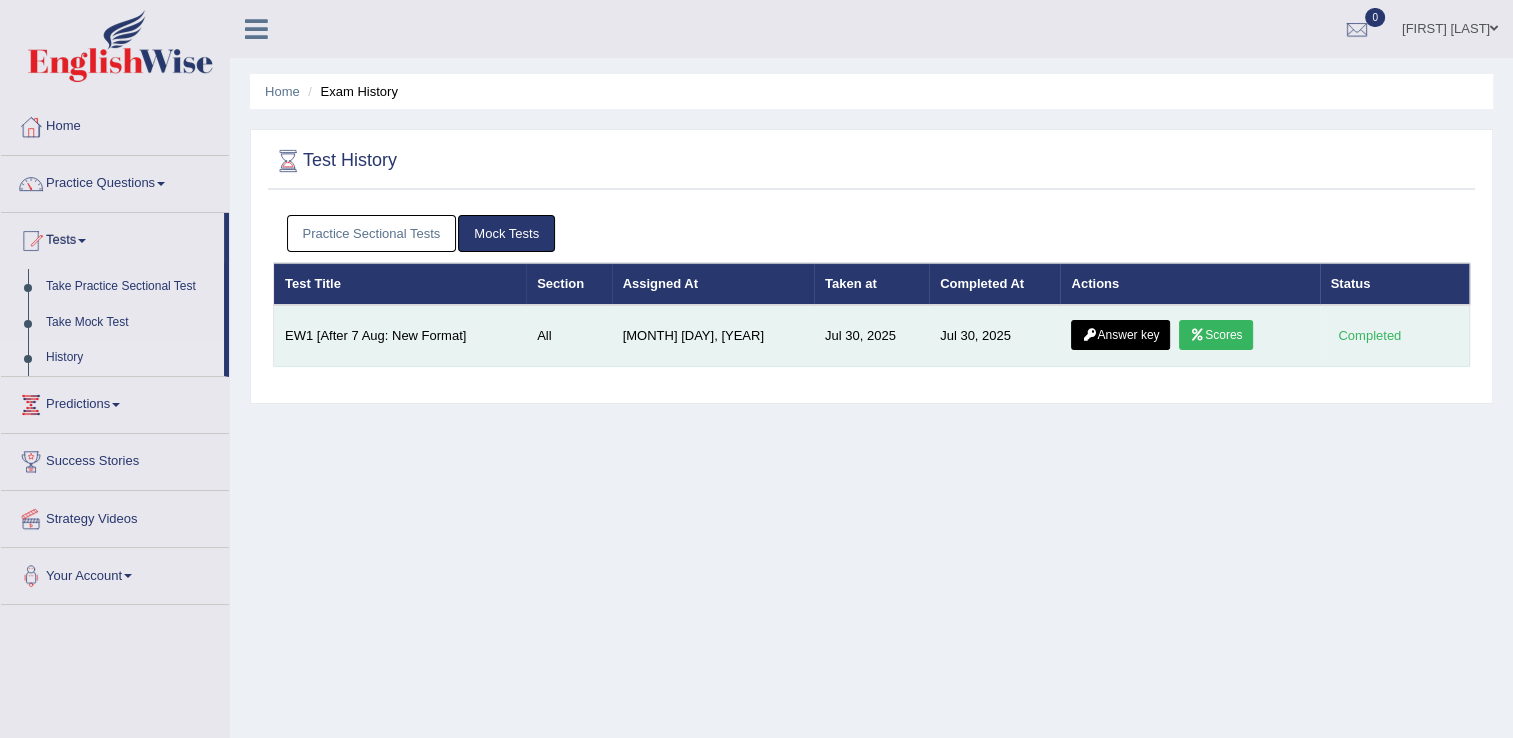 click on "Scores" at bounding box center [1216, 335] 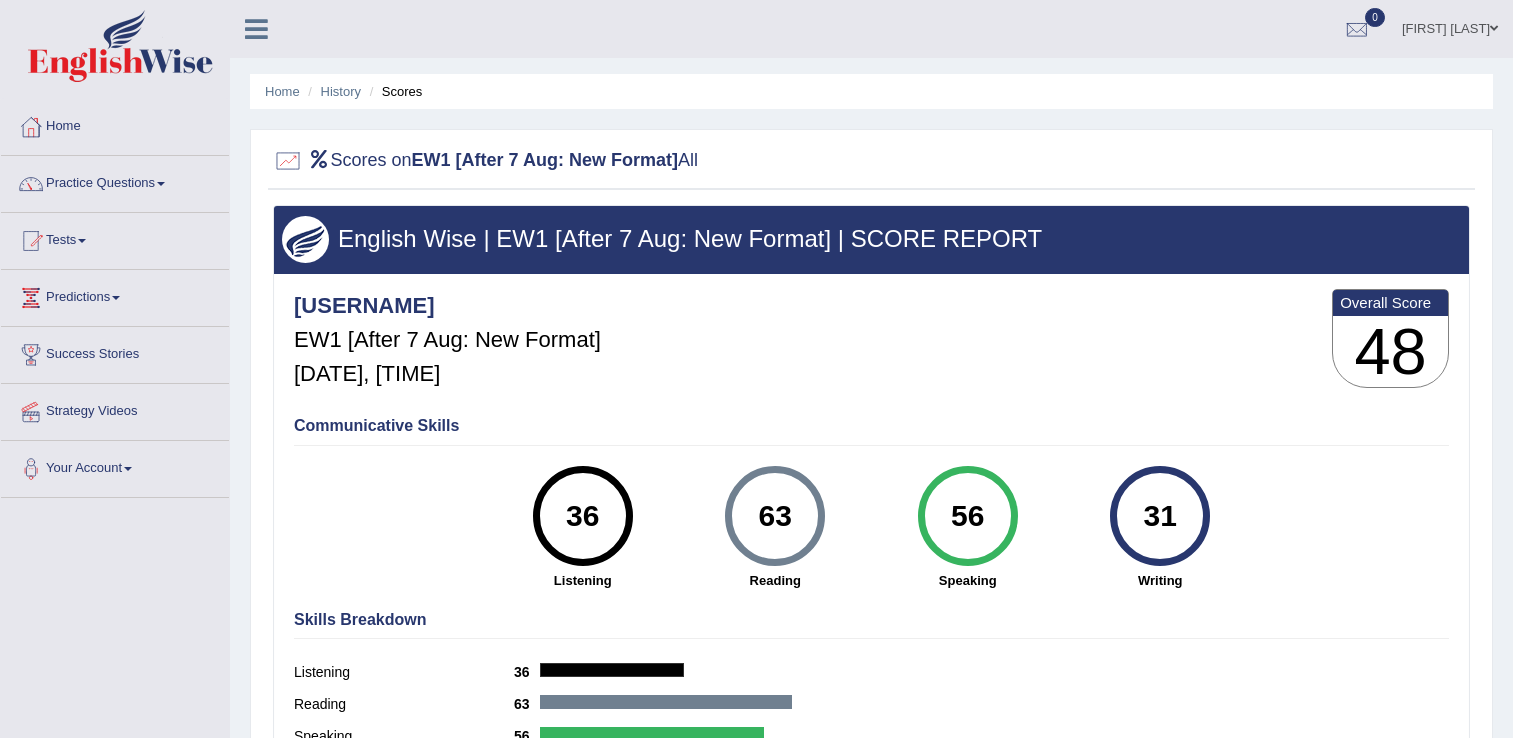 scroll, scrollTop: 0, scrollLeft: 0, axis: both 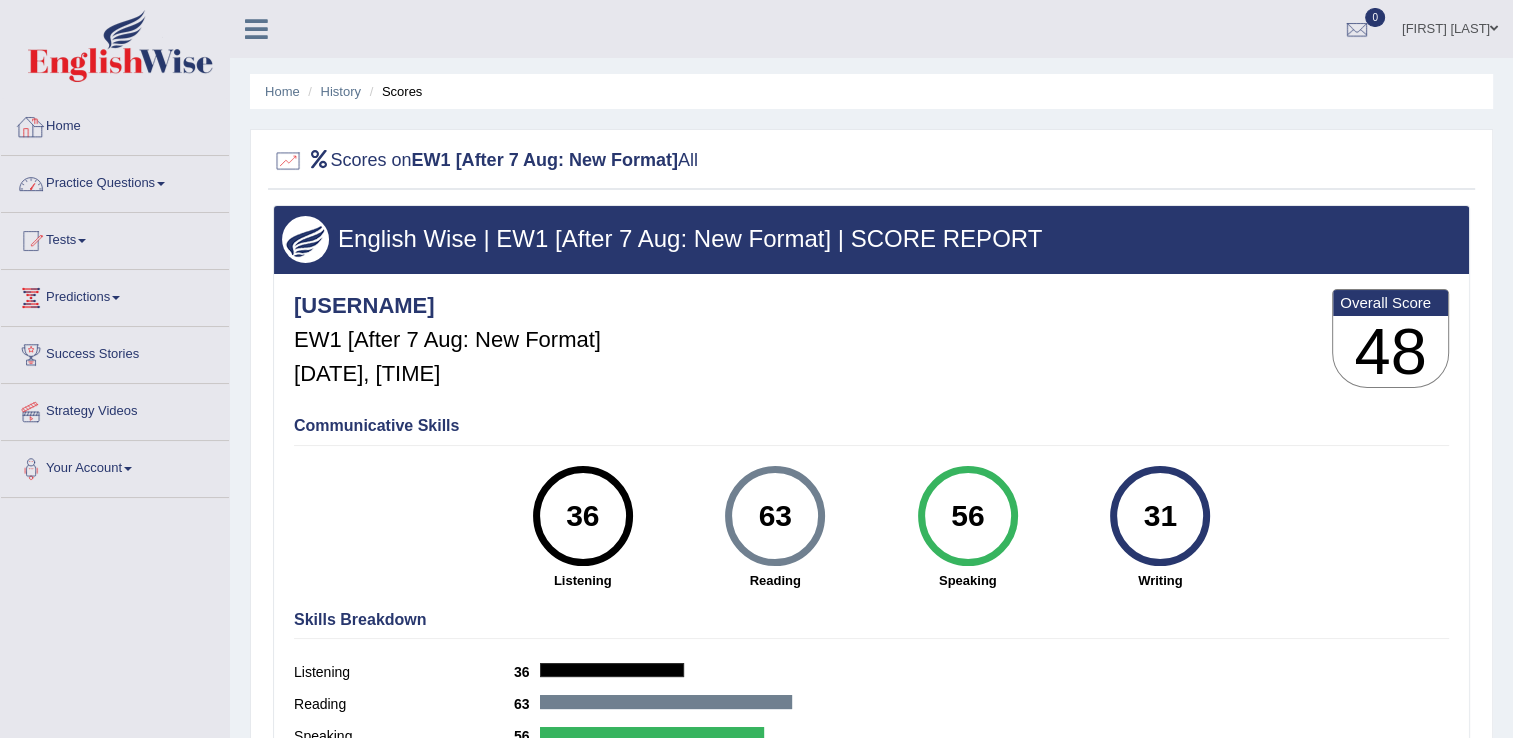 click on "Practice Questions" at bounding box center [115, 181] 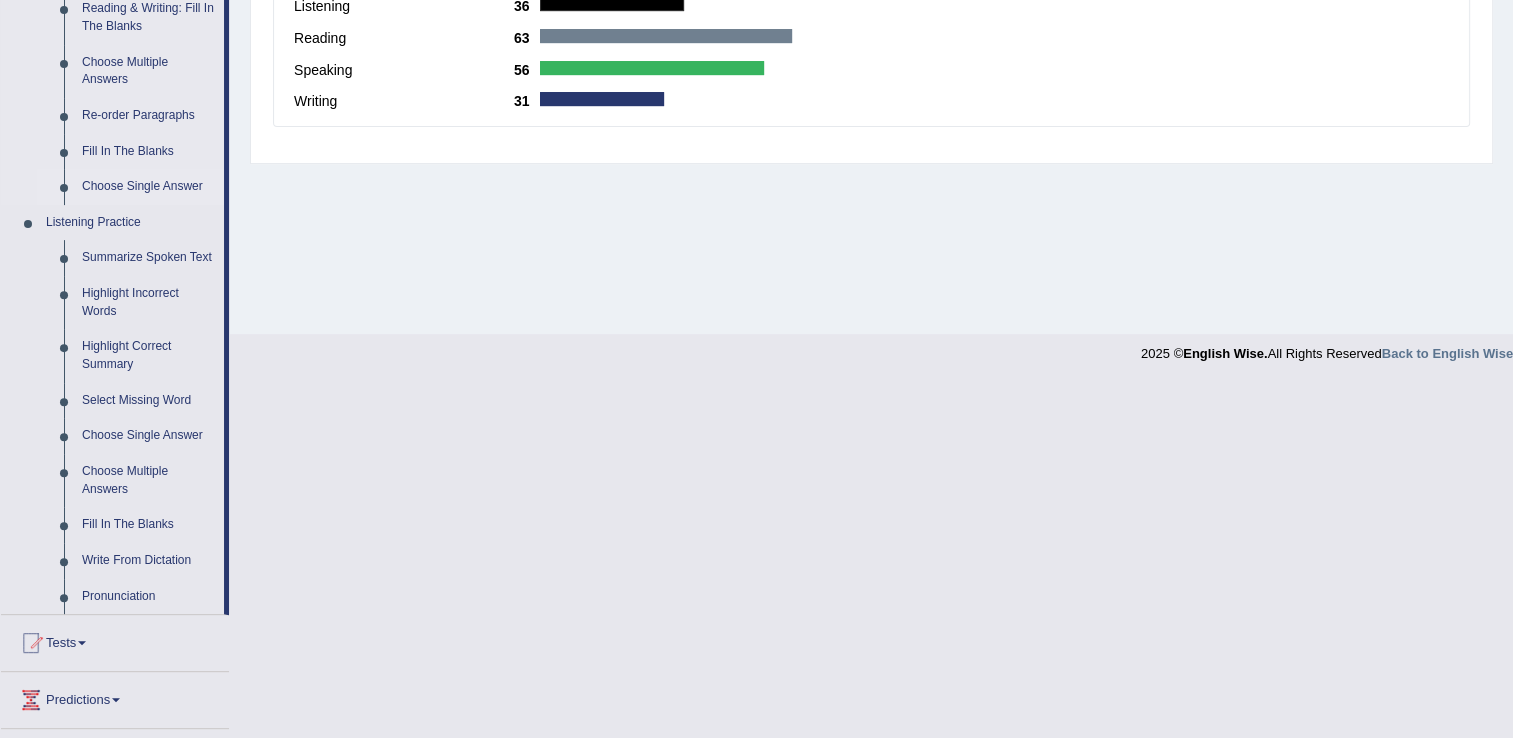 scroll, scrollTop: 700, scrollLeft: 0, axis: vertical 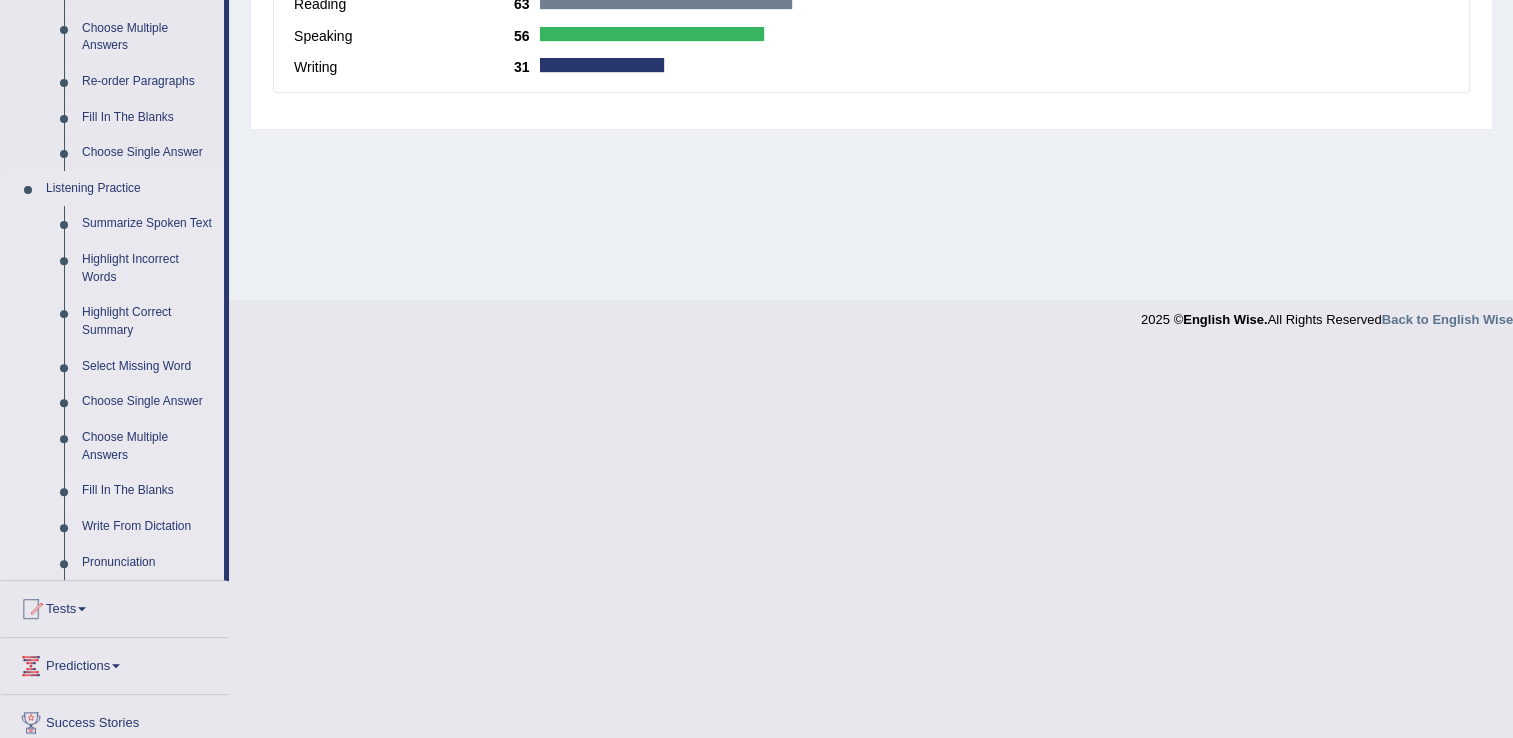 click on "Fill In The Blanks" at bounding box center (148, 491) 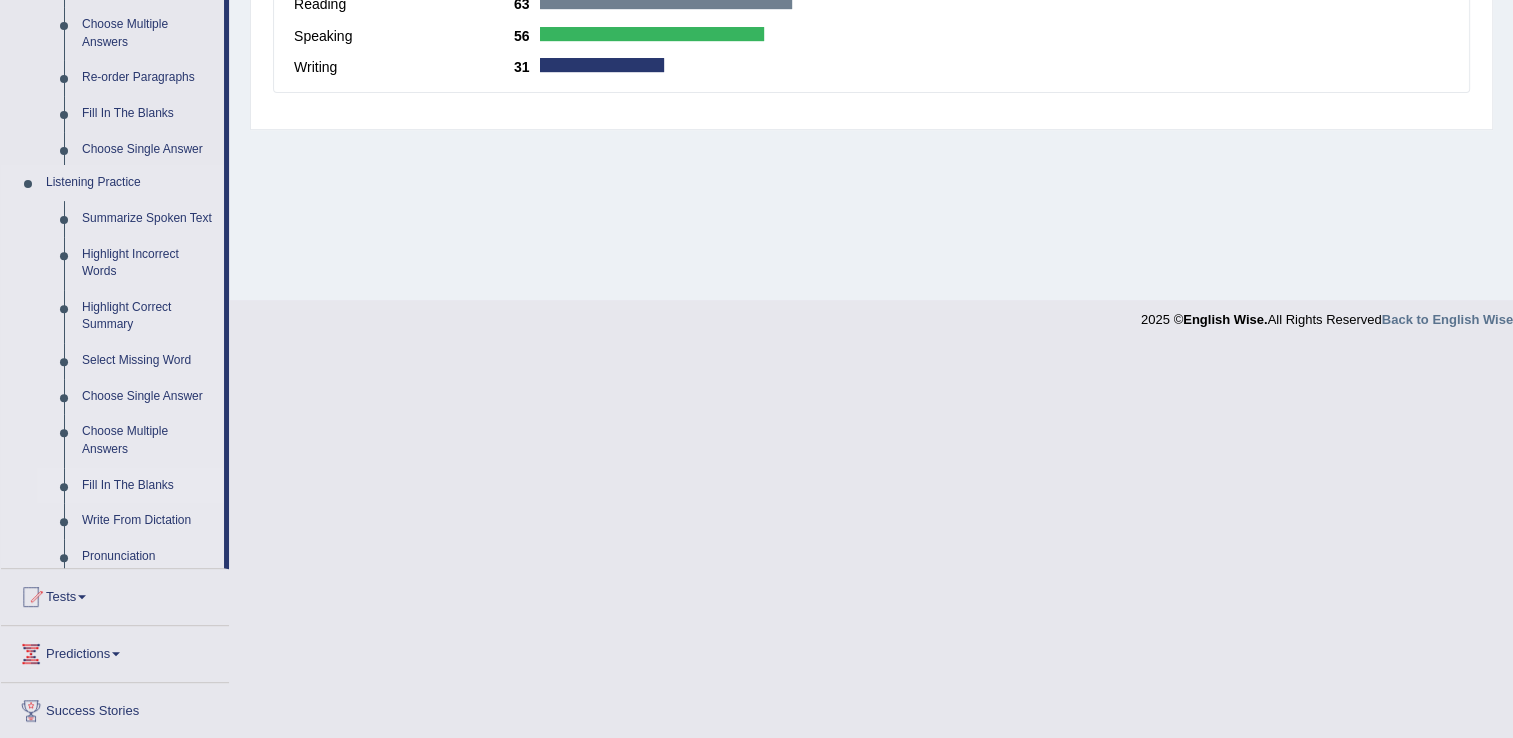 scroll, scrollTop: 312, scrollLeft: 0, axis: vertical 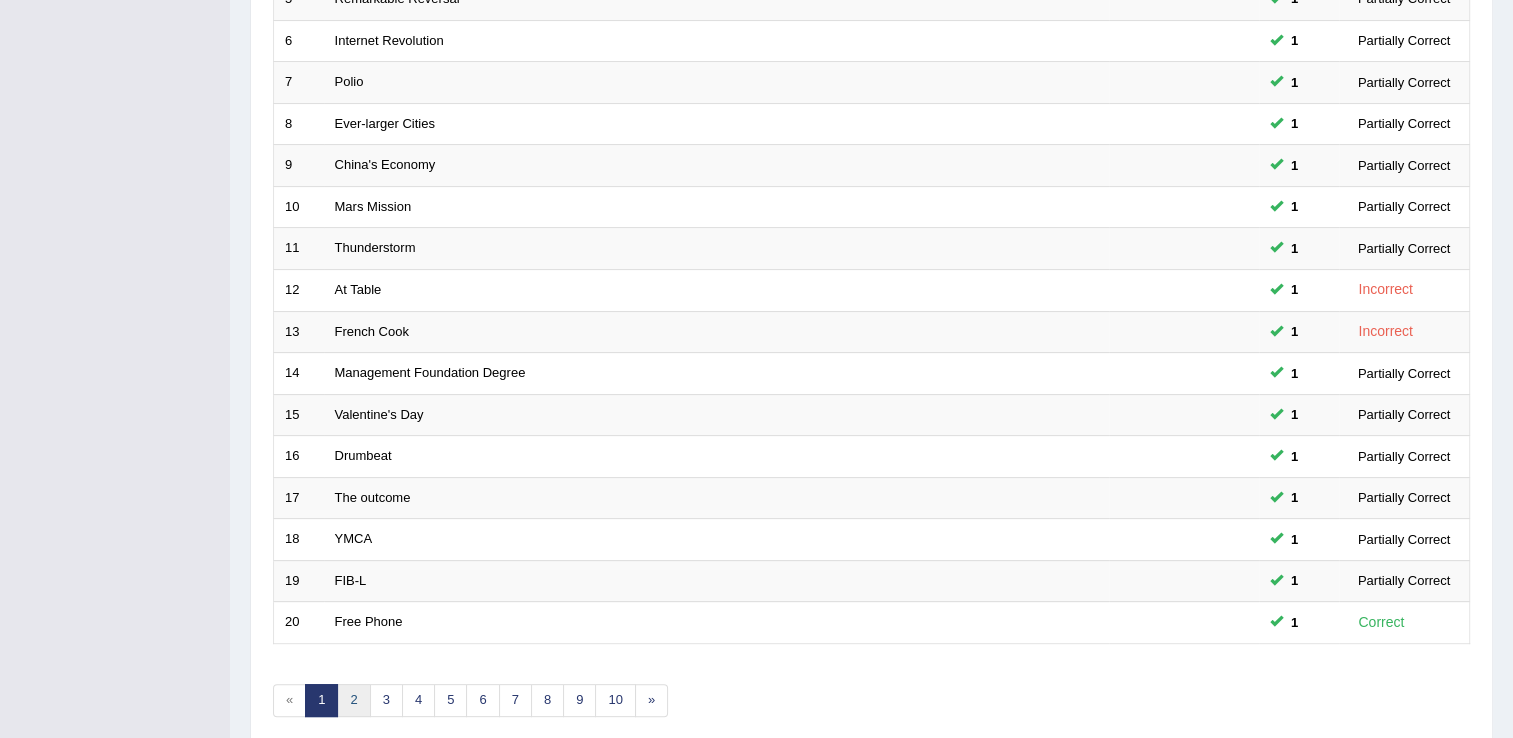 click on "2" at bounding box center [353, 700] 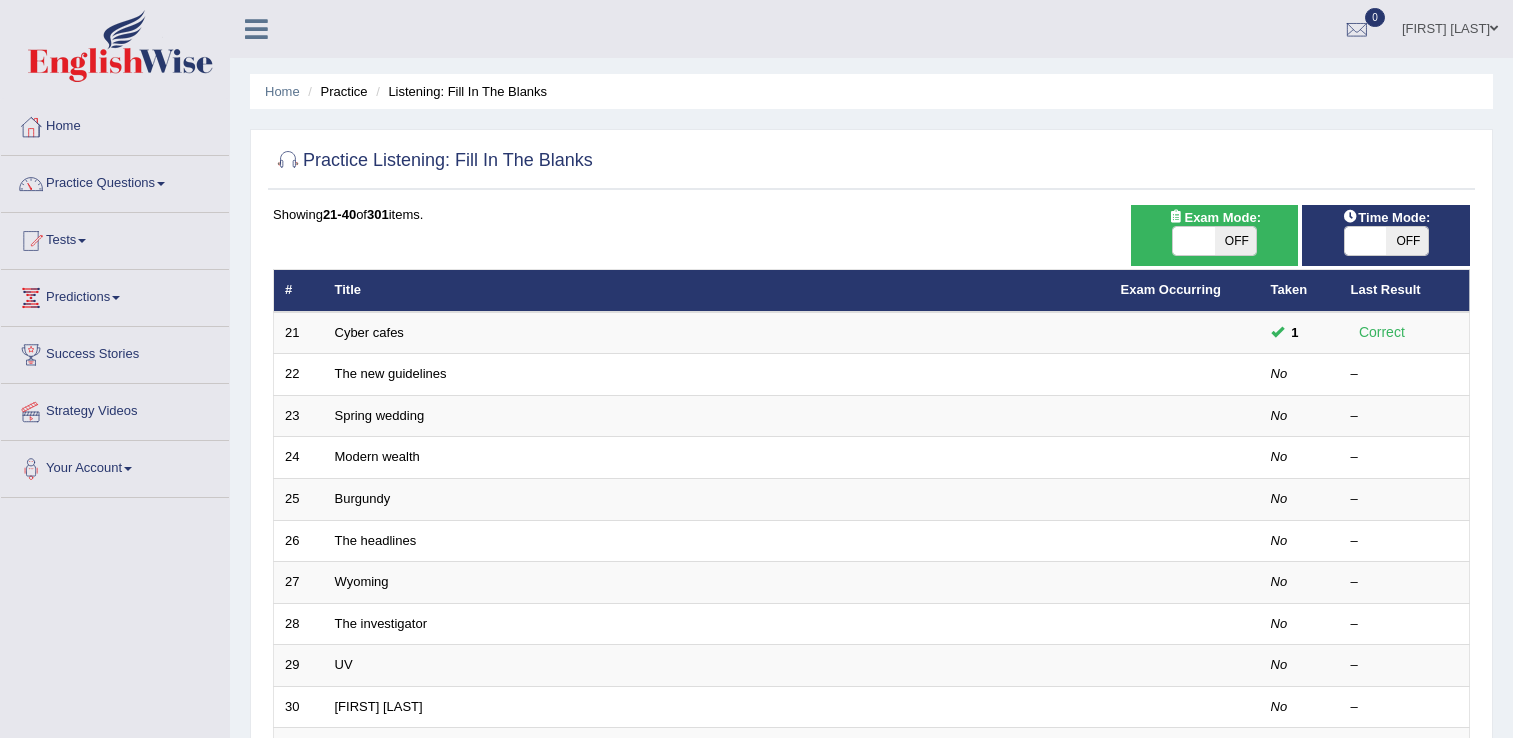 scroll, scrollTop: 0, scrollLeft: 0, axis: both 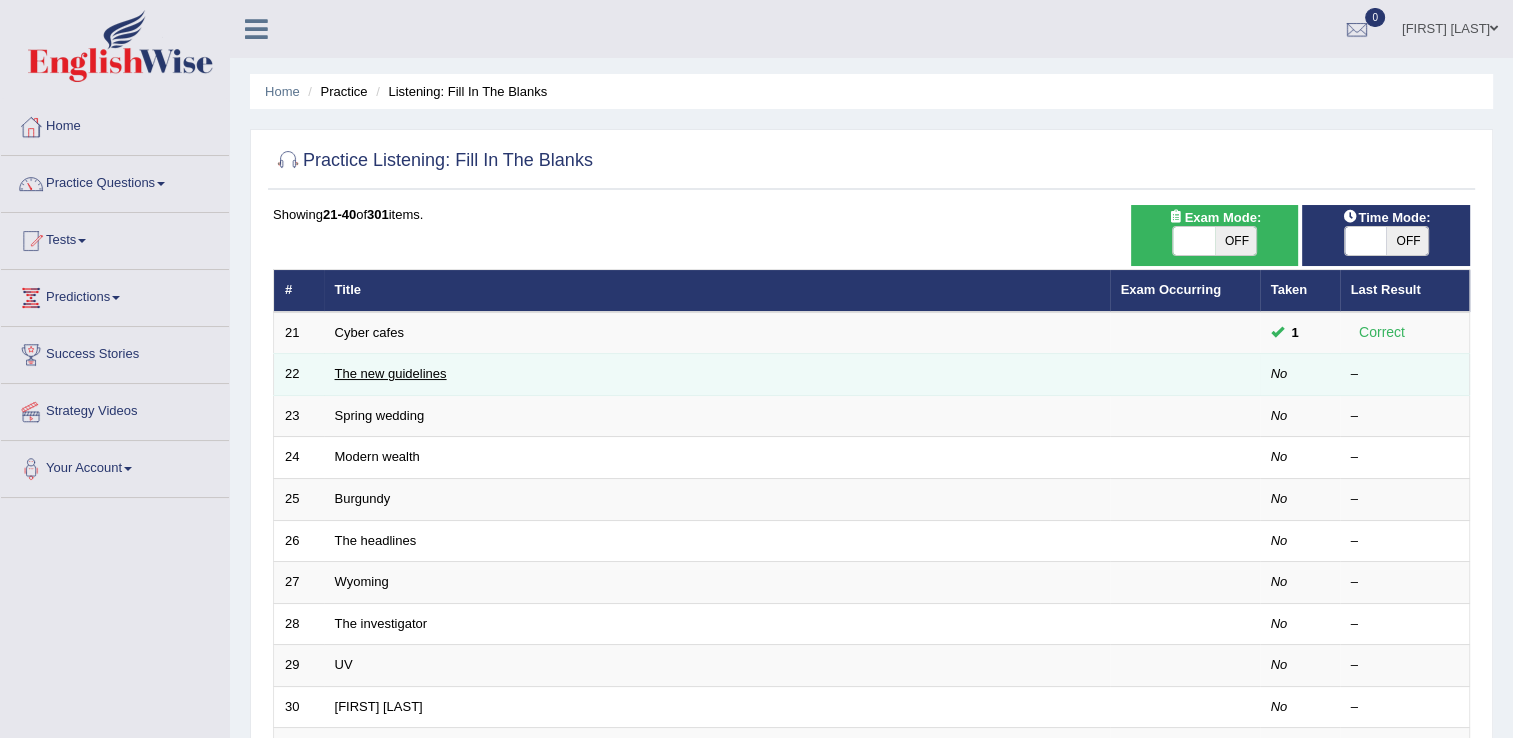 click on "The new guidelines" at bounding box center (391, 373) 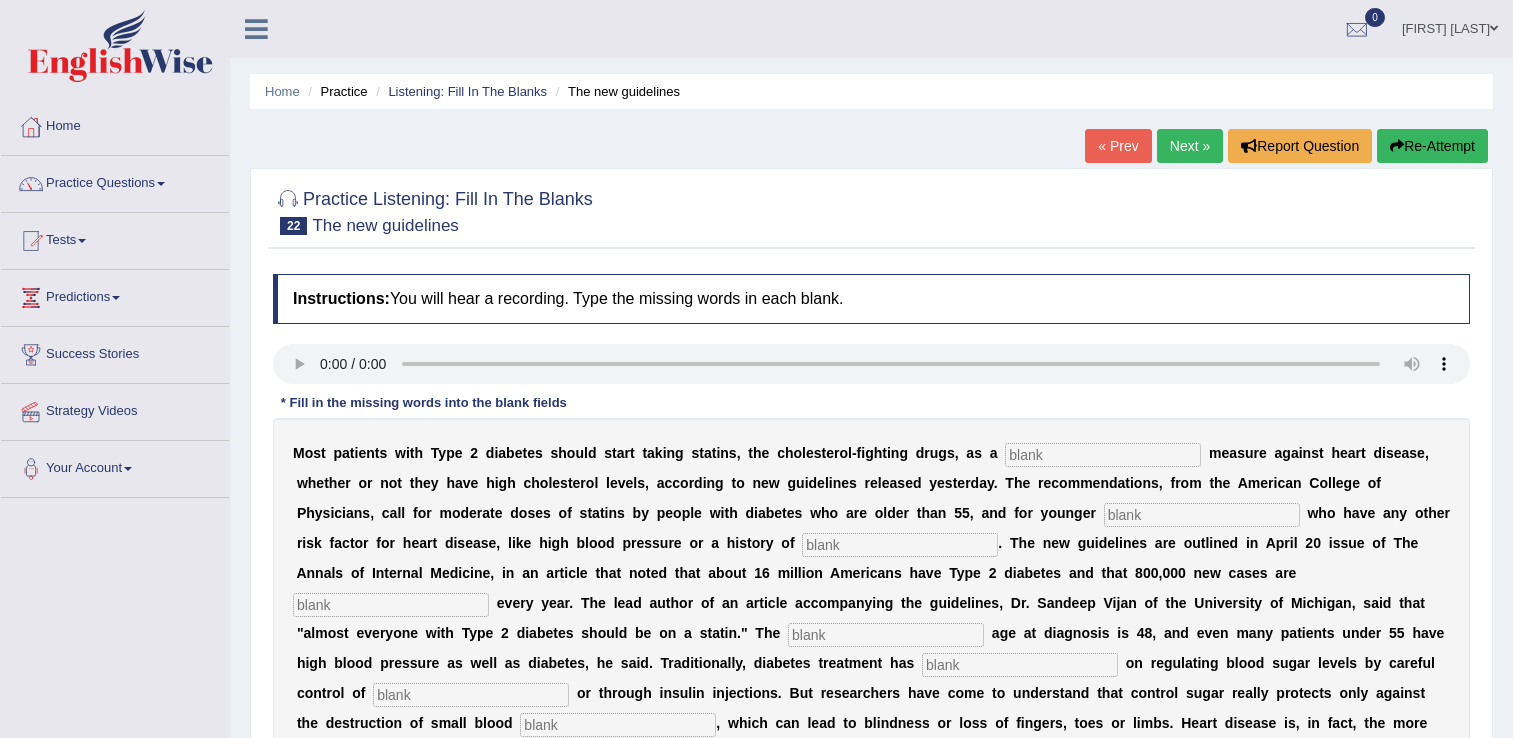 scroll, scrollTop: 0, scrollLeft: 0, axis: both 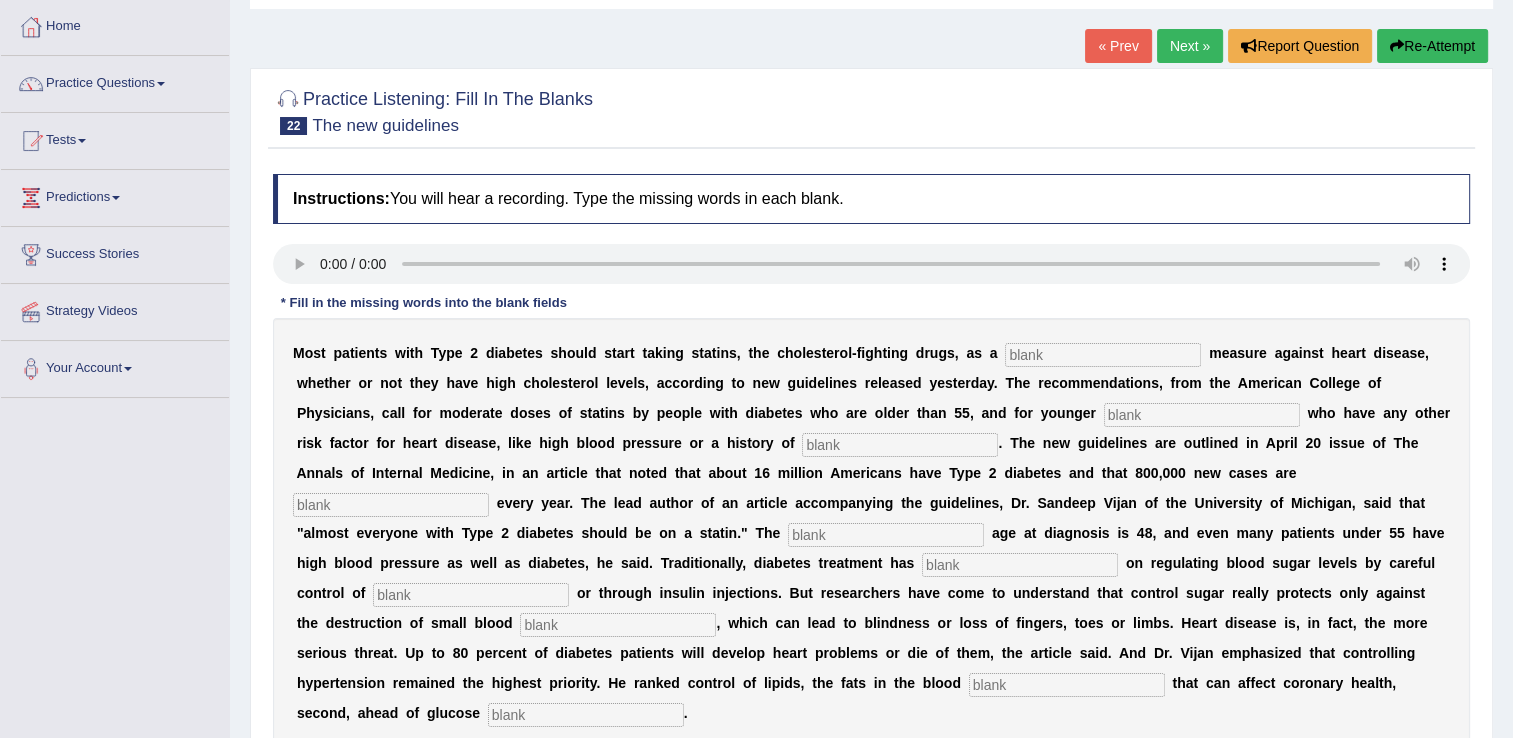 click at bounding box center (1103, 355) 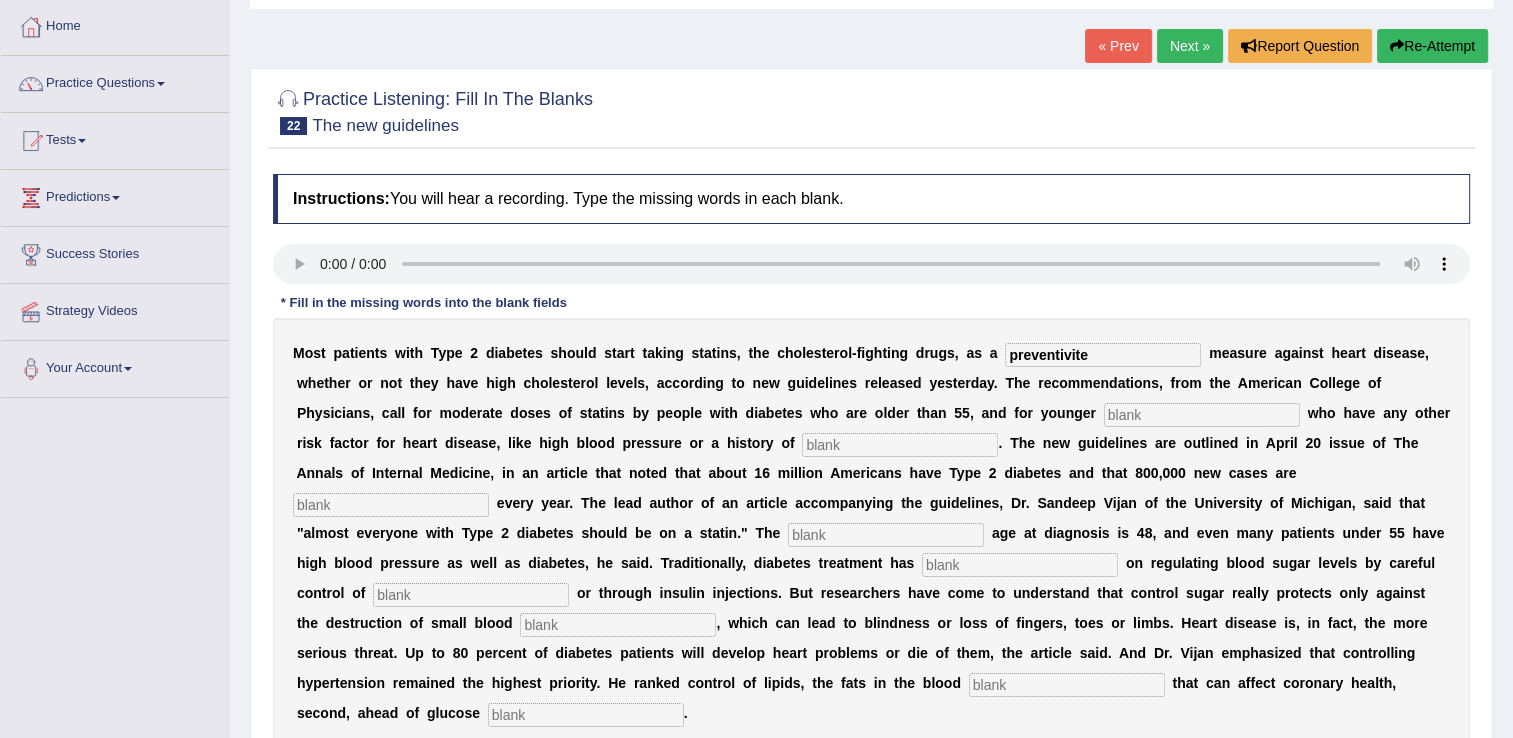 type on "preventivite" 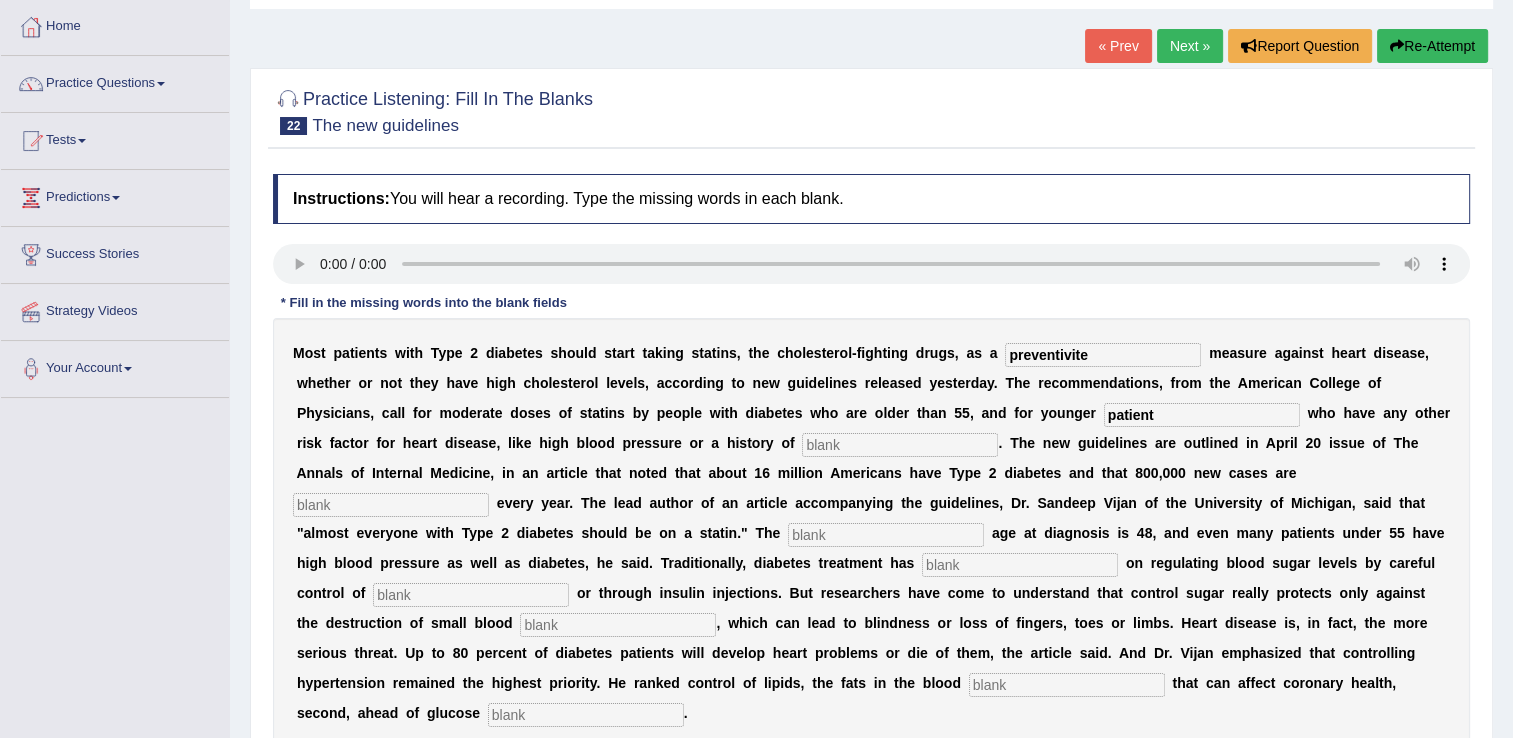 type on "patient" 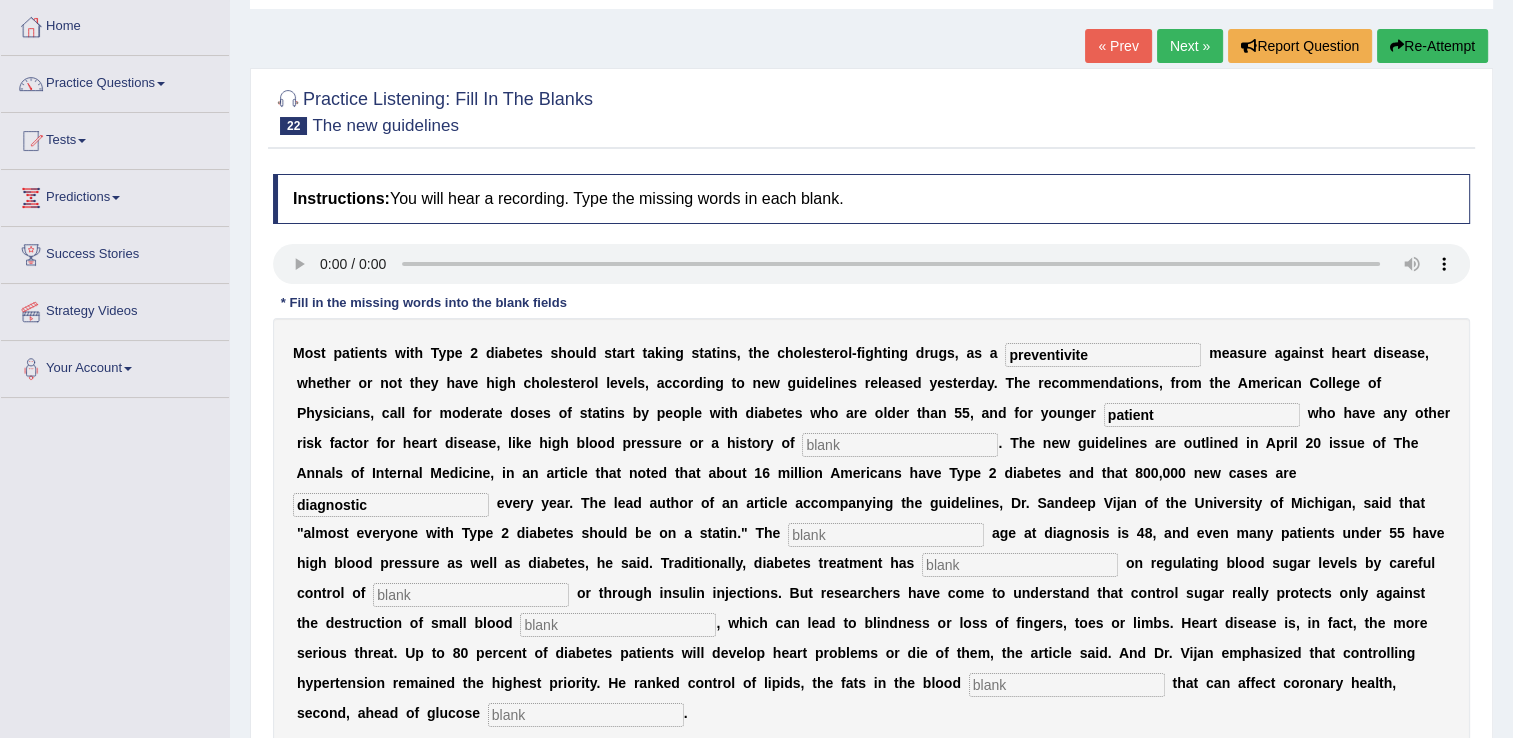 type on "diagnostic" 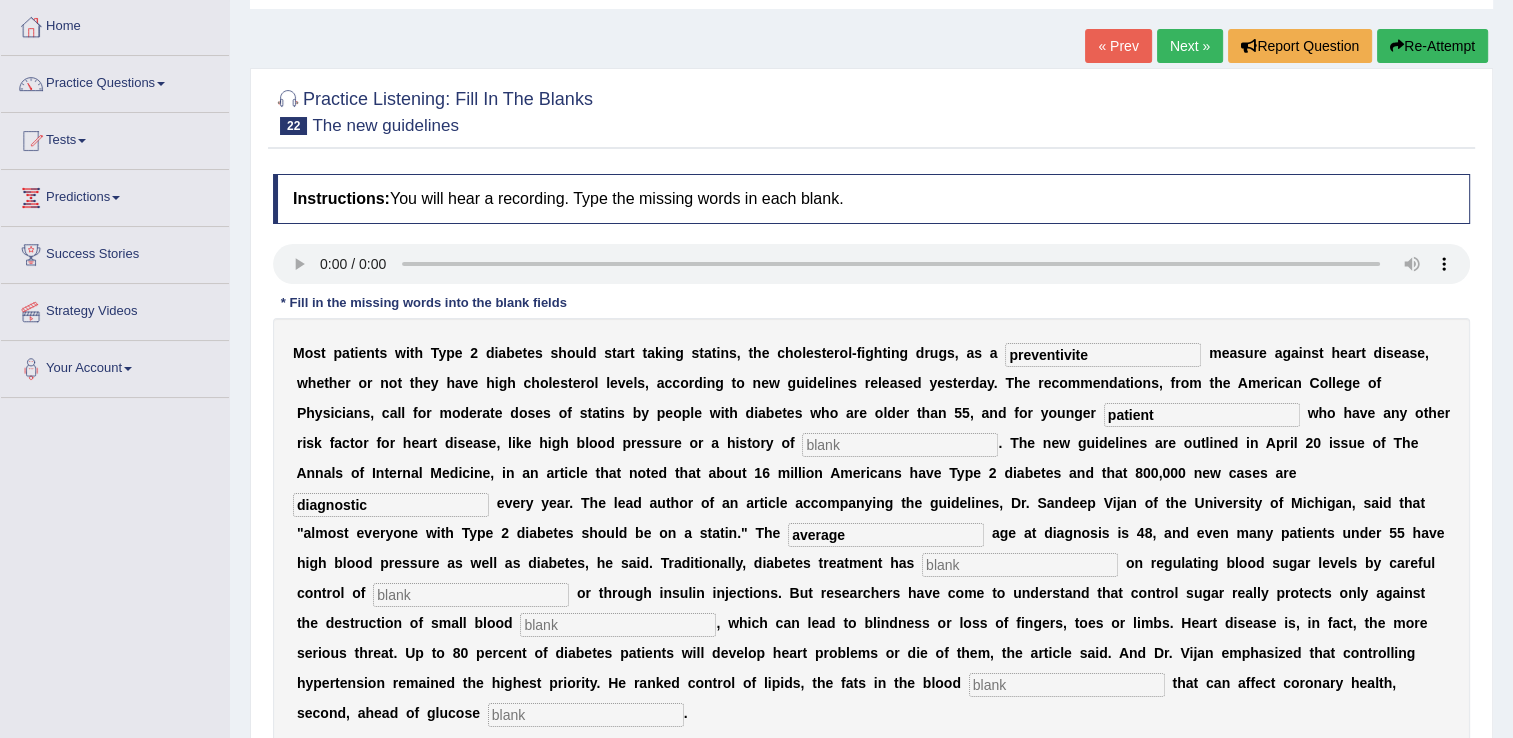 type on "average" 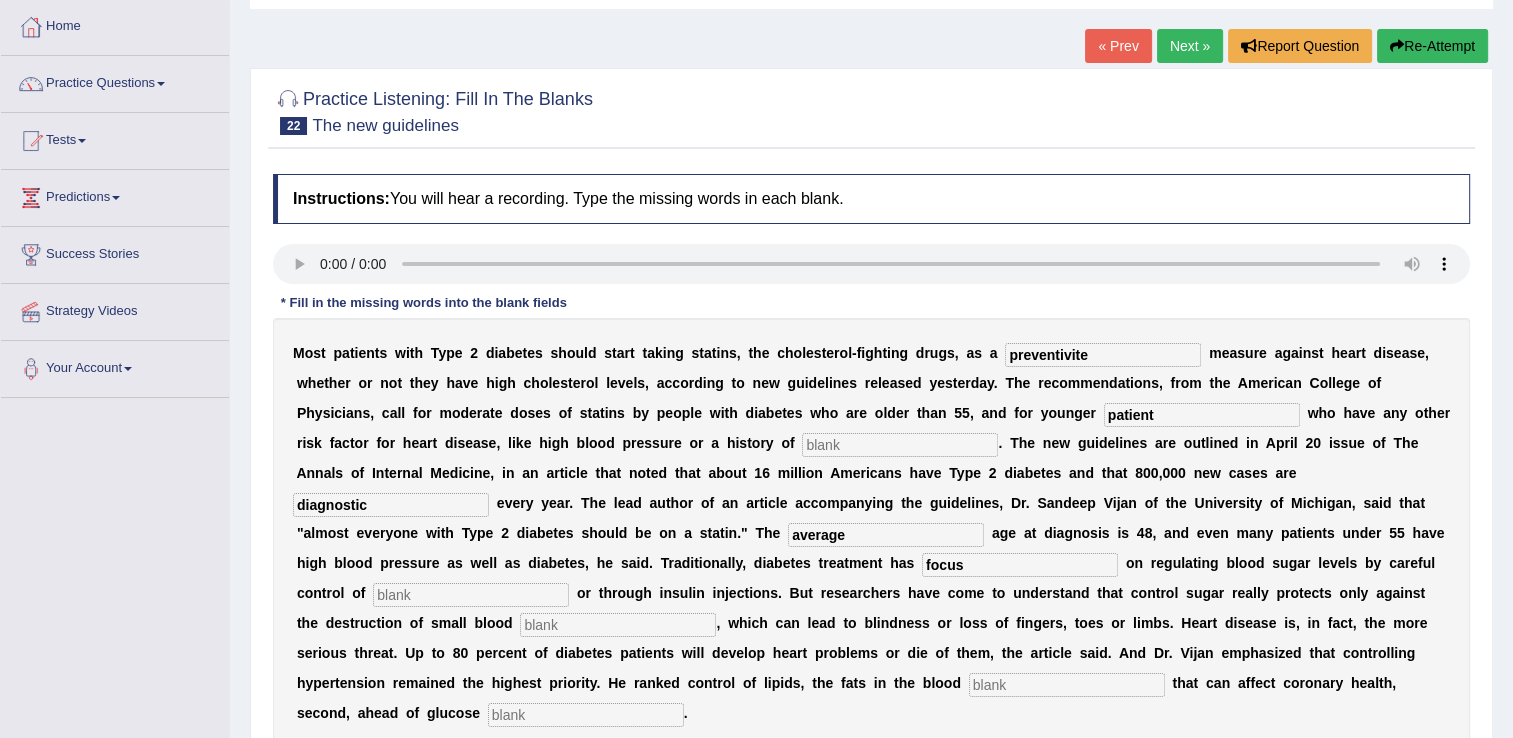 type on "focus" 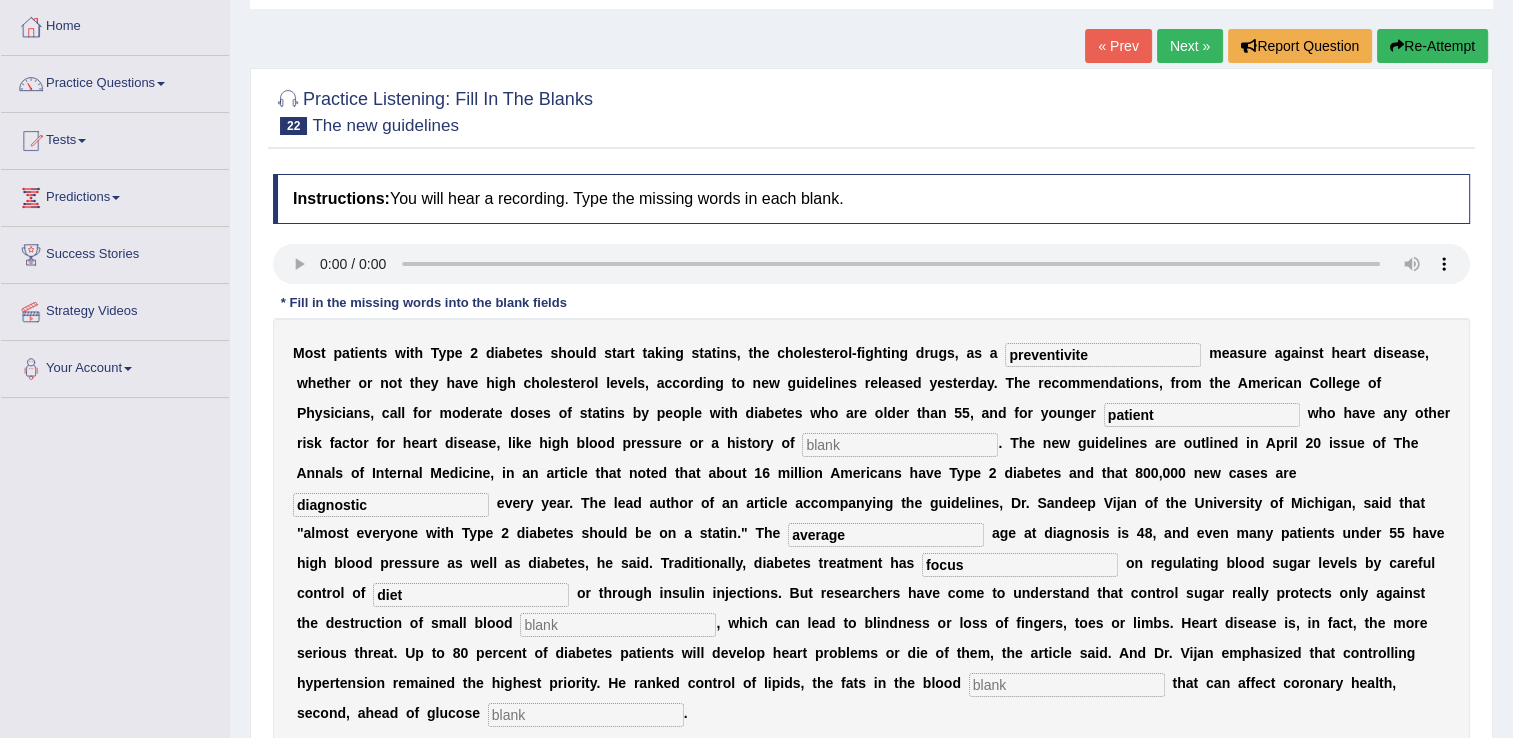 type on "diet" 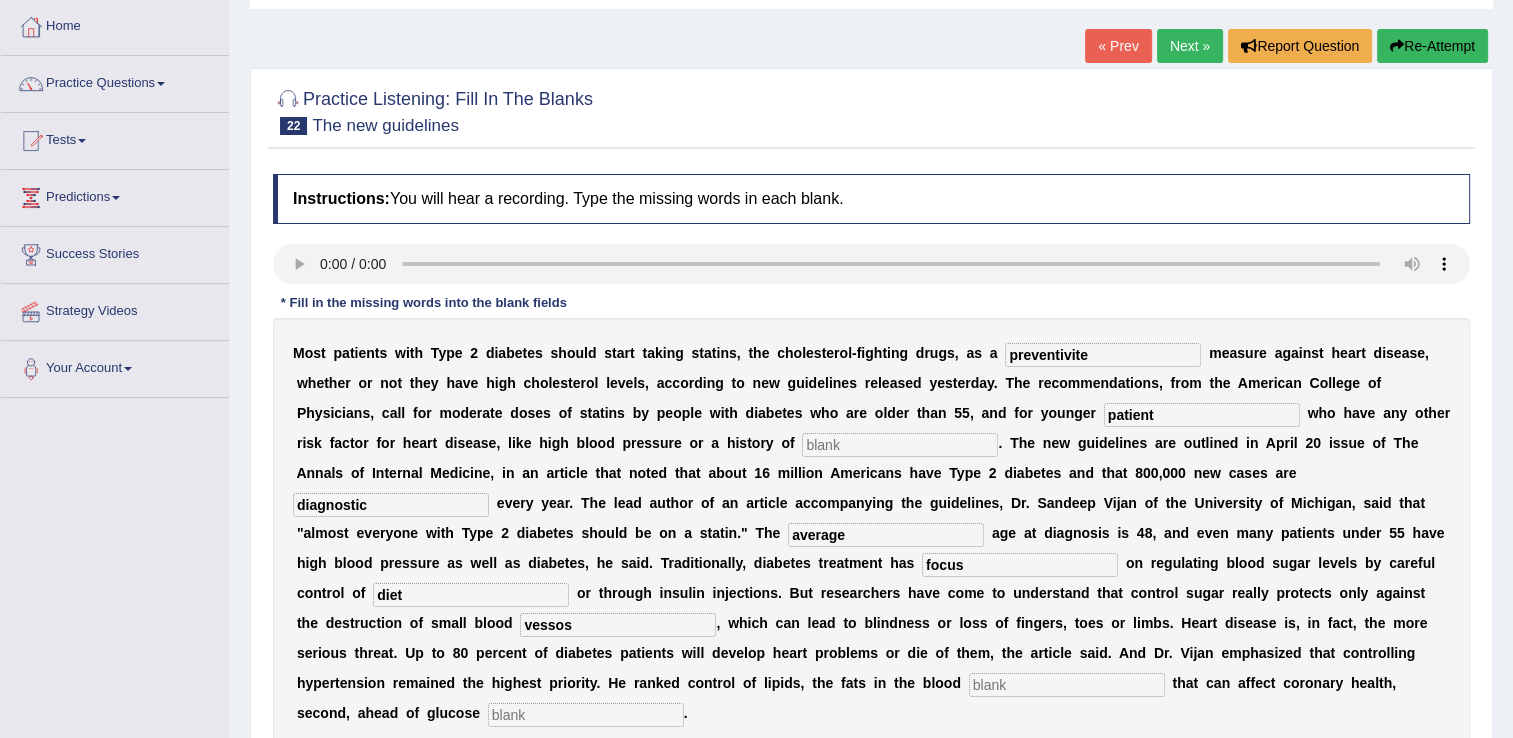 type on "vessos" 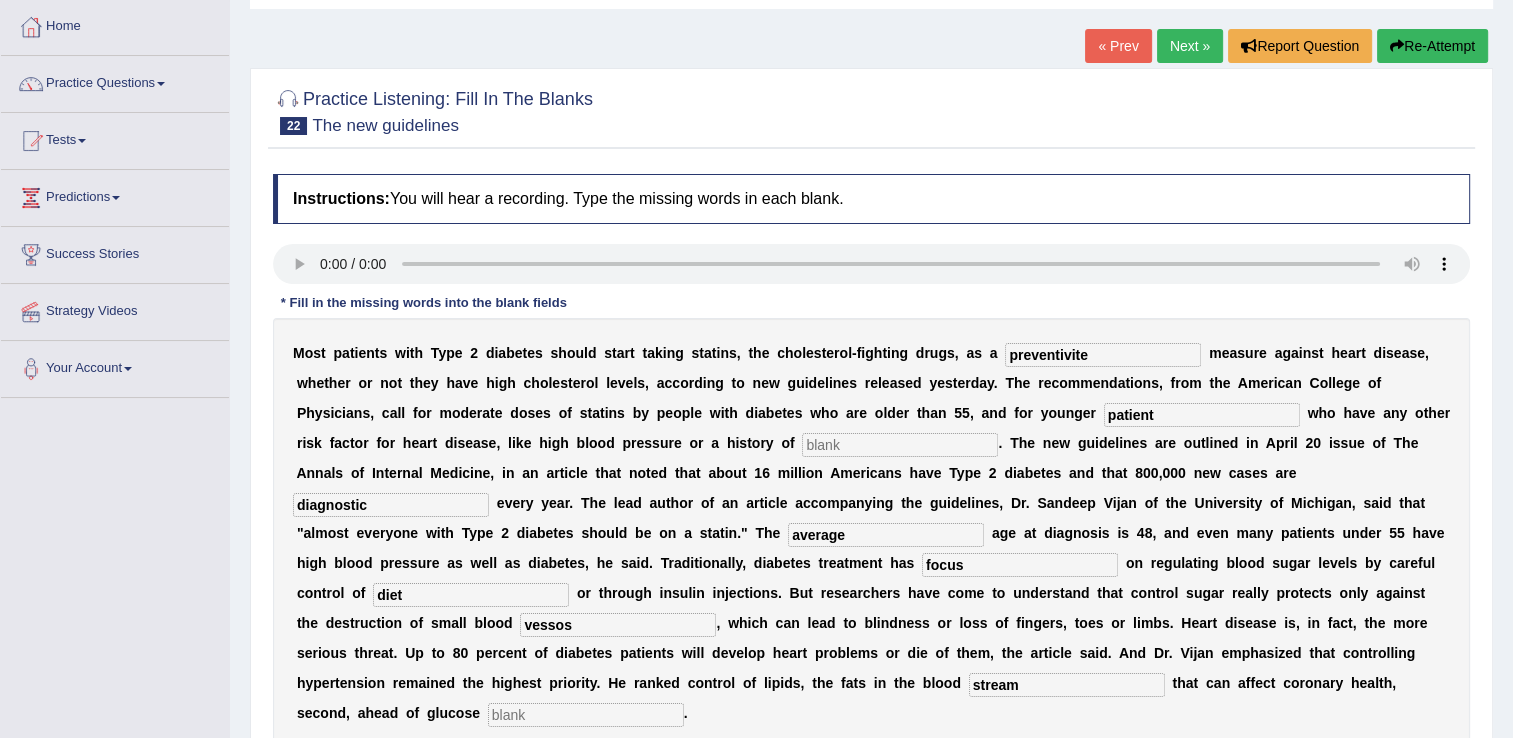 type on "stream" 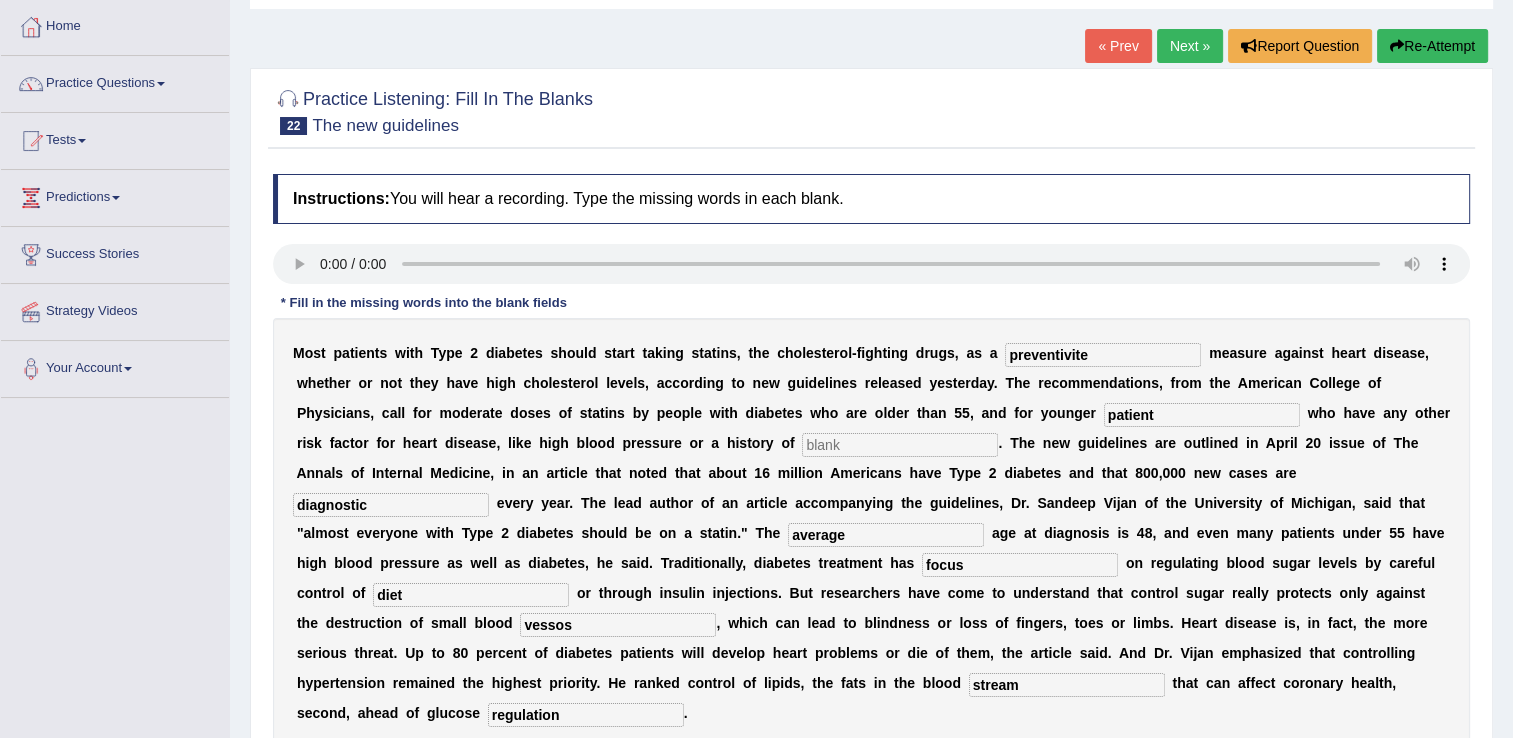 type on "regulation" 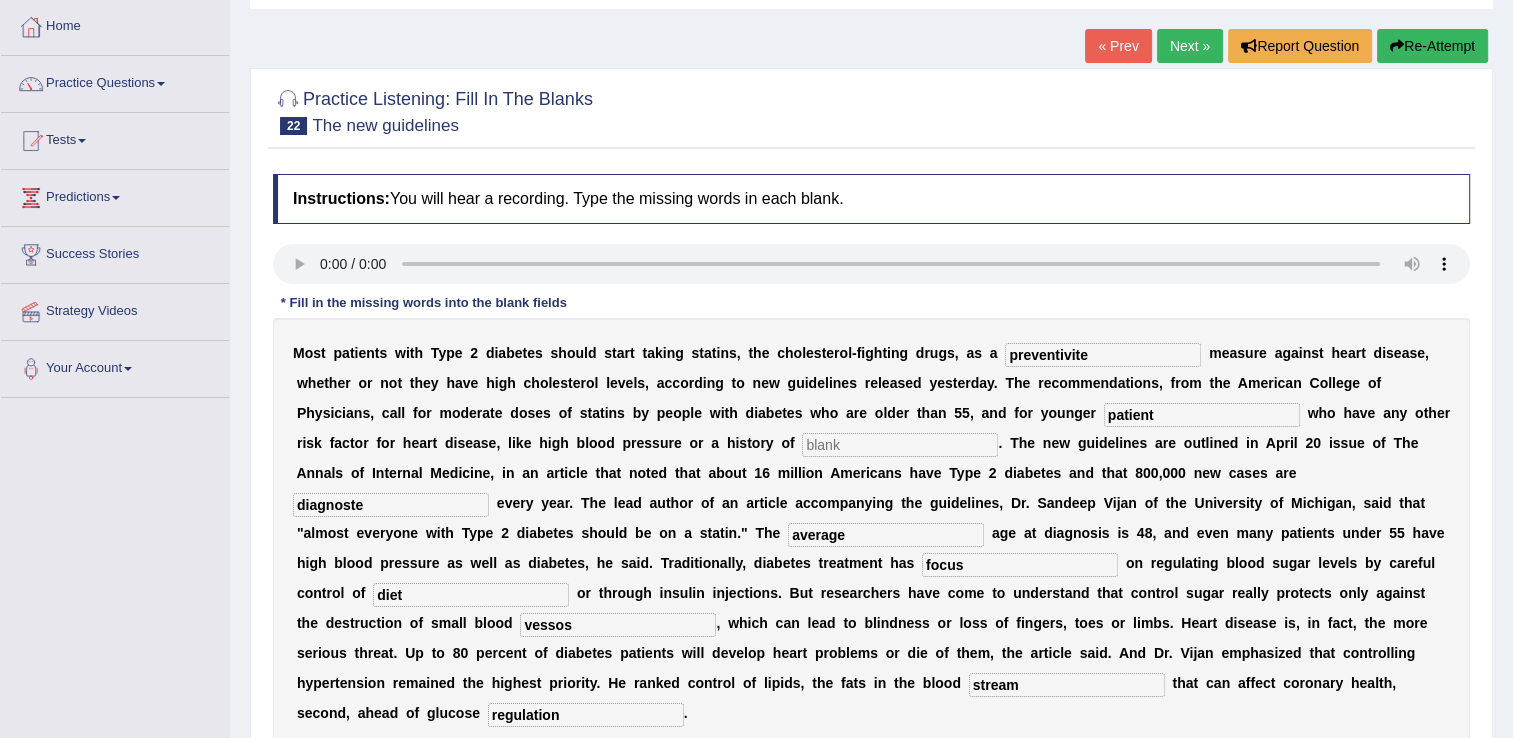 type on "diagnoste" 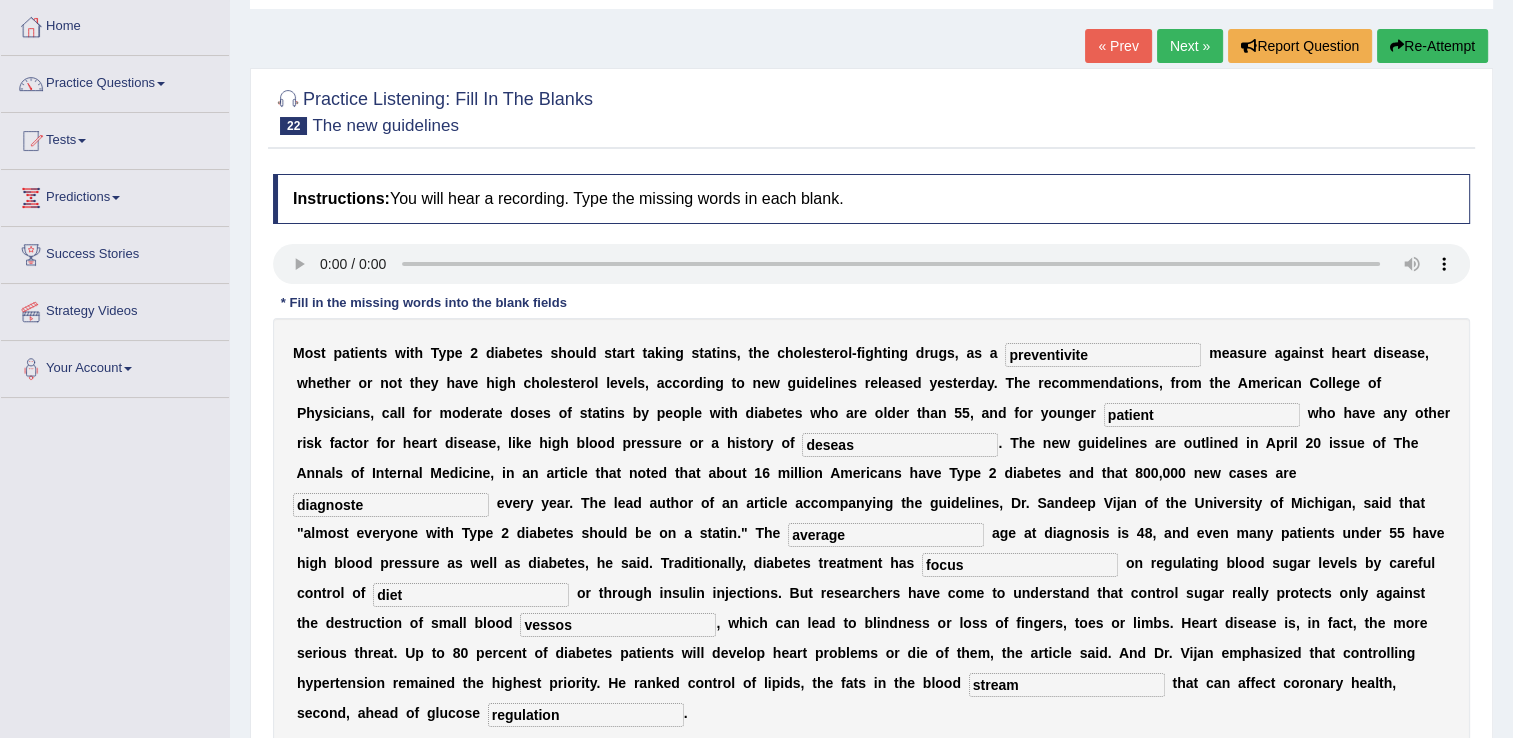 scroll, scrollTop: 300, scrollLeft: 0, axis: vertical 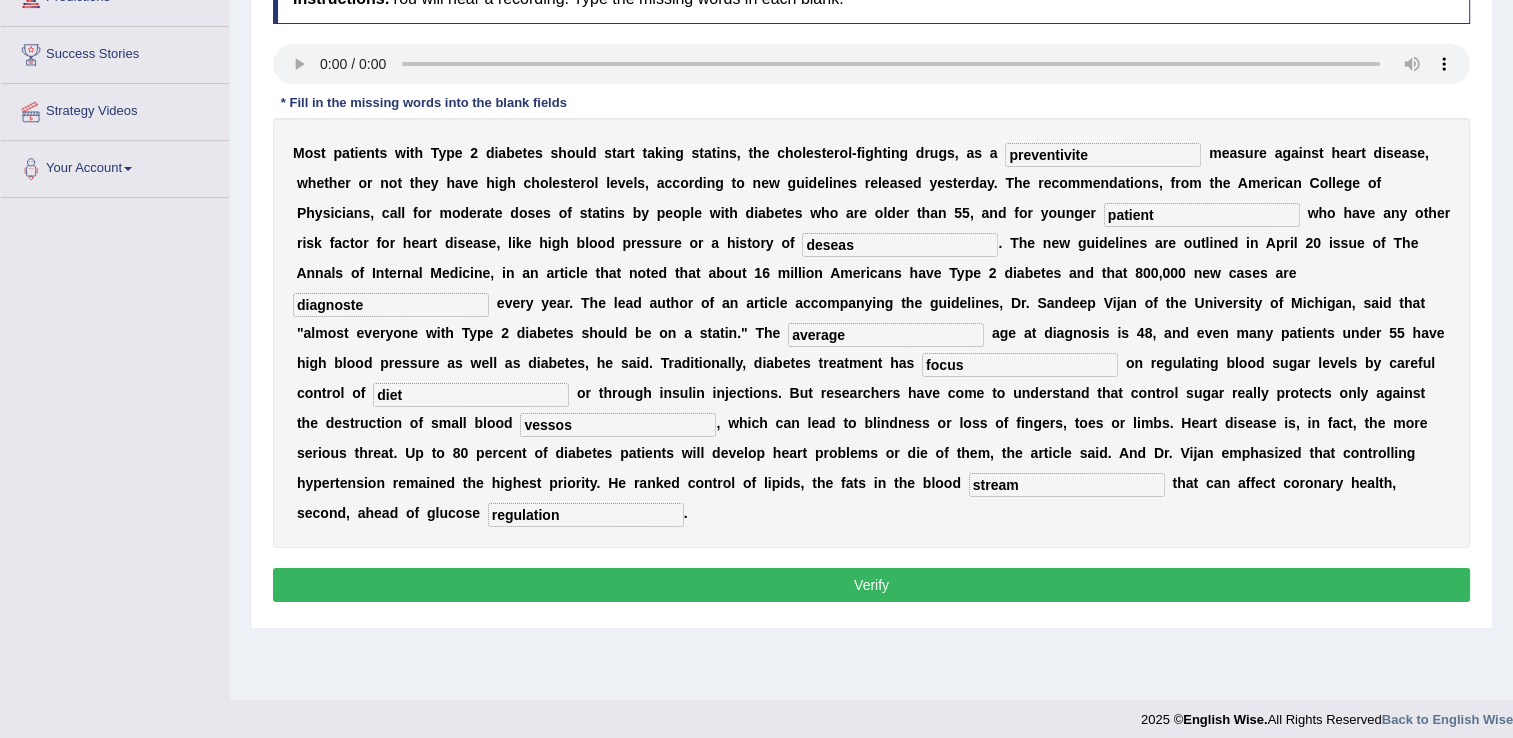 type on "deseas" 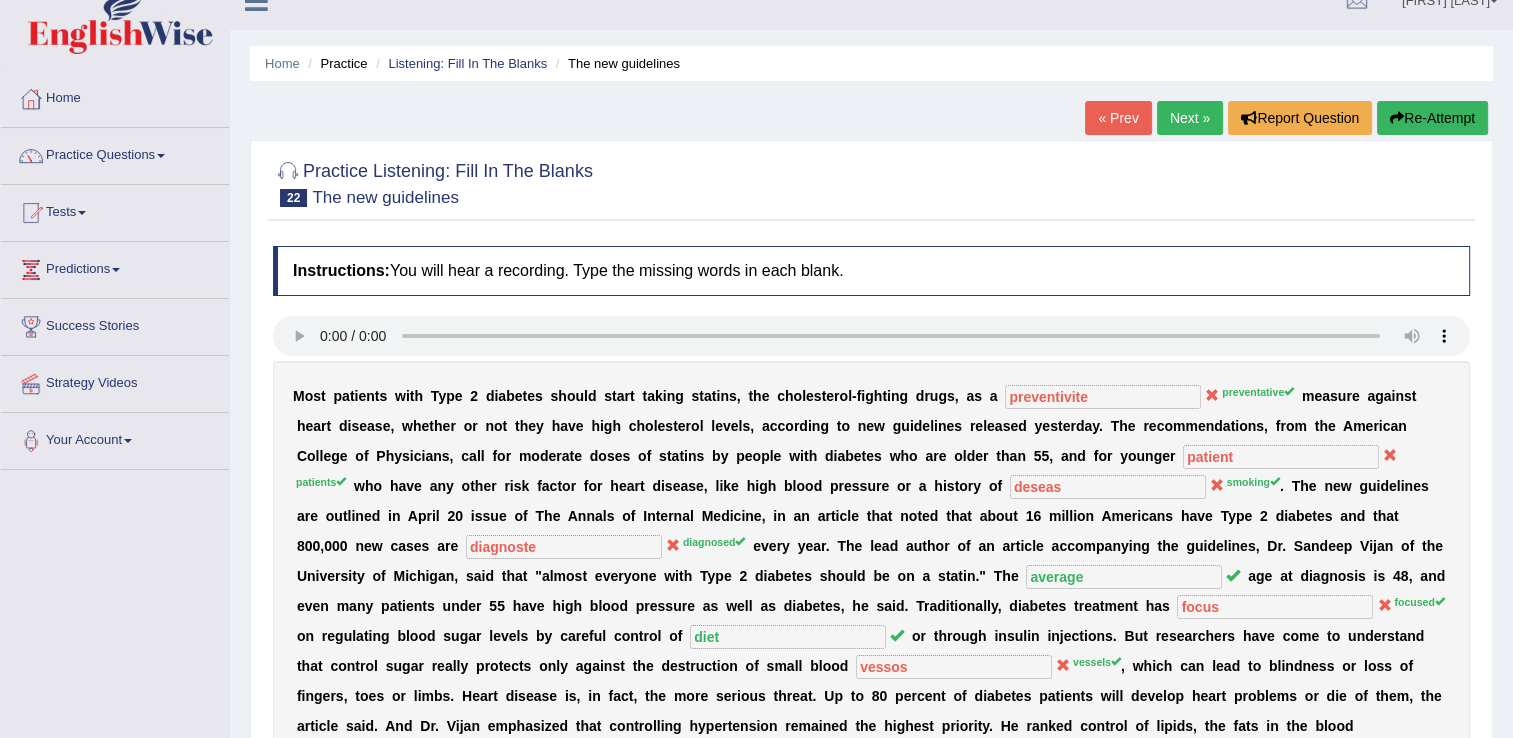 scroll, scrollTop: 0, scrollLeft: 0, axis: both 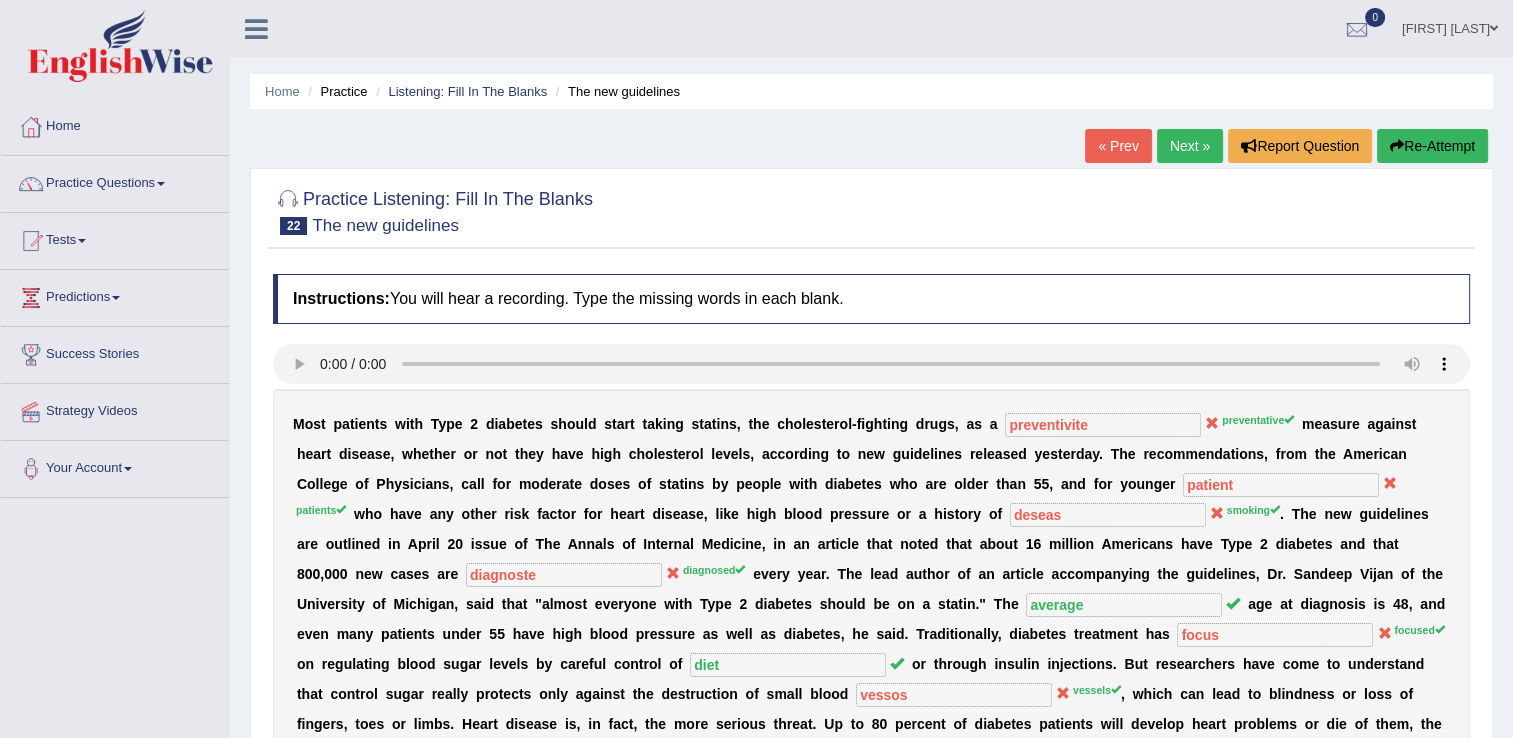 click on "Next »" at bounding box center (1190, 146) 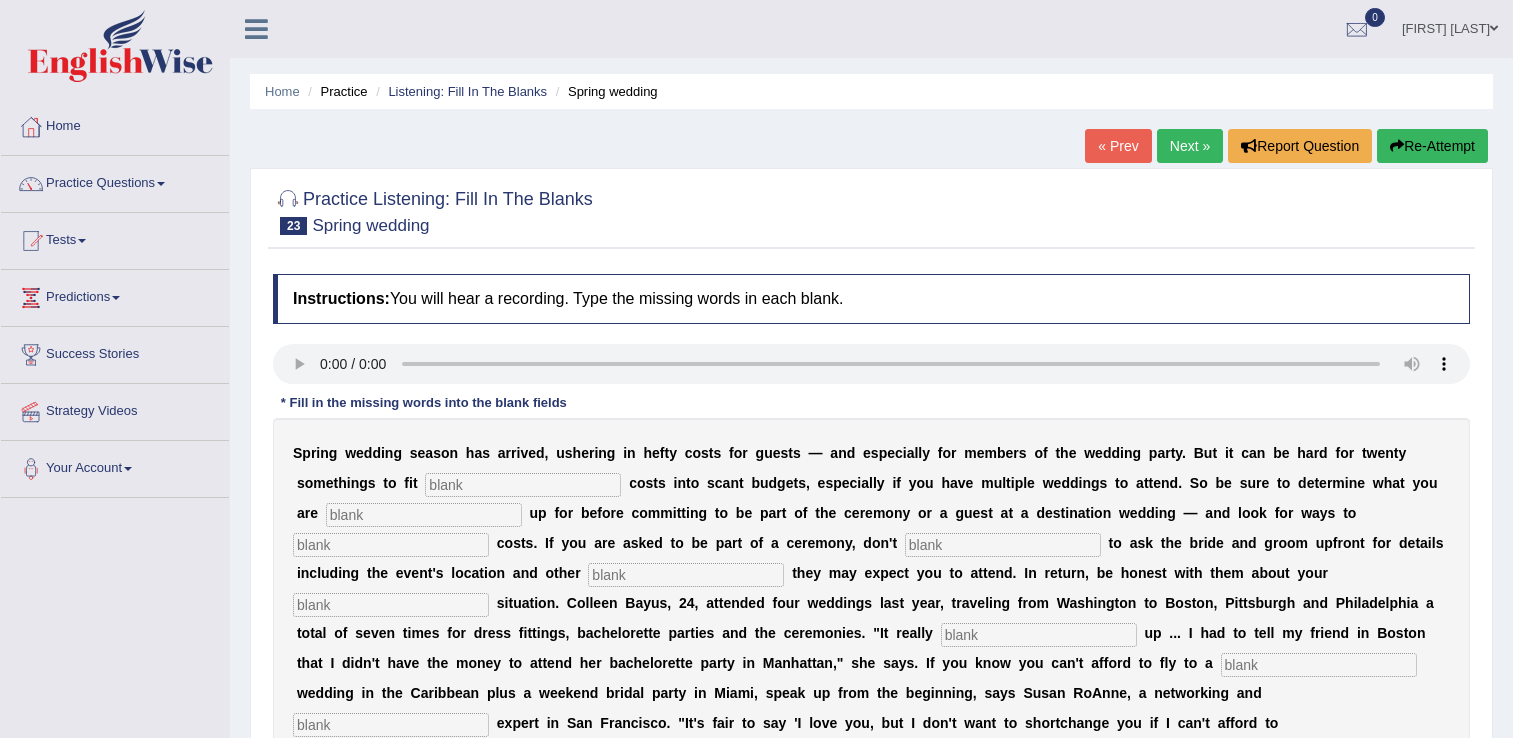scroll, scrollTop: 0, scrollLeft: 0, axis: both 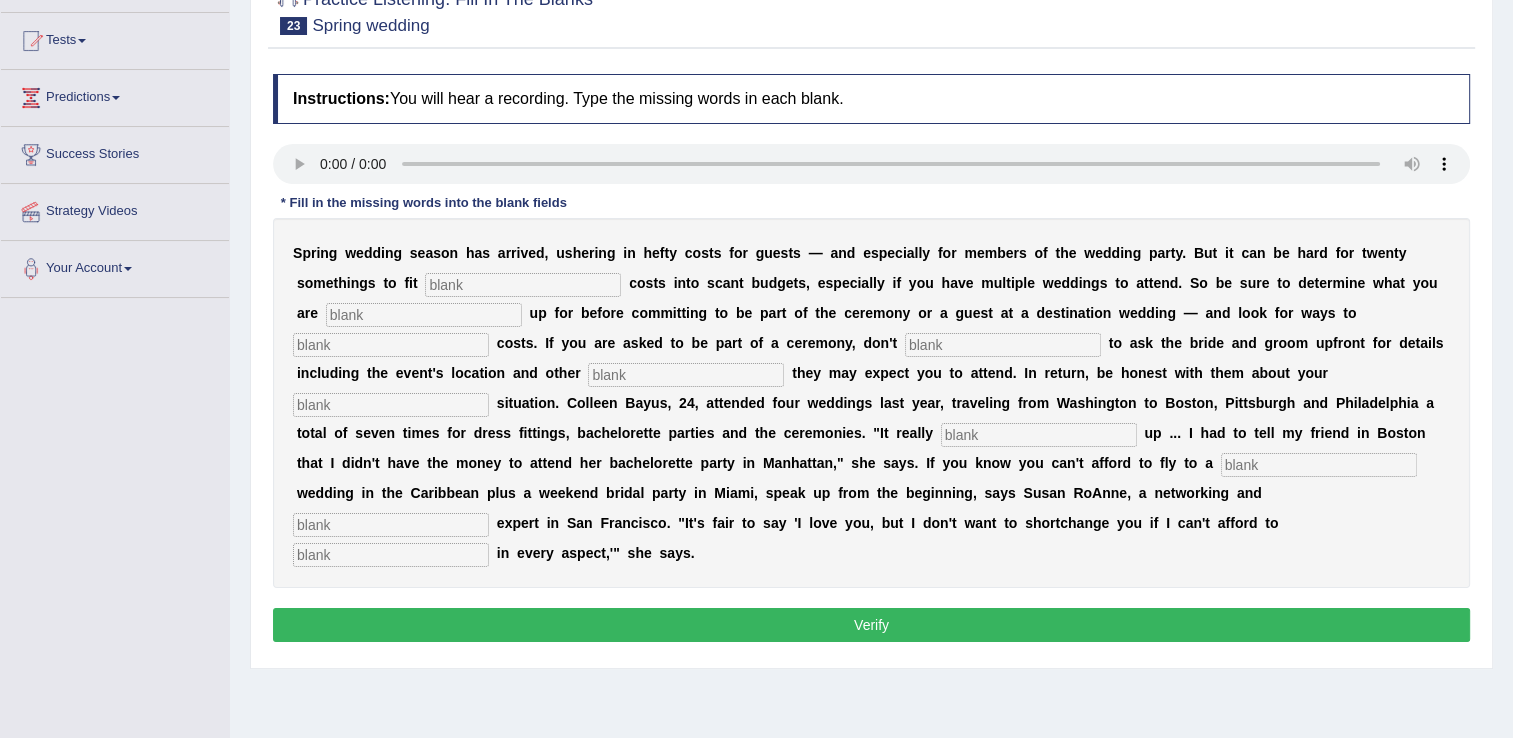 type 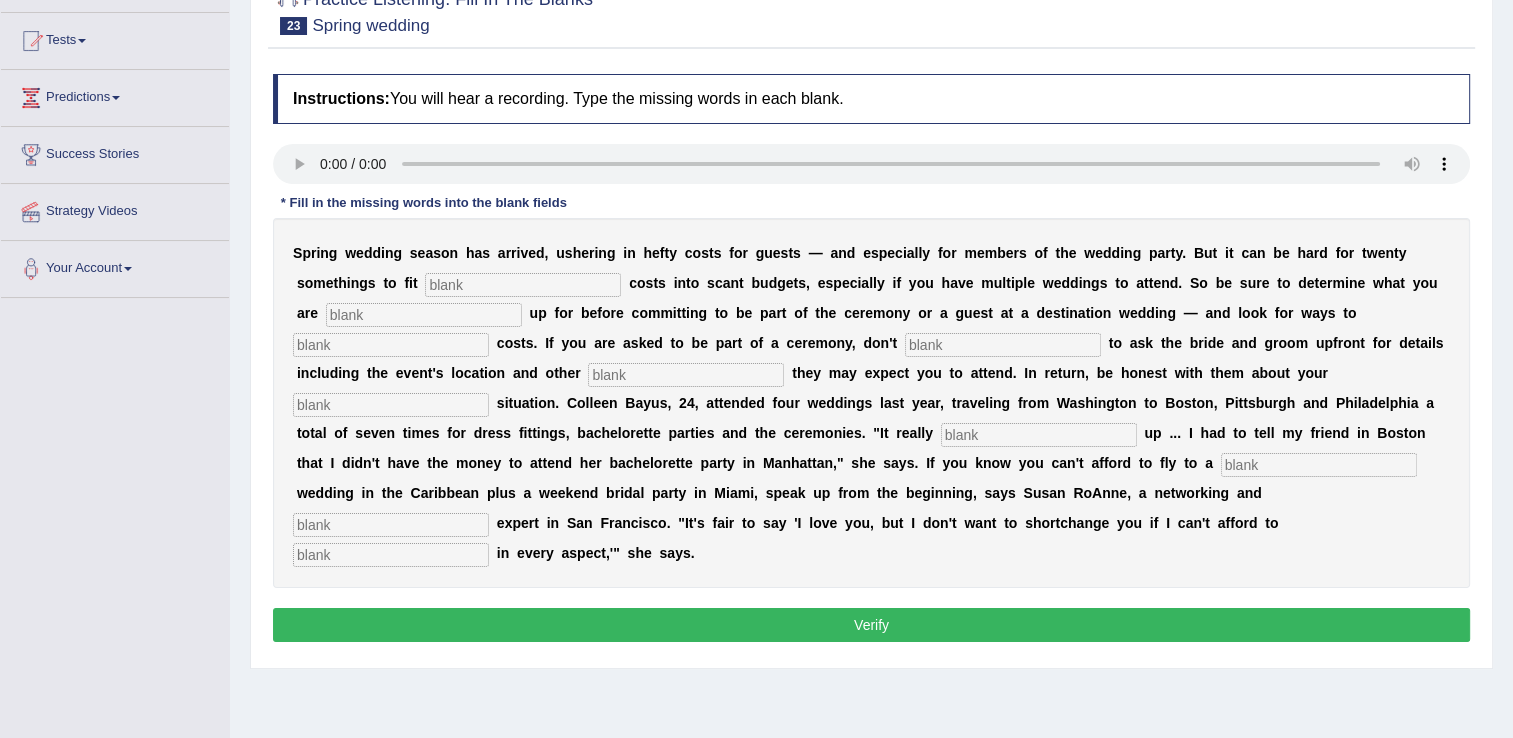 click at bounding box center (523, 285) 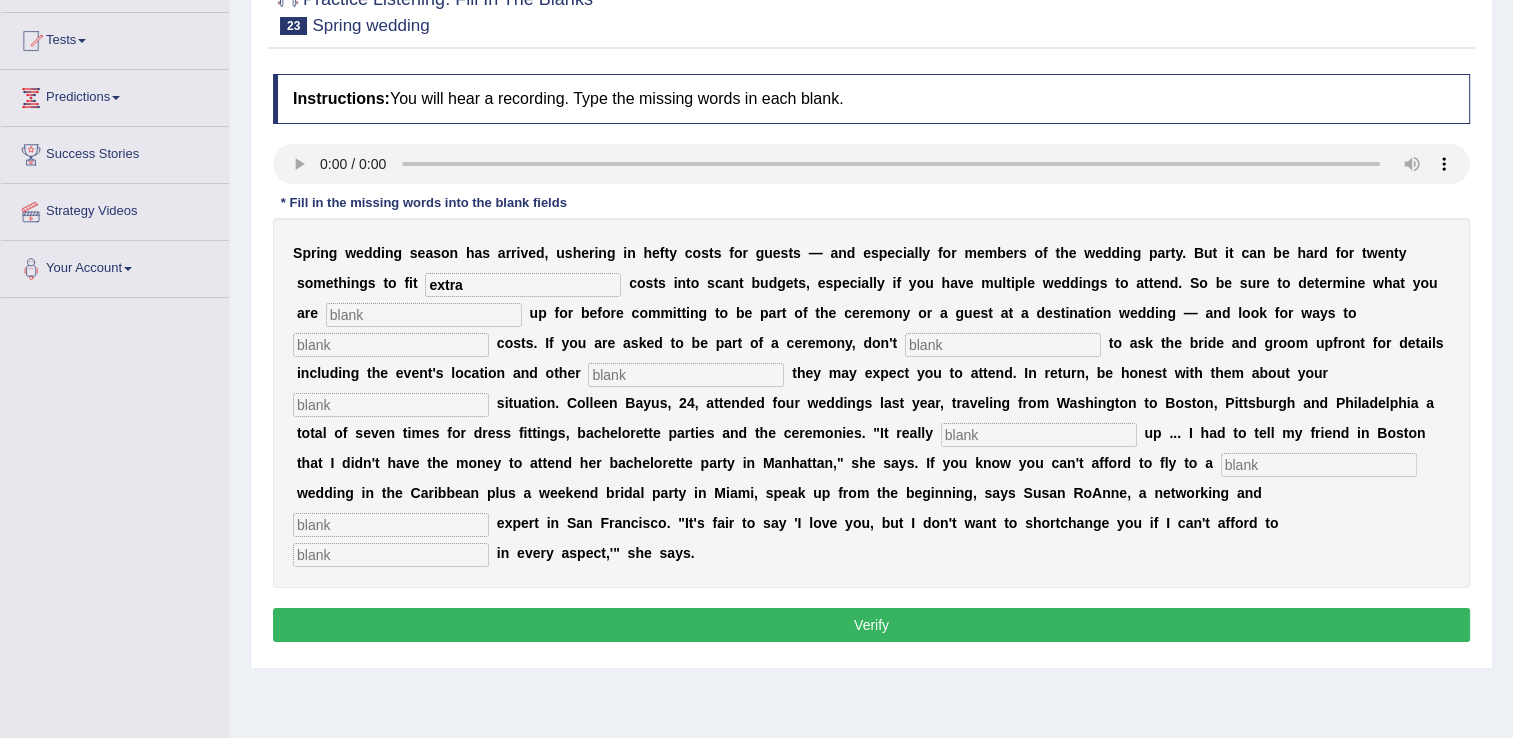 type on "extra" 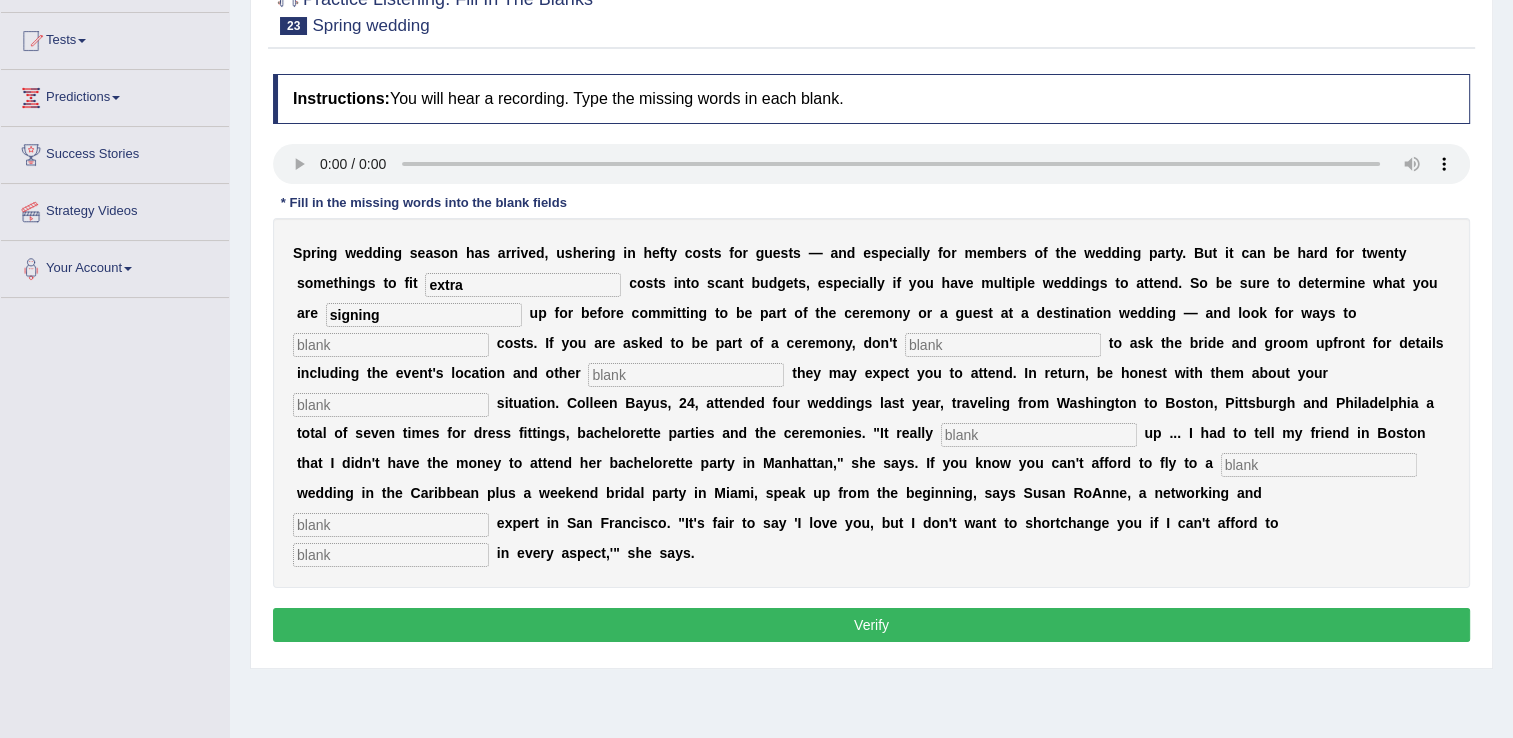 type on "signing" 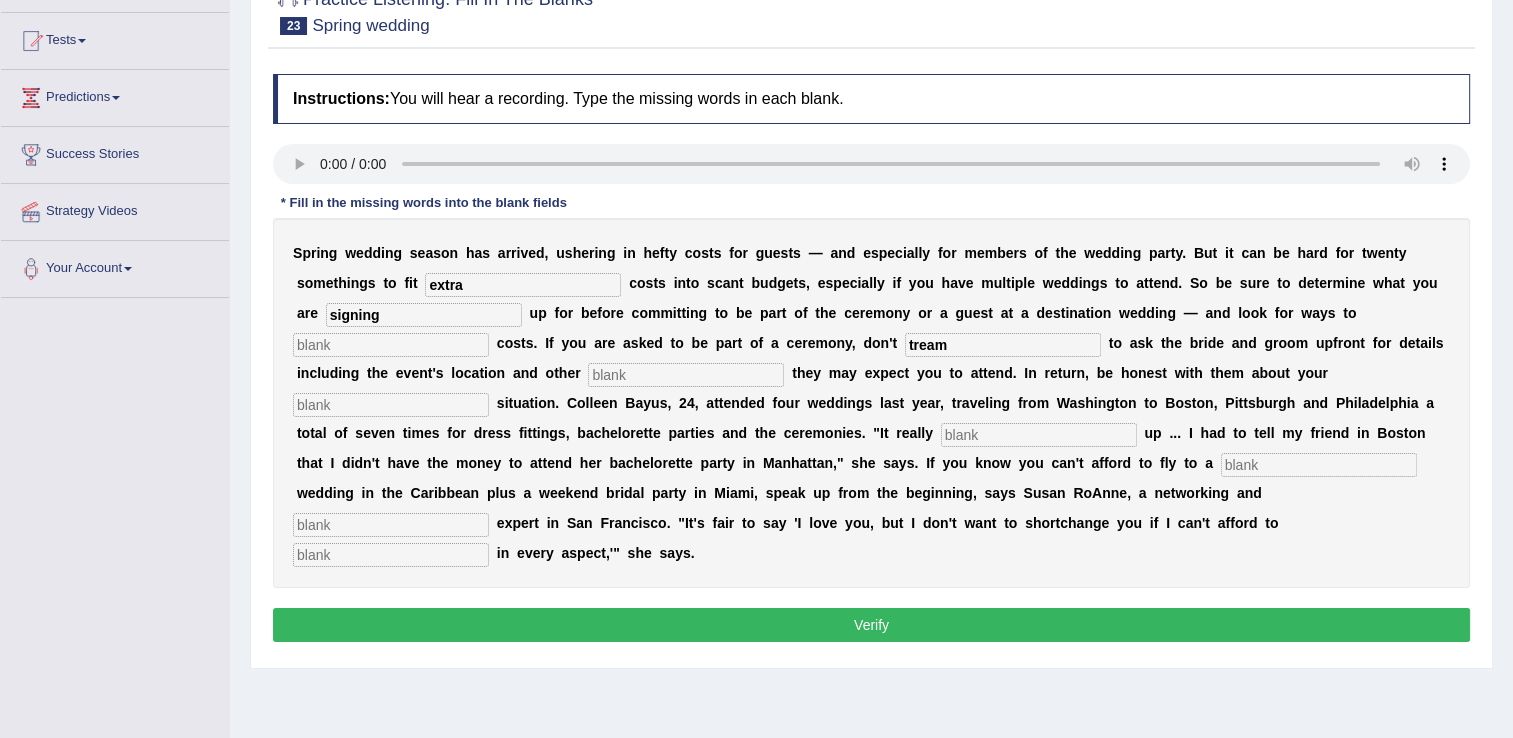 type on "tream" 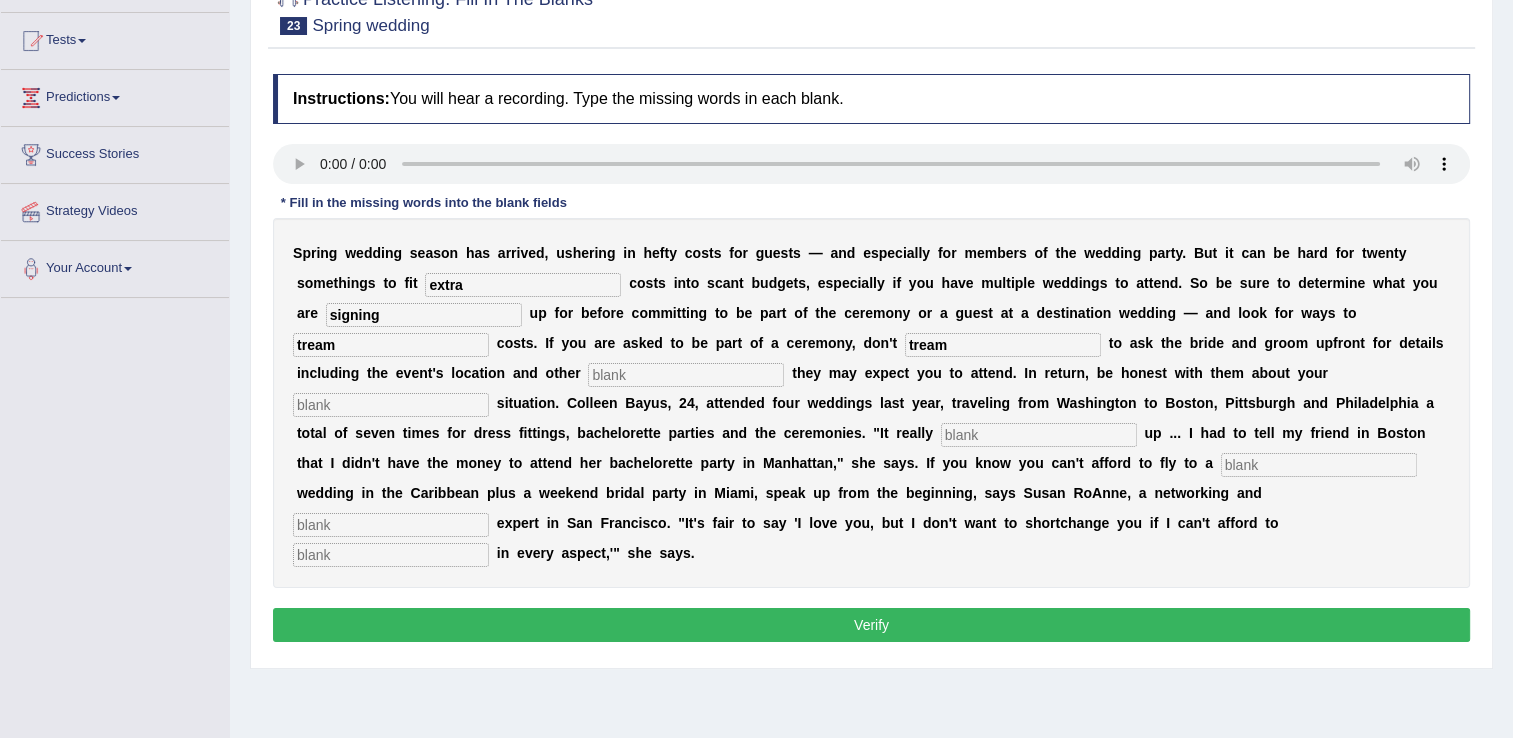 type on "tream" 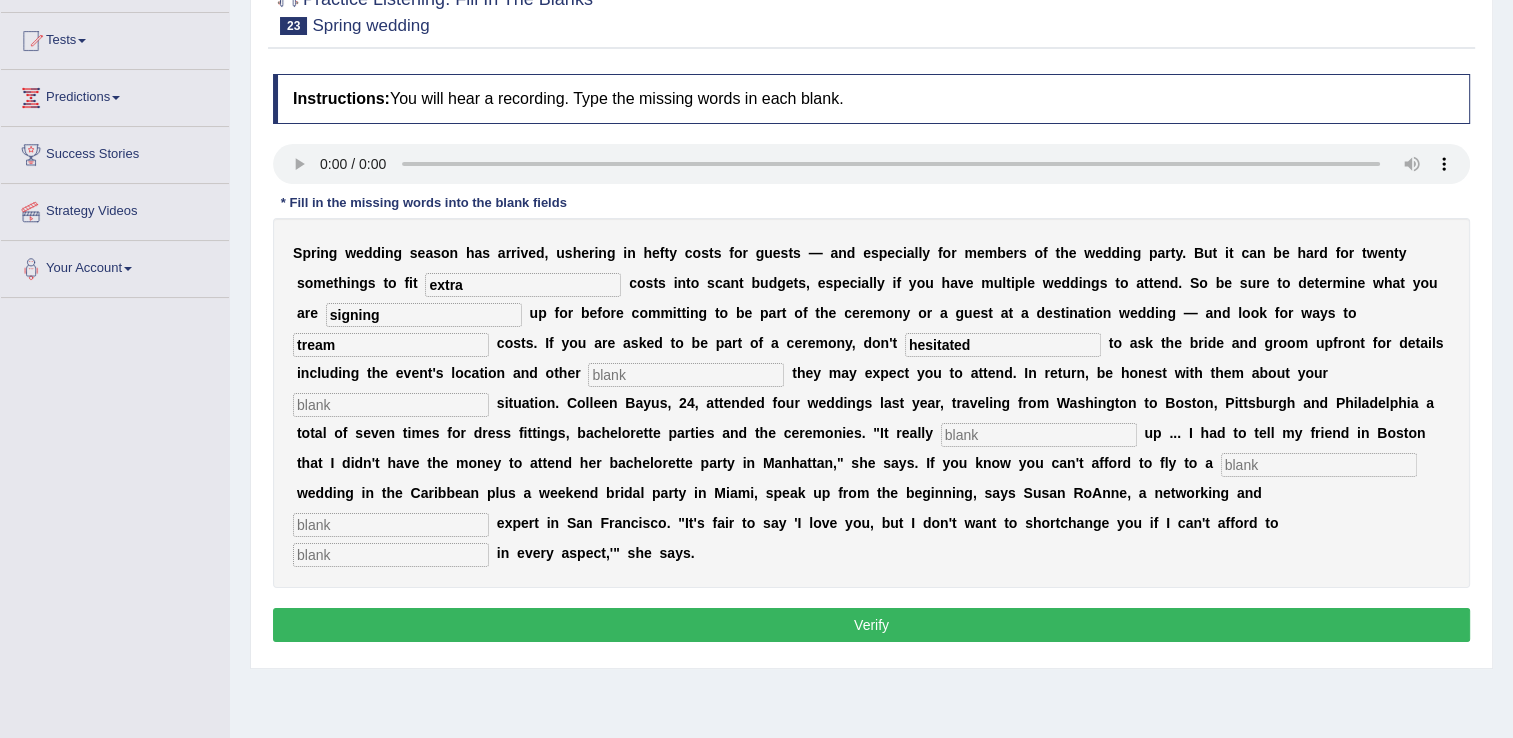 click on "hesitated" at bounding box center (1003, 345) 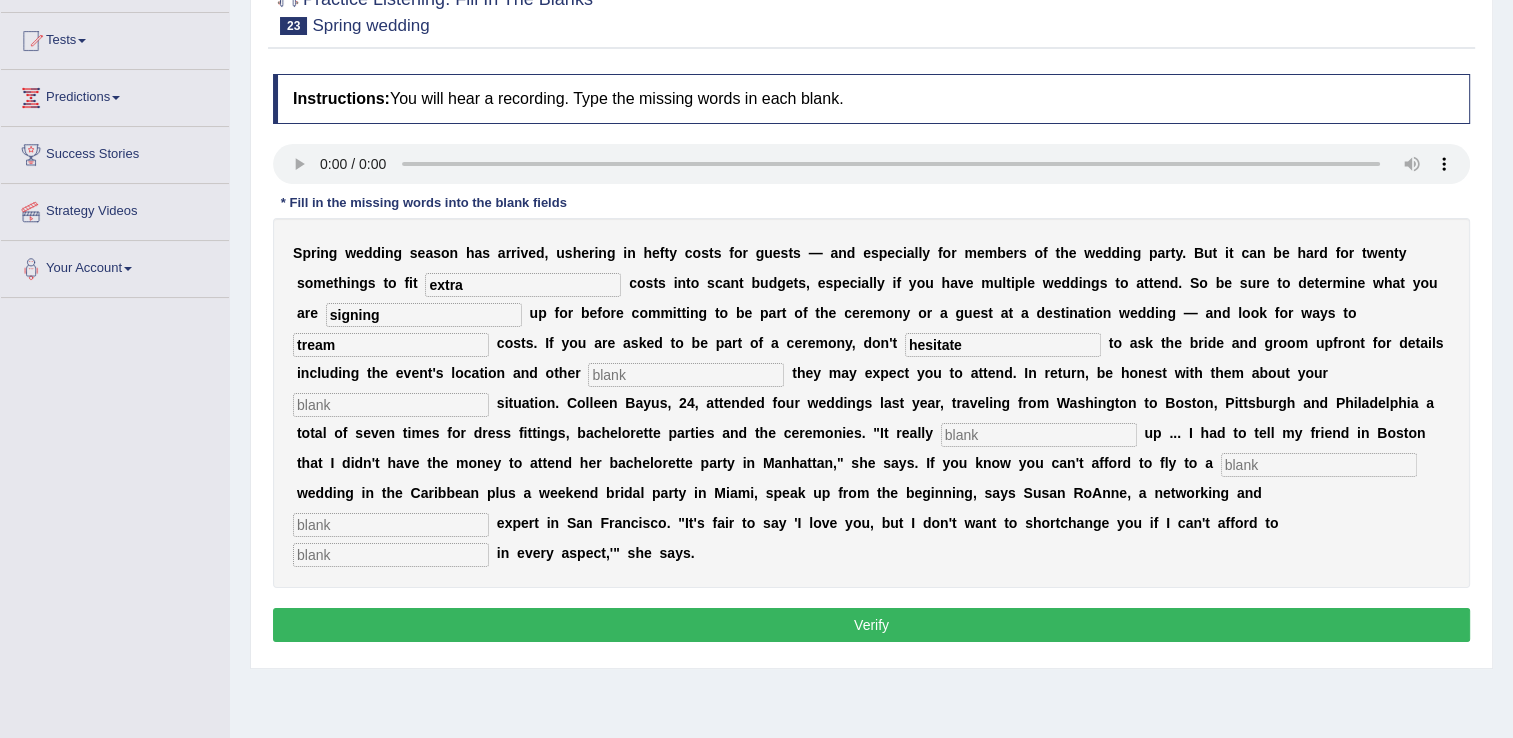 type on "hesitate" 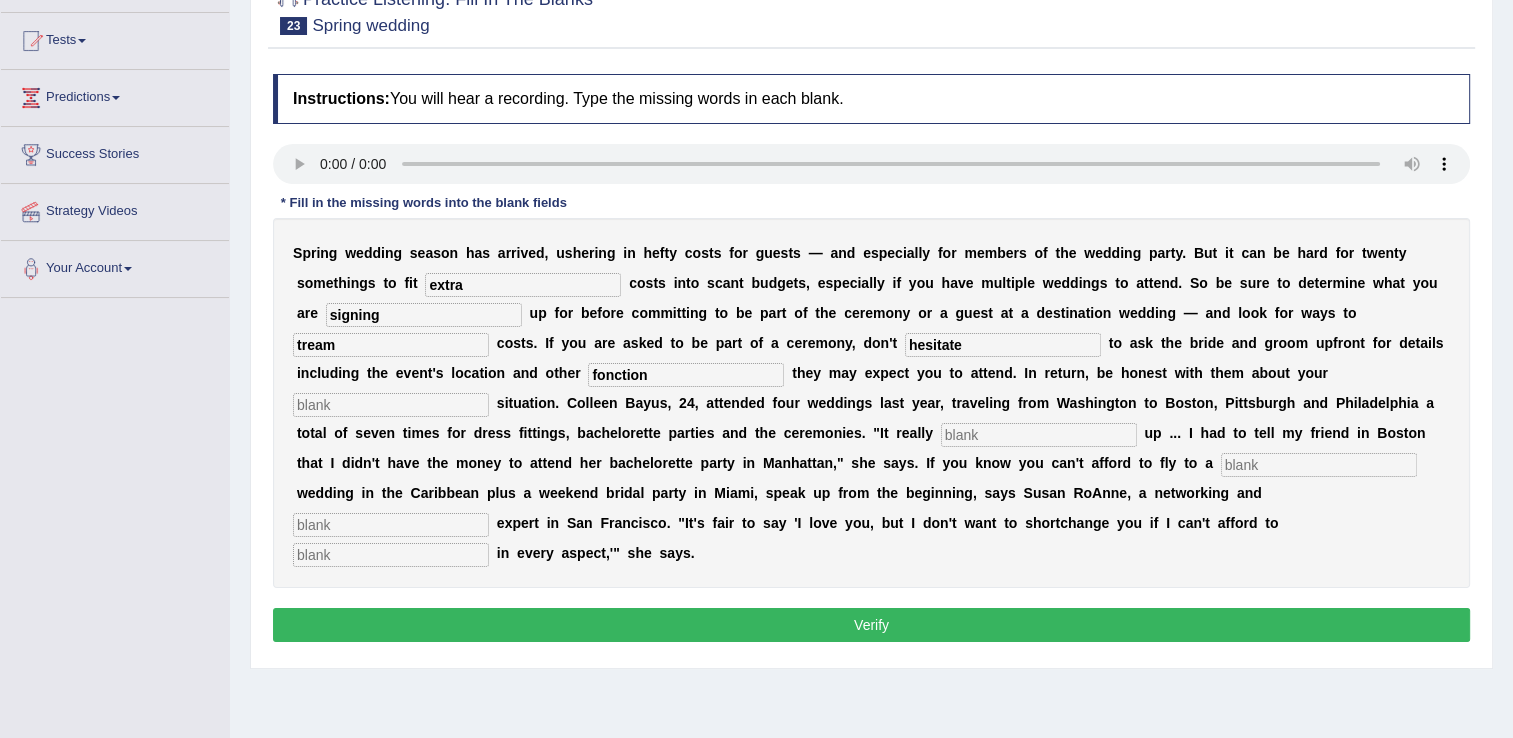 type on "fonction" 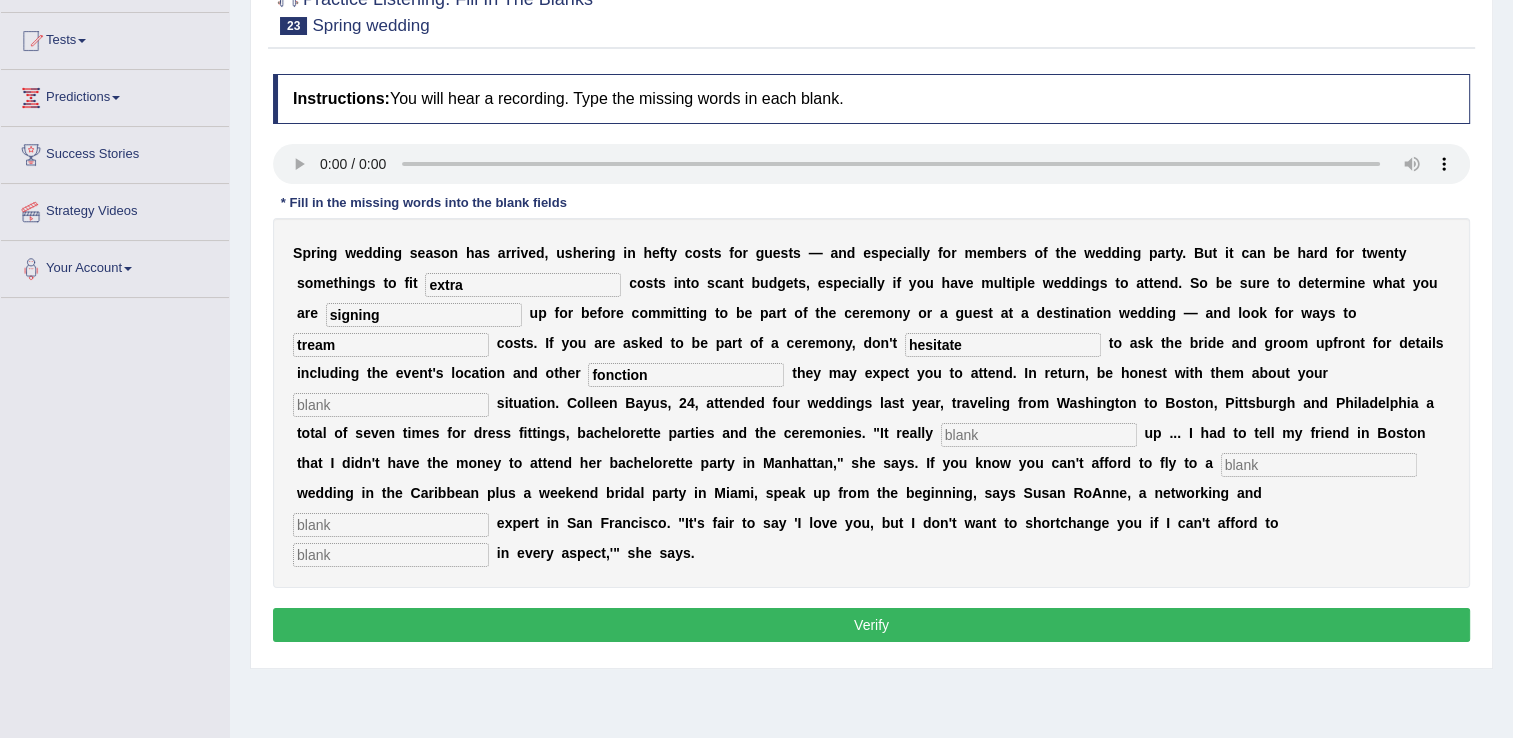 type on "g" 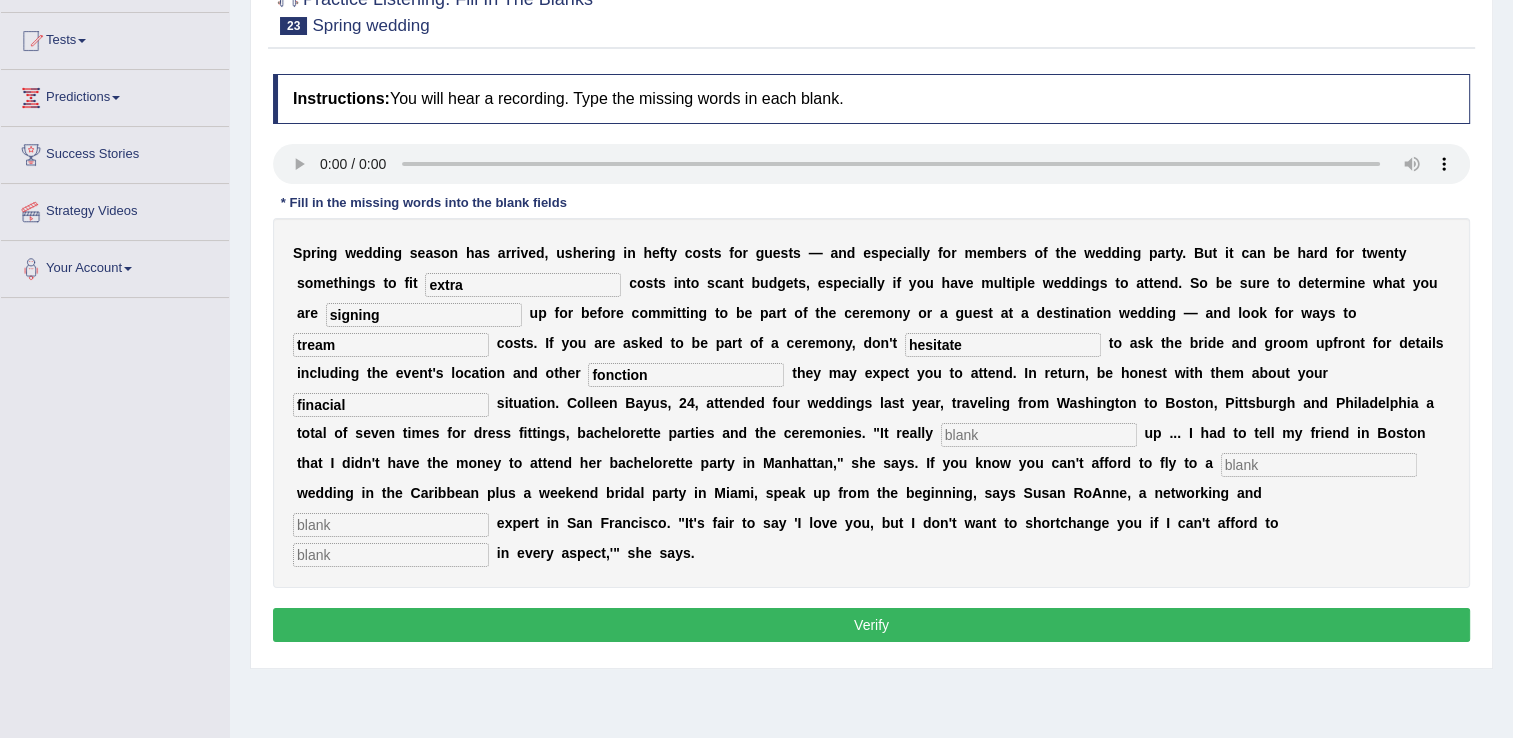 click on "finacial" at bounding box center [391, 405] 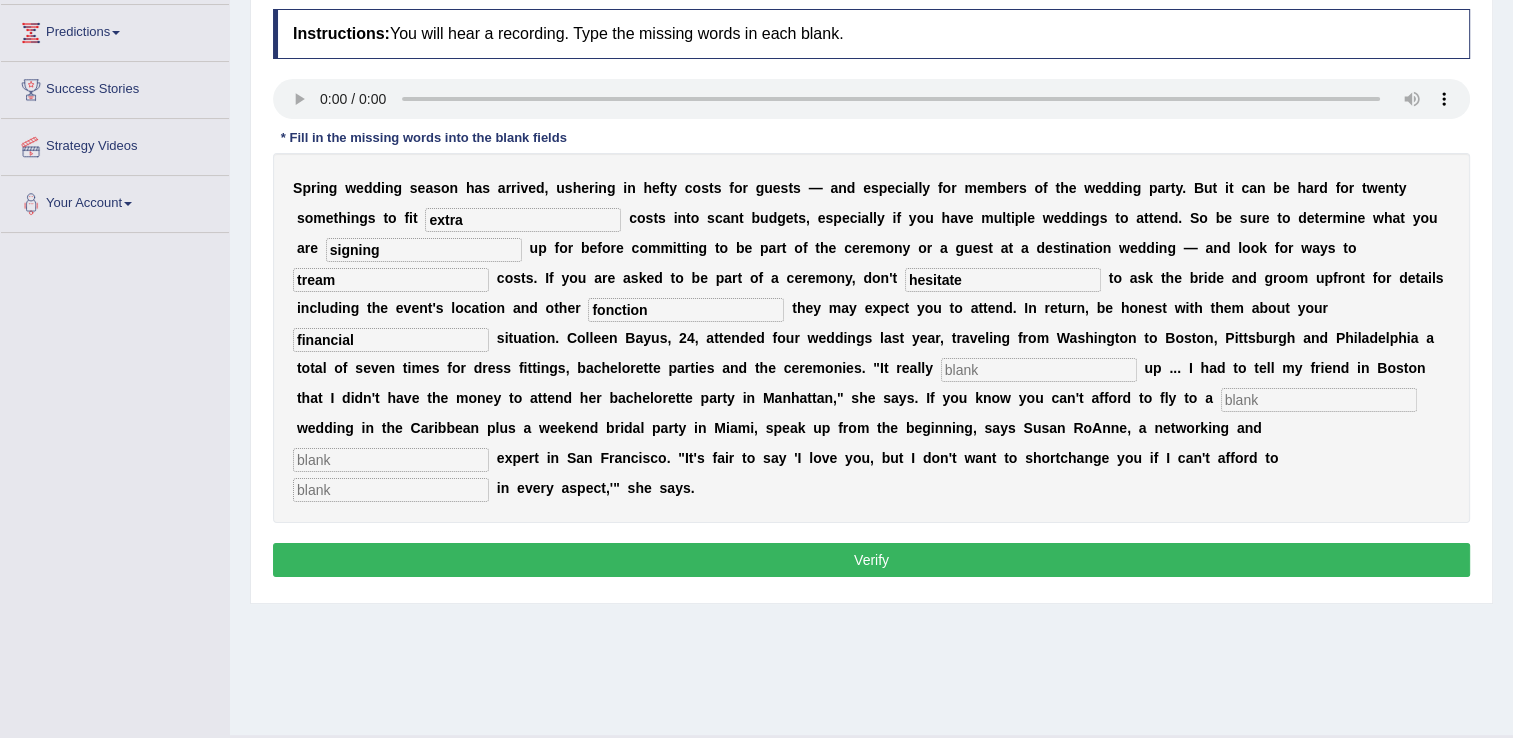 scroll, scrollTop: 300, scrollLeft: 0, axis: vertical 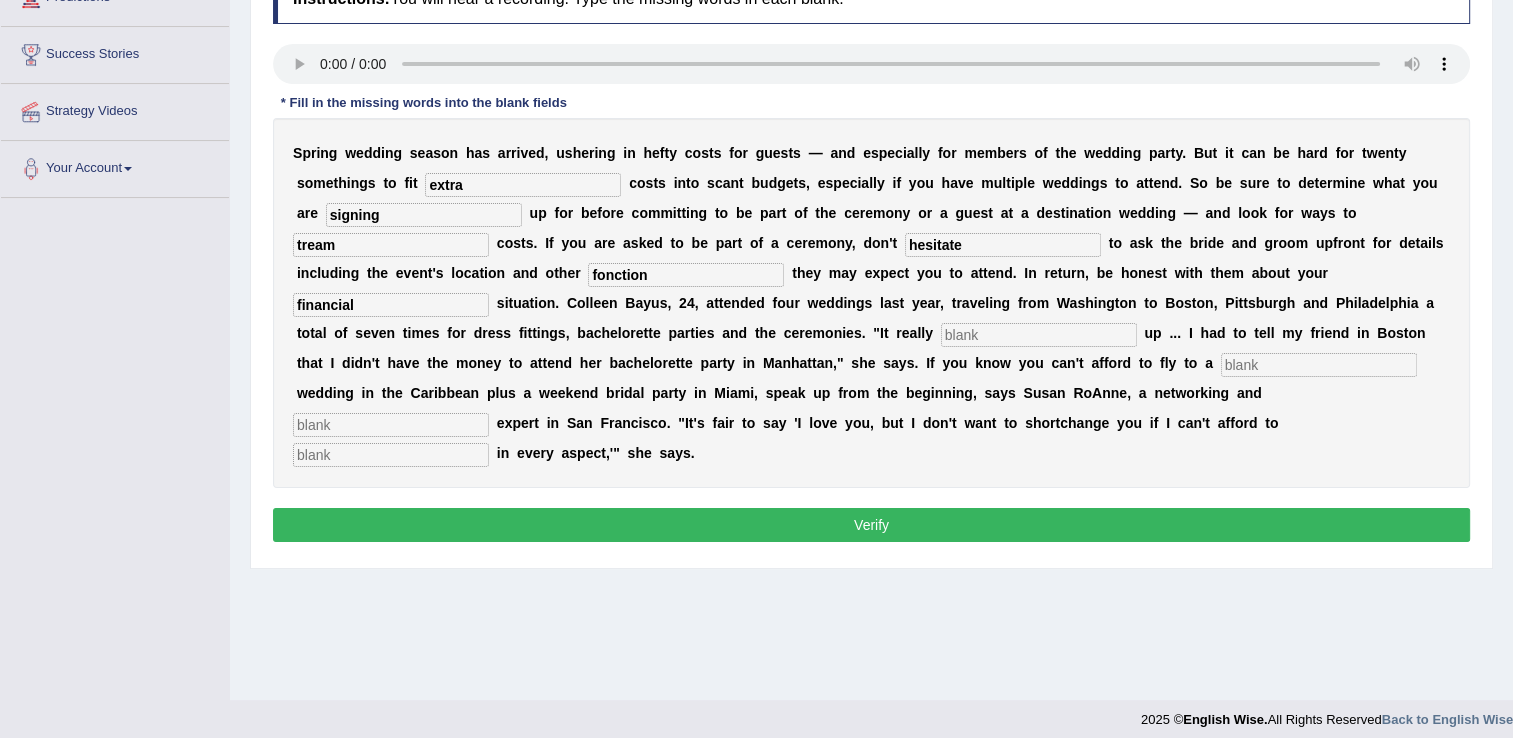 type on "financial" 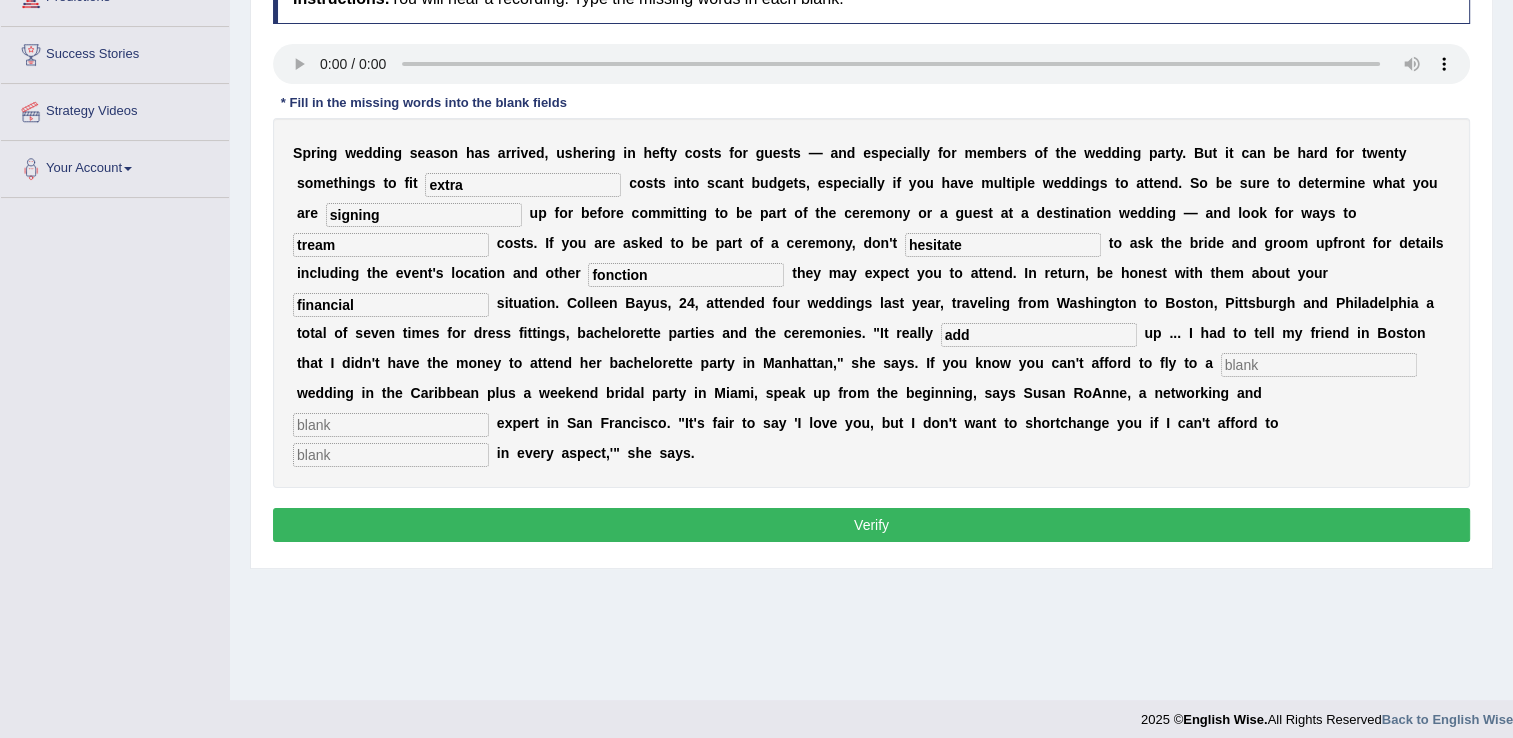type on "add" 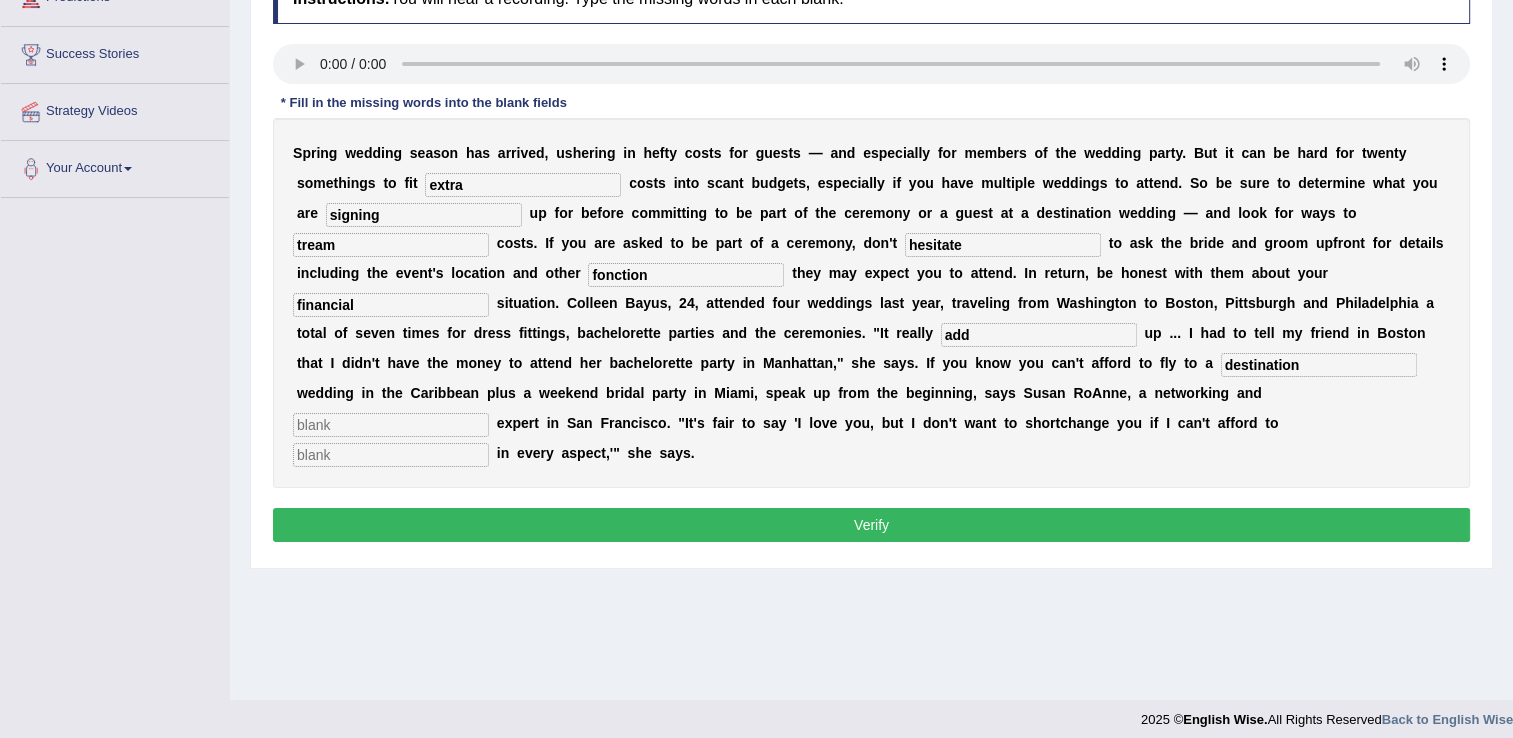 type on "destination" 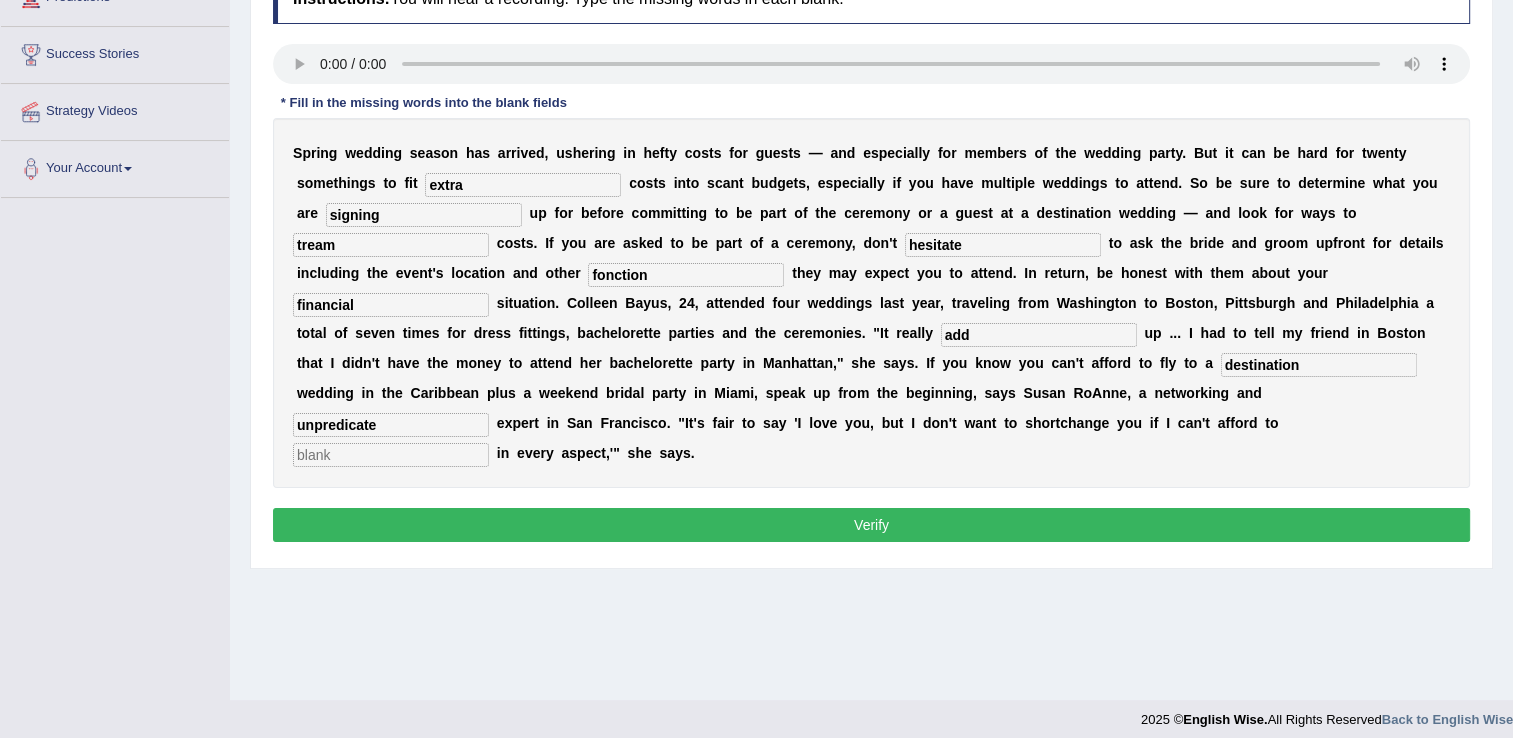 click on "unpredicate" at bounding box center (391, 425) 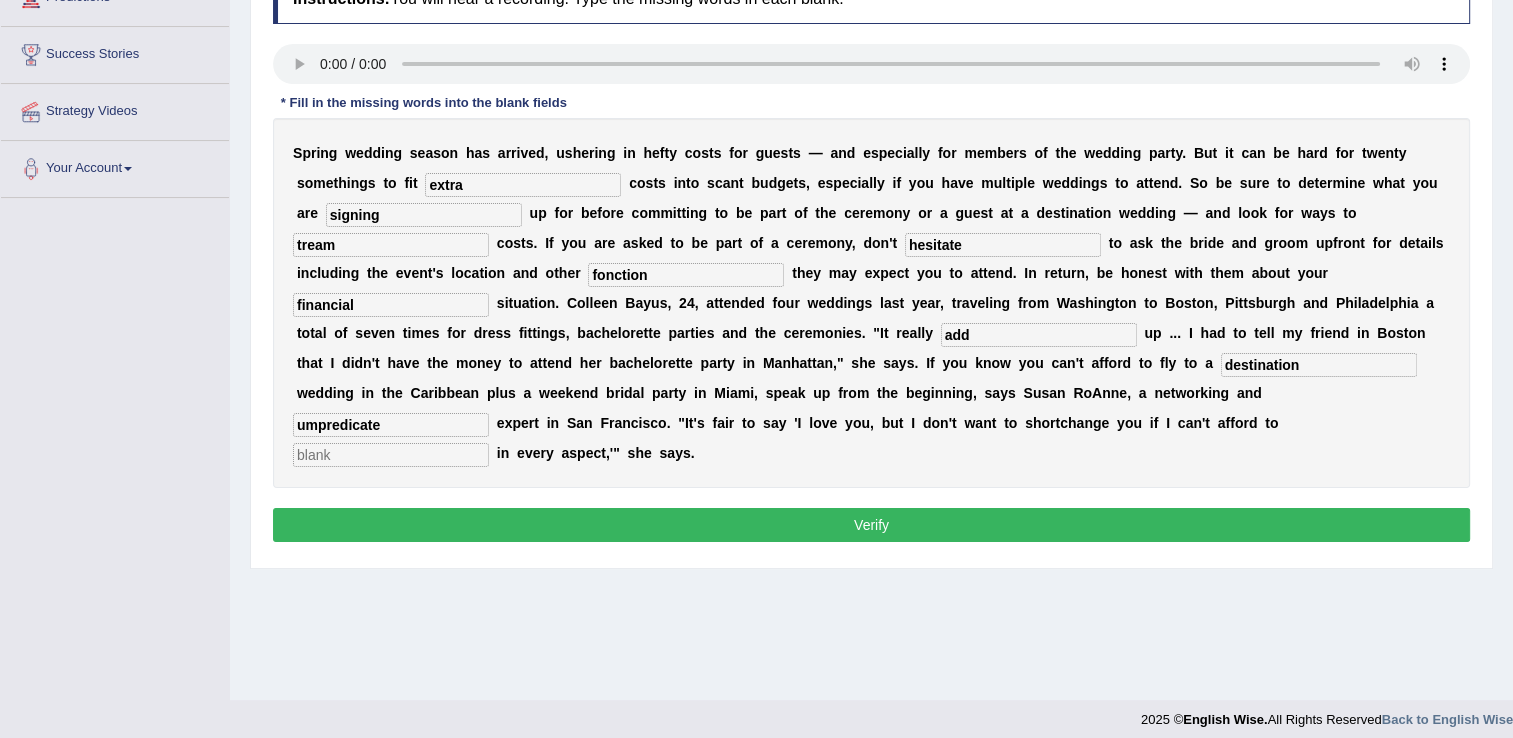 type on "umpredicate" 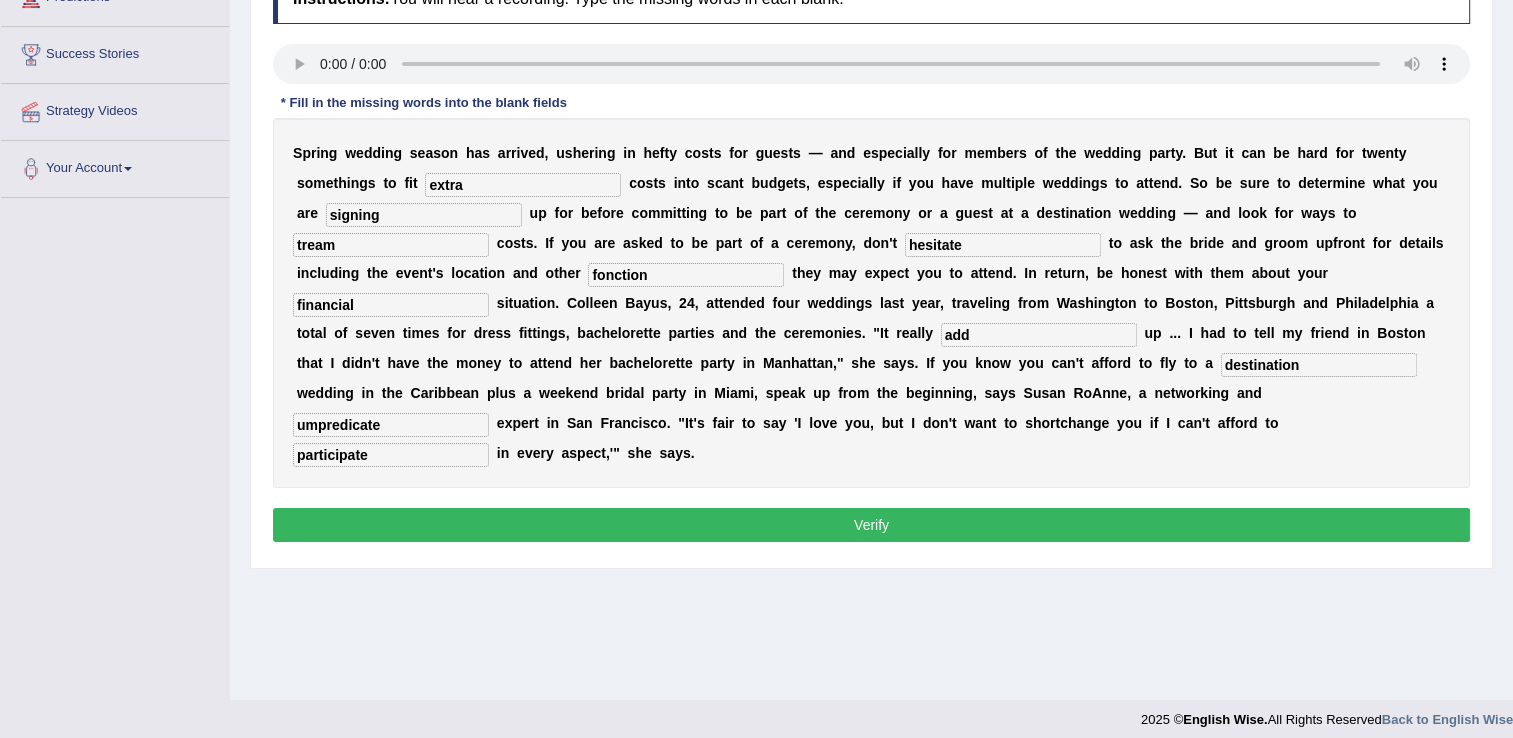 type on "participate" 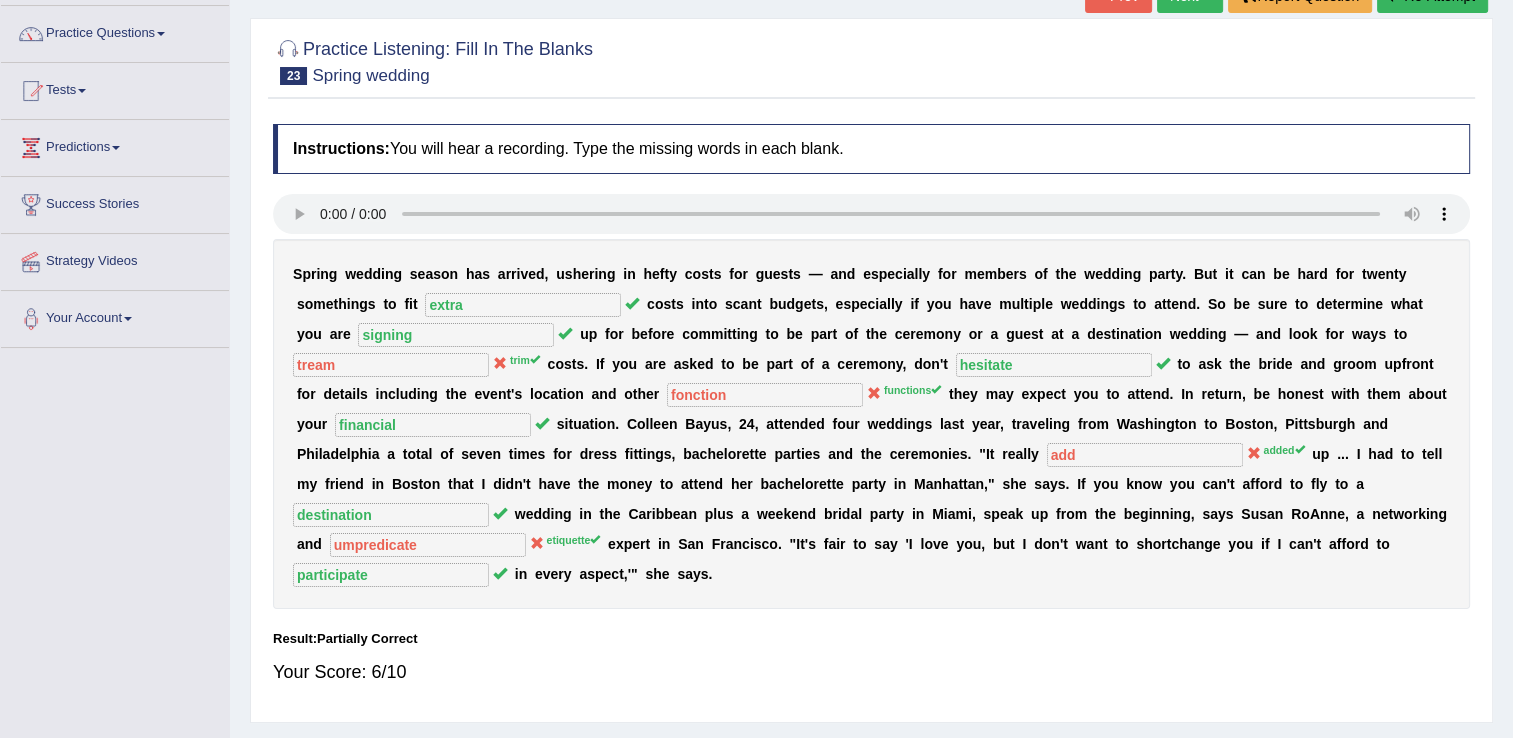scroll, scrollTop: 0, scrollLeft: 0, axis: both 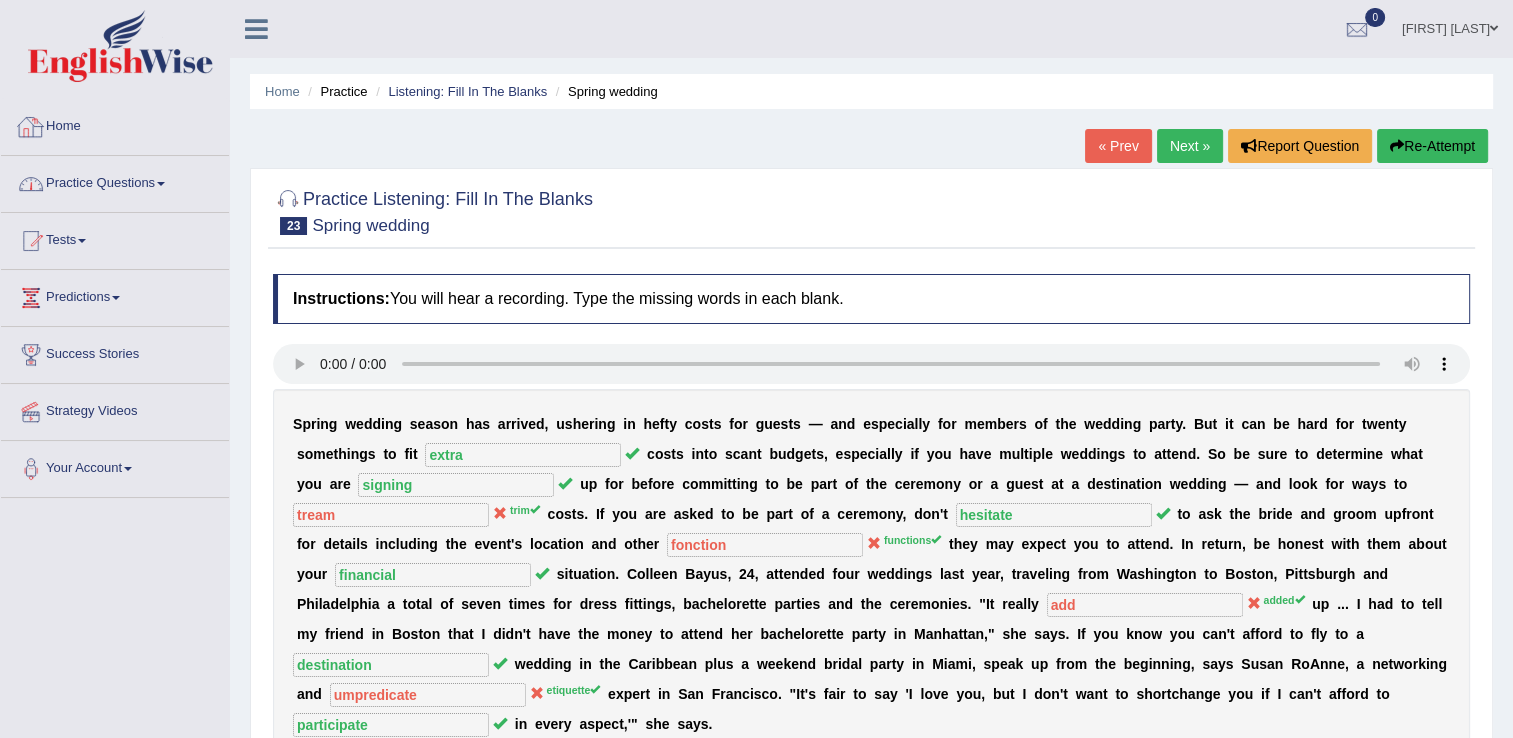 click on "Practice Questions" at bounding box center [115, 181] 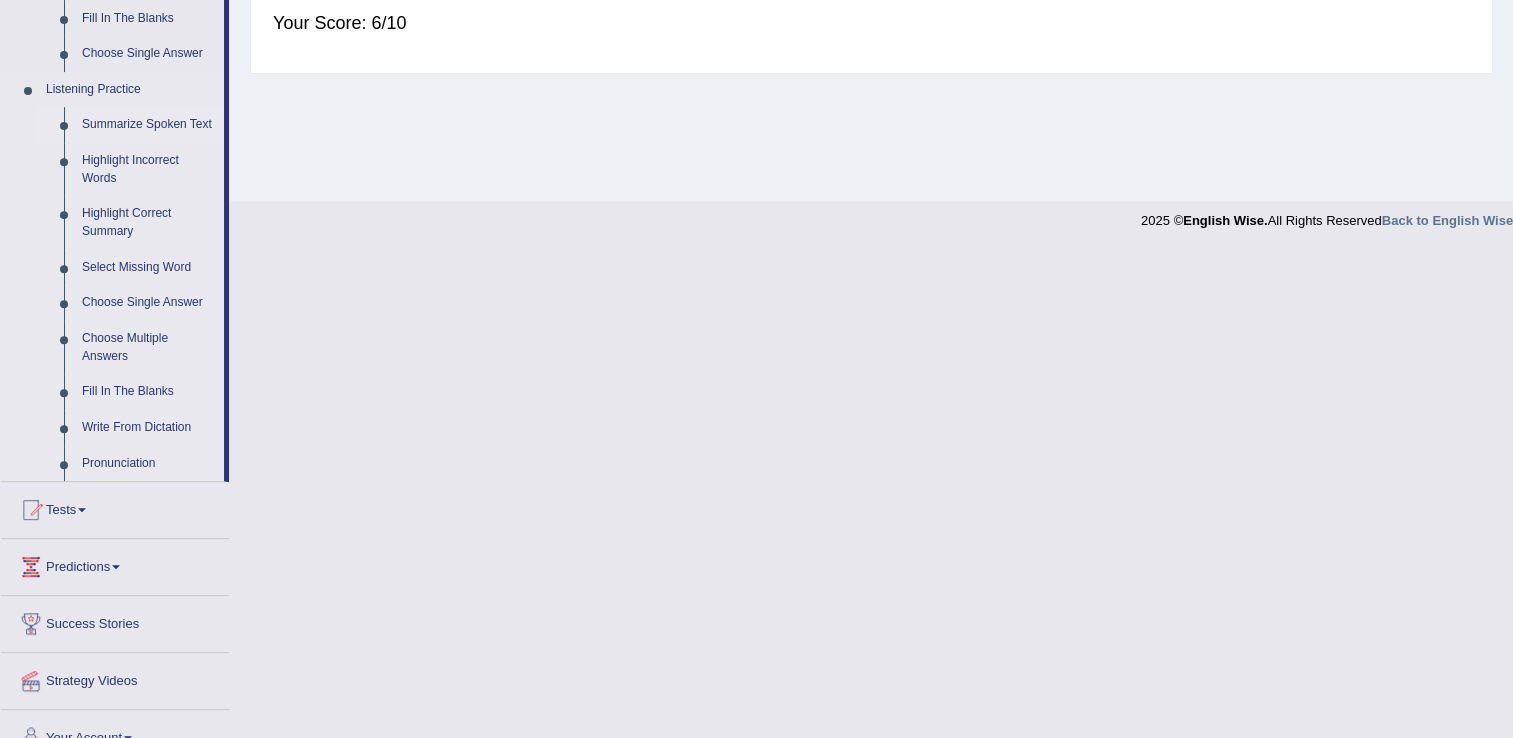 scroll, scrollTop: 800, scrollLeft: 0, axis: vertical 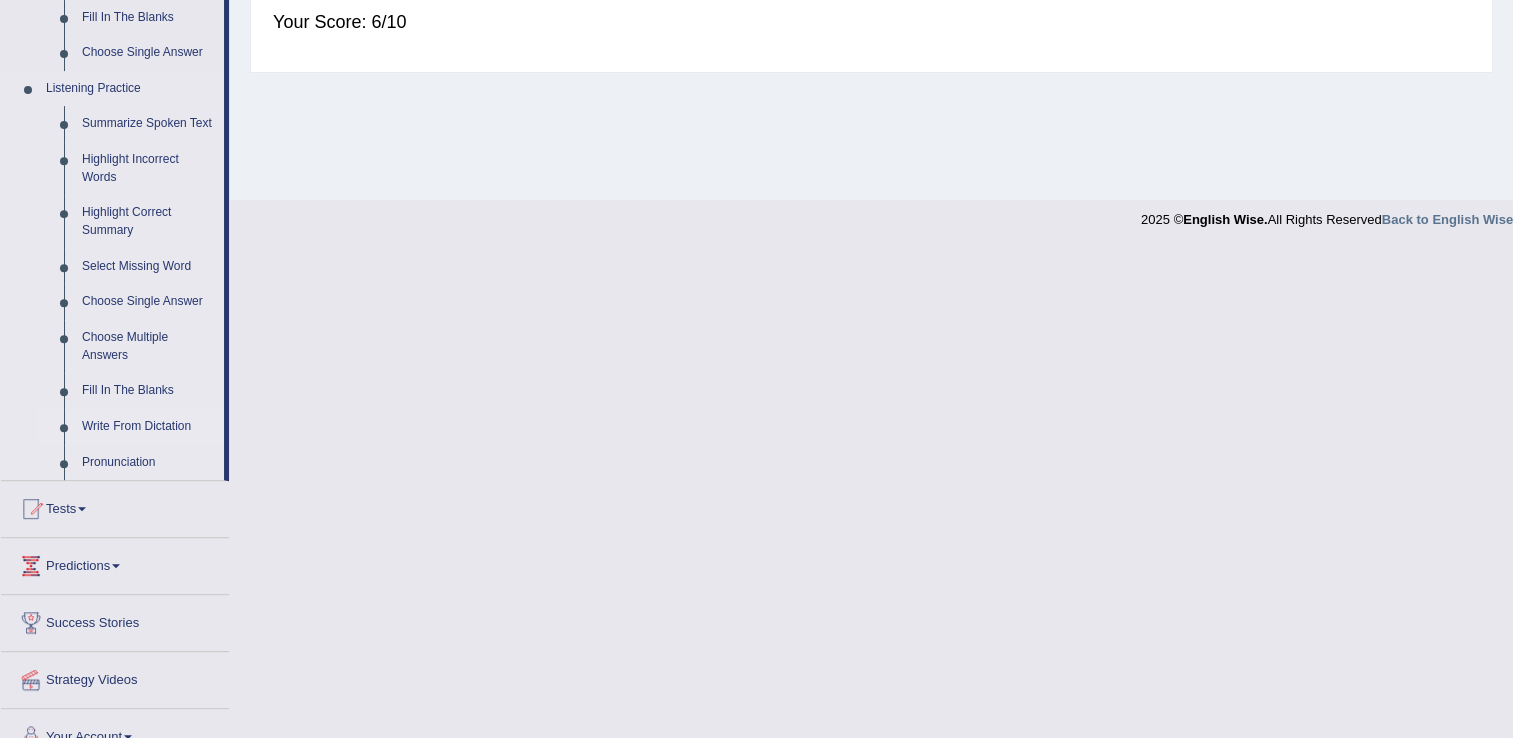 click on "Write From Dictation" at bounding box center [148, 427] 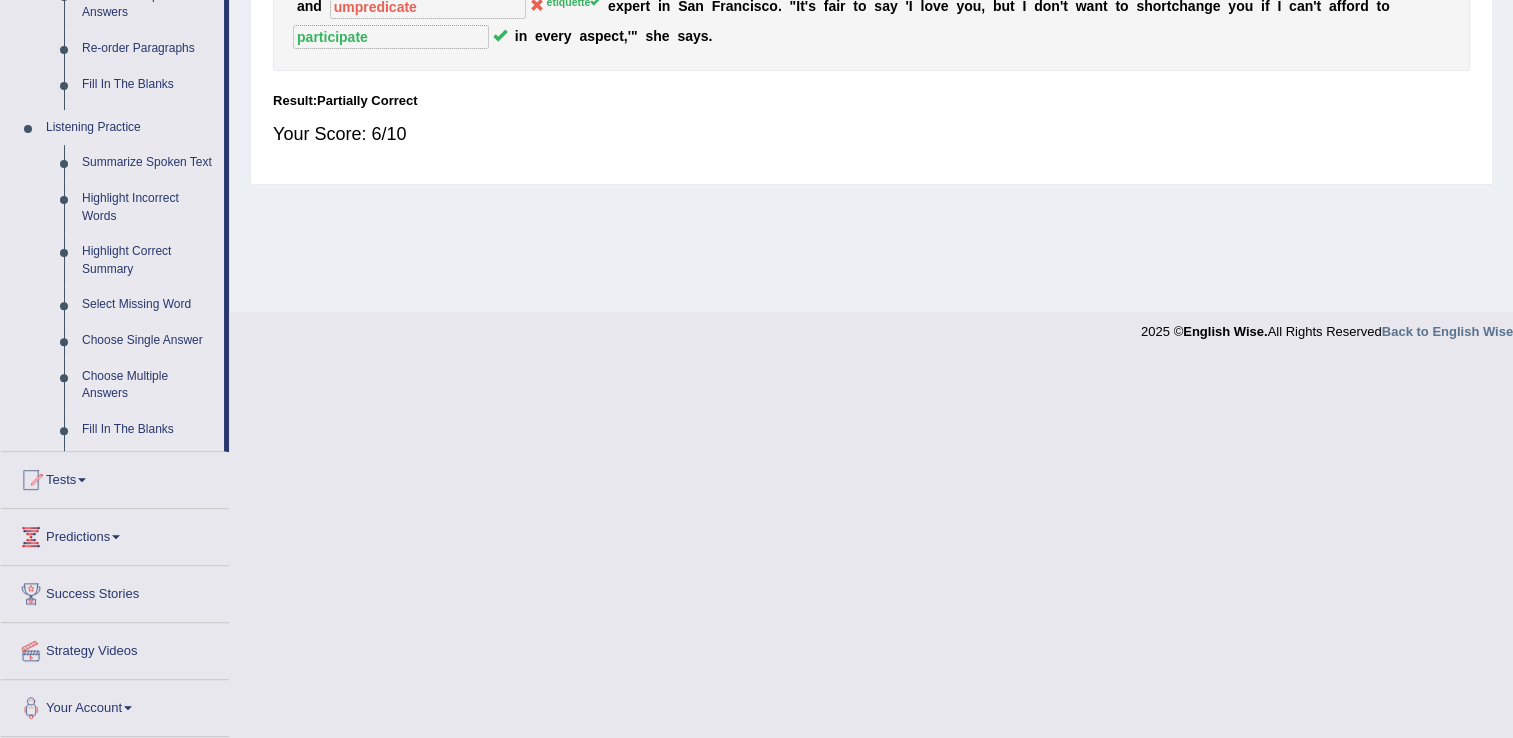 scroll, scrollTop: 312, scrollLeft: 0, axis: vertical 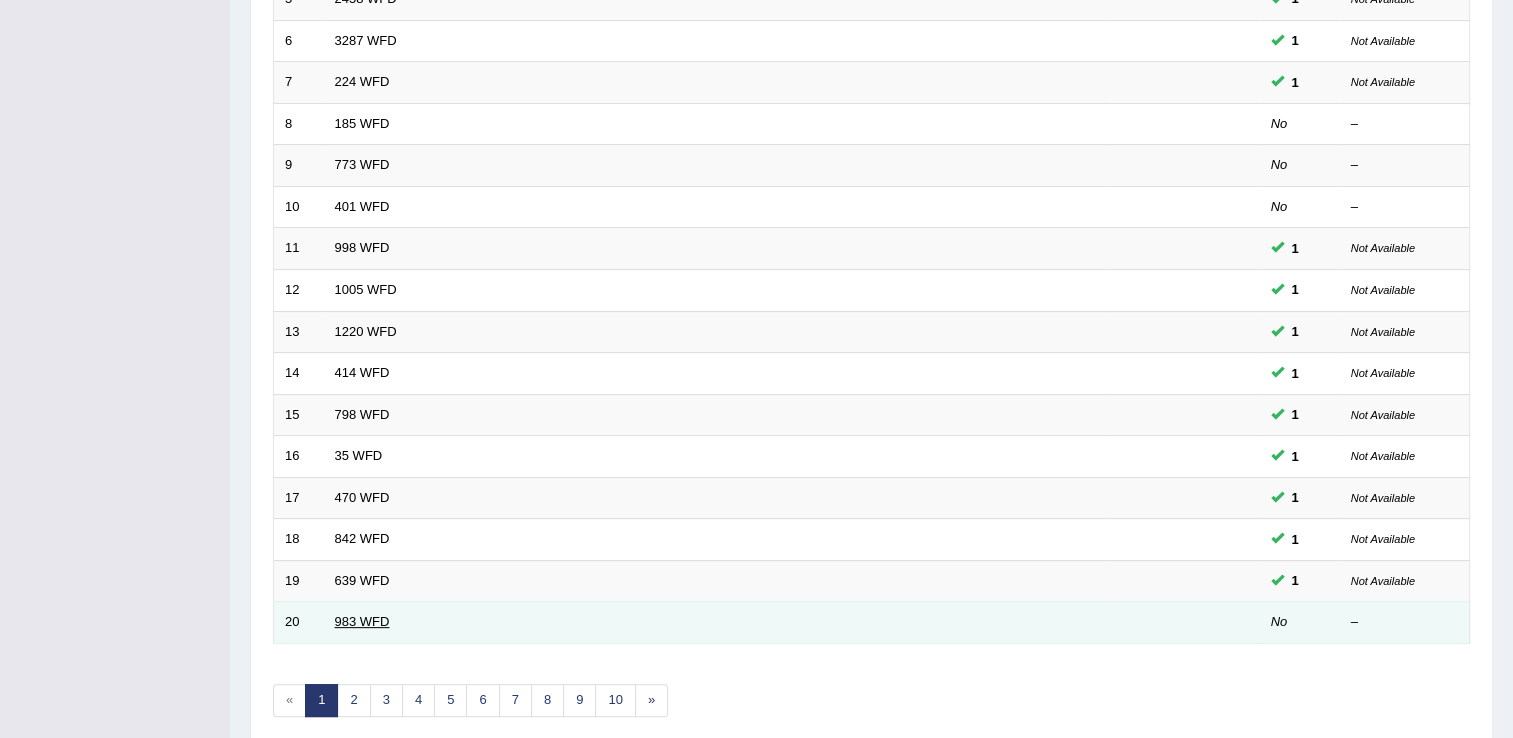 click on "983 WFD" at bounding box center (362, 621) 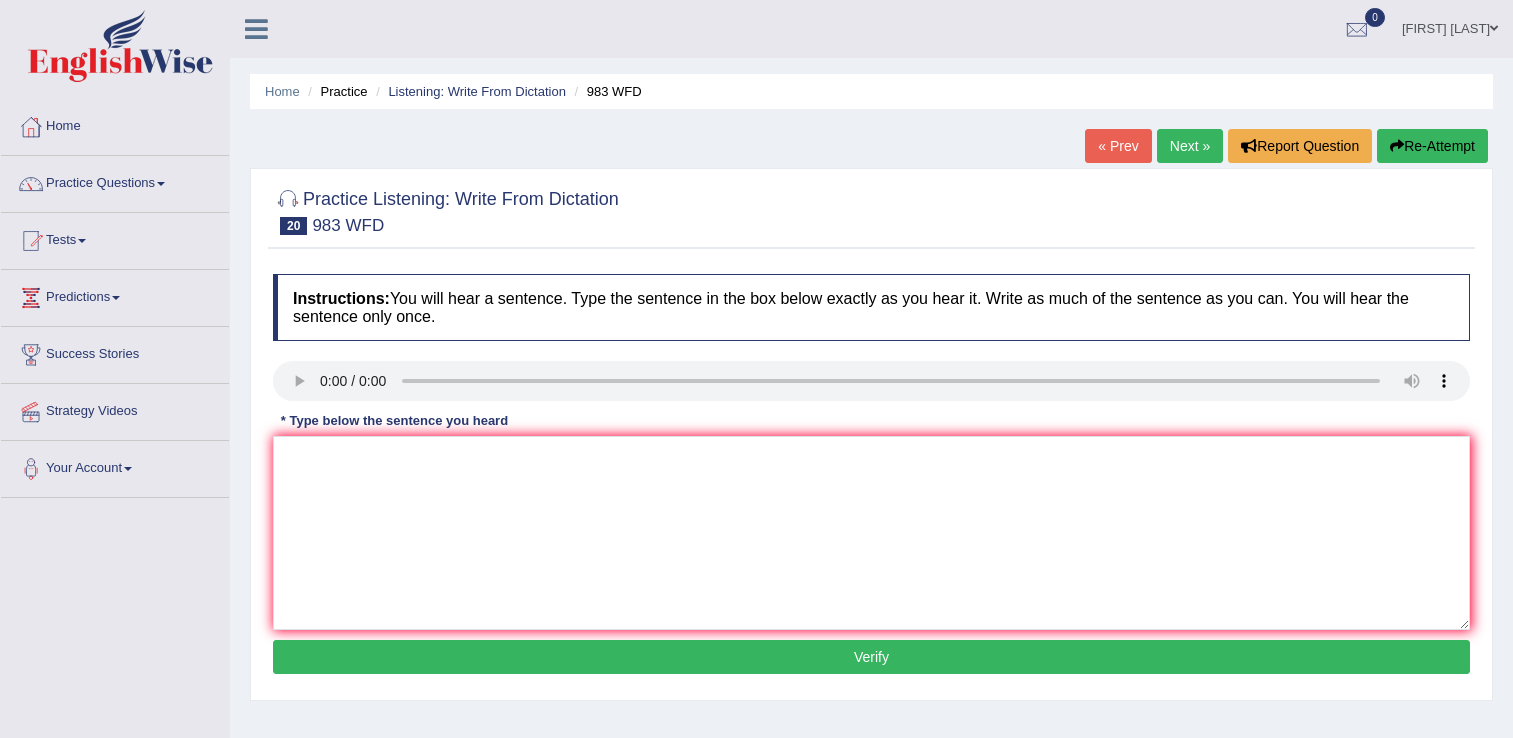 scroll, scrollTop: 0, scrollLeft: 0, axis: both 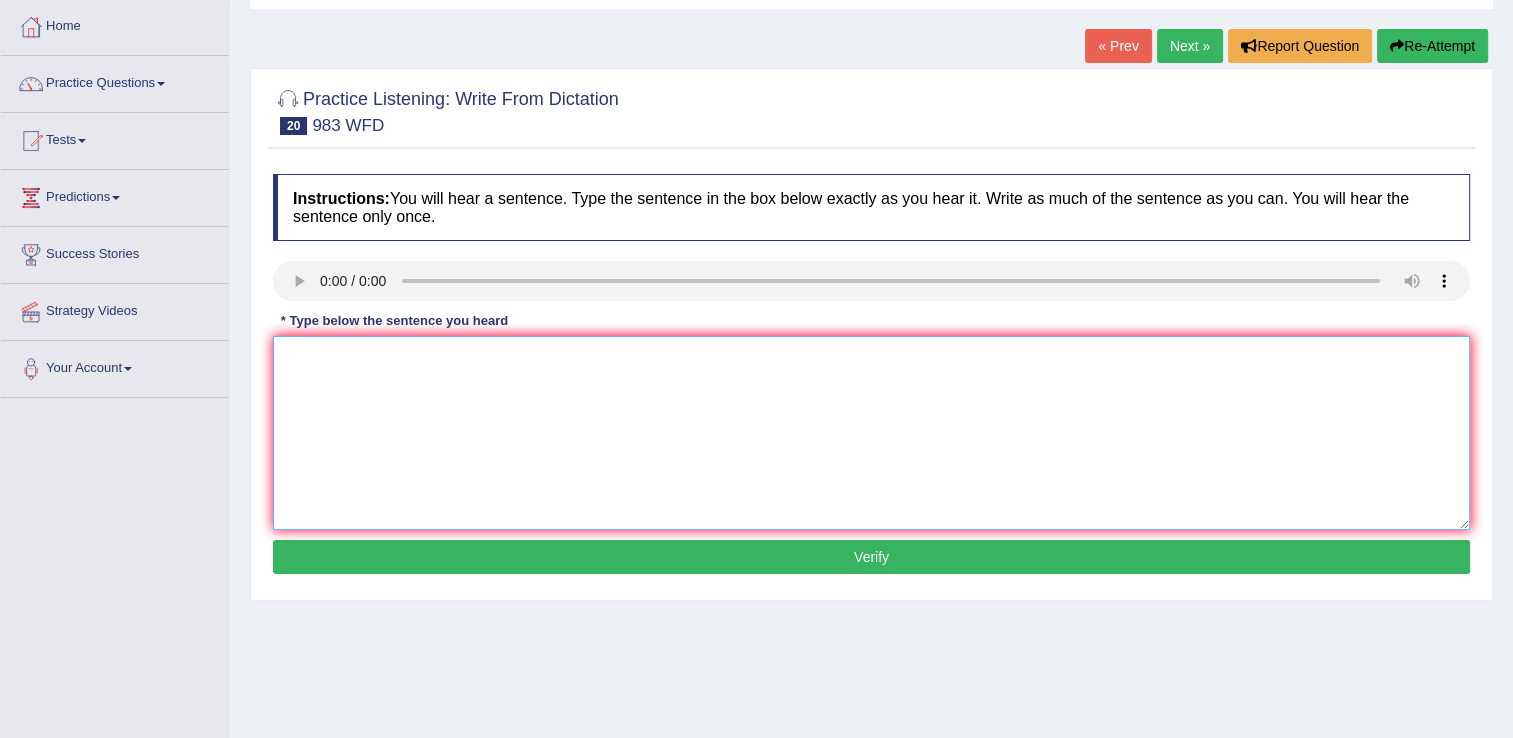 click at bounding box center [871, 433] 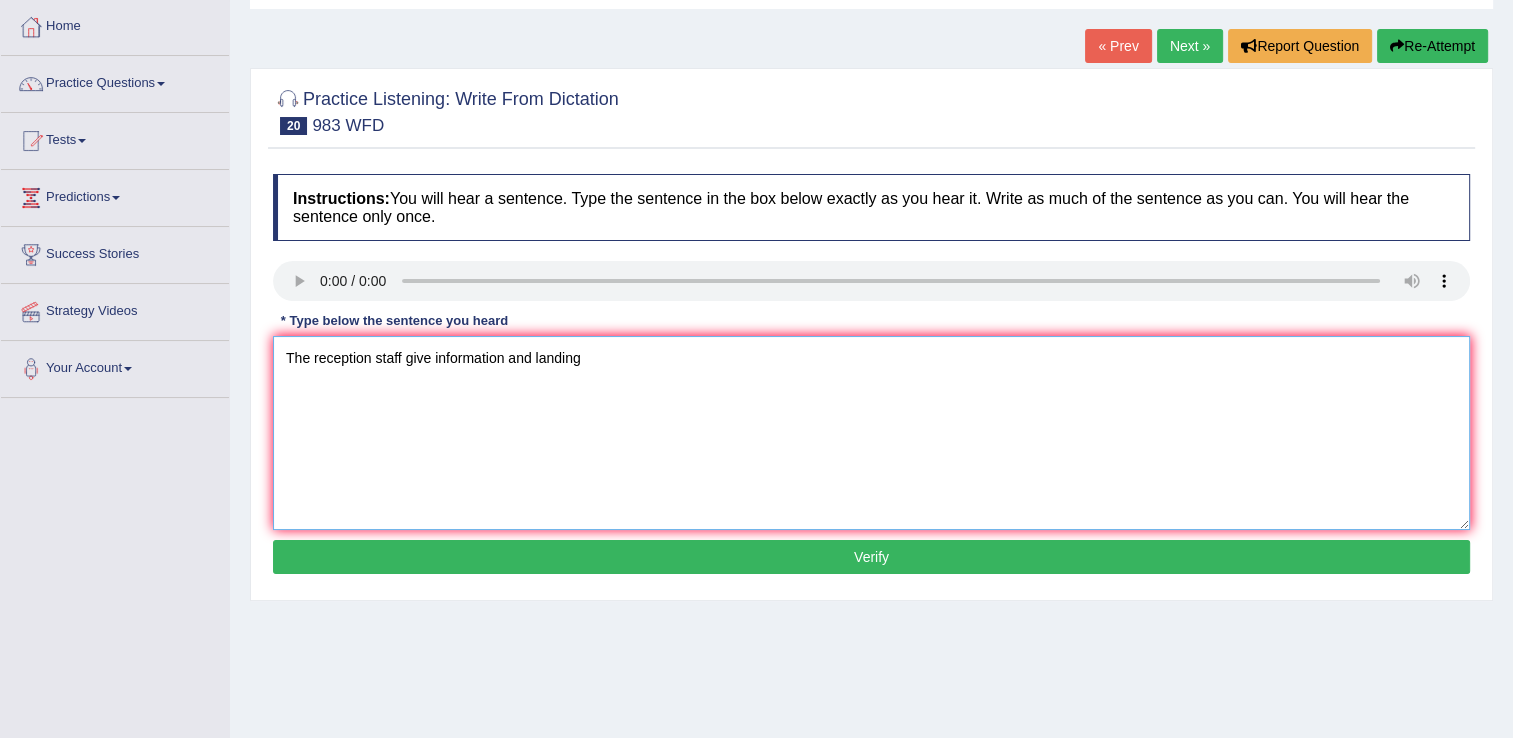 type on "The reception staff give information and landing" 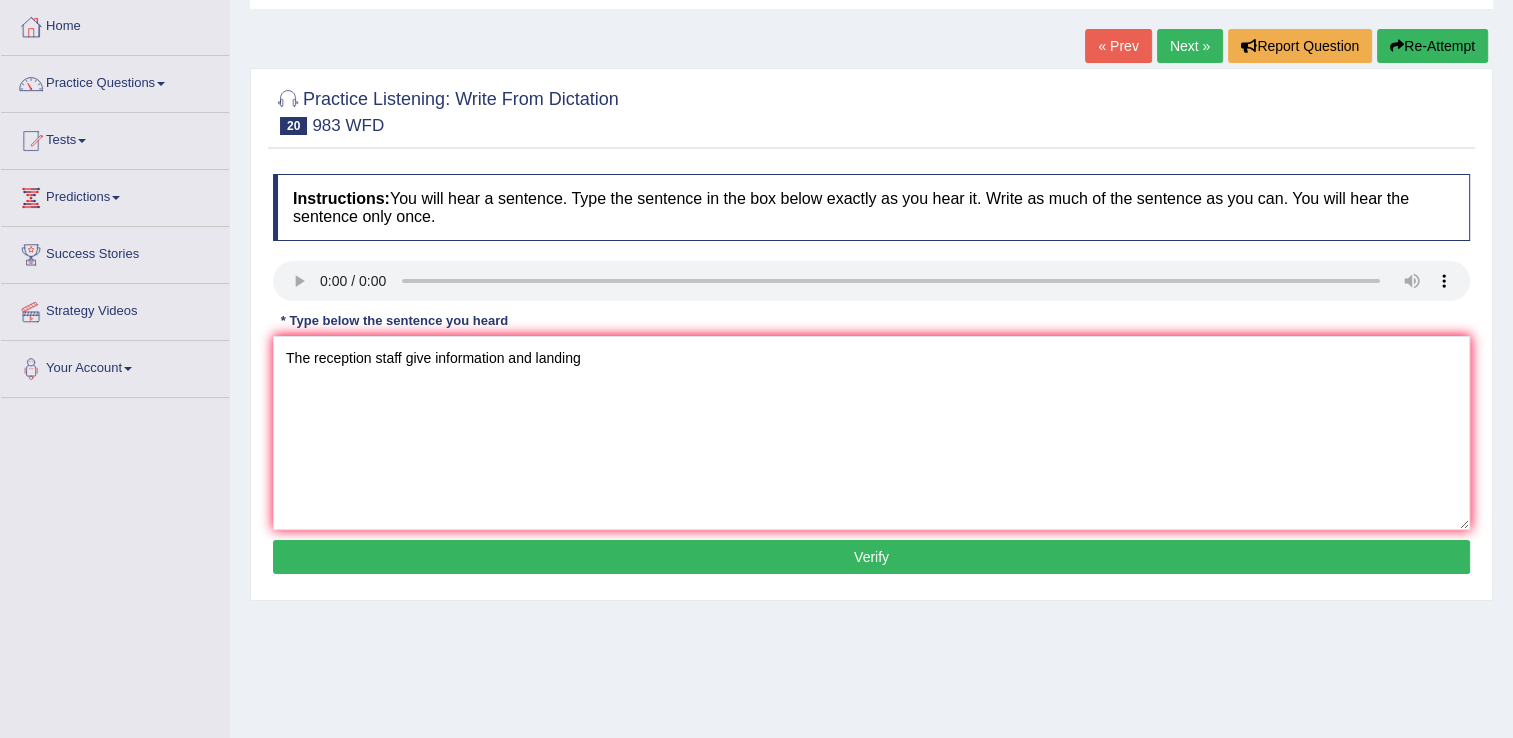 click on "Verify" at bounding box center [871, 557] 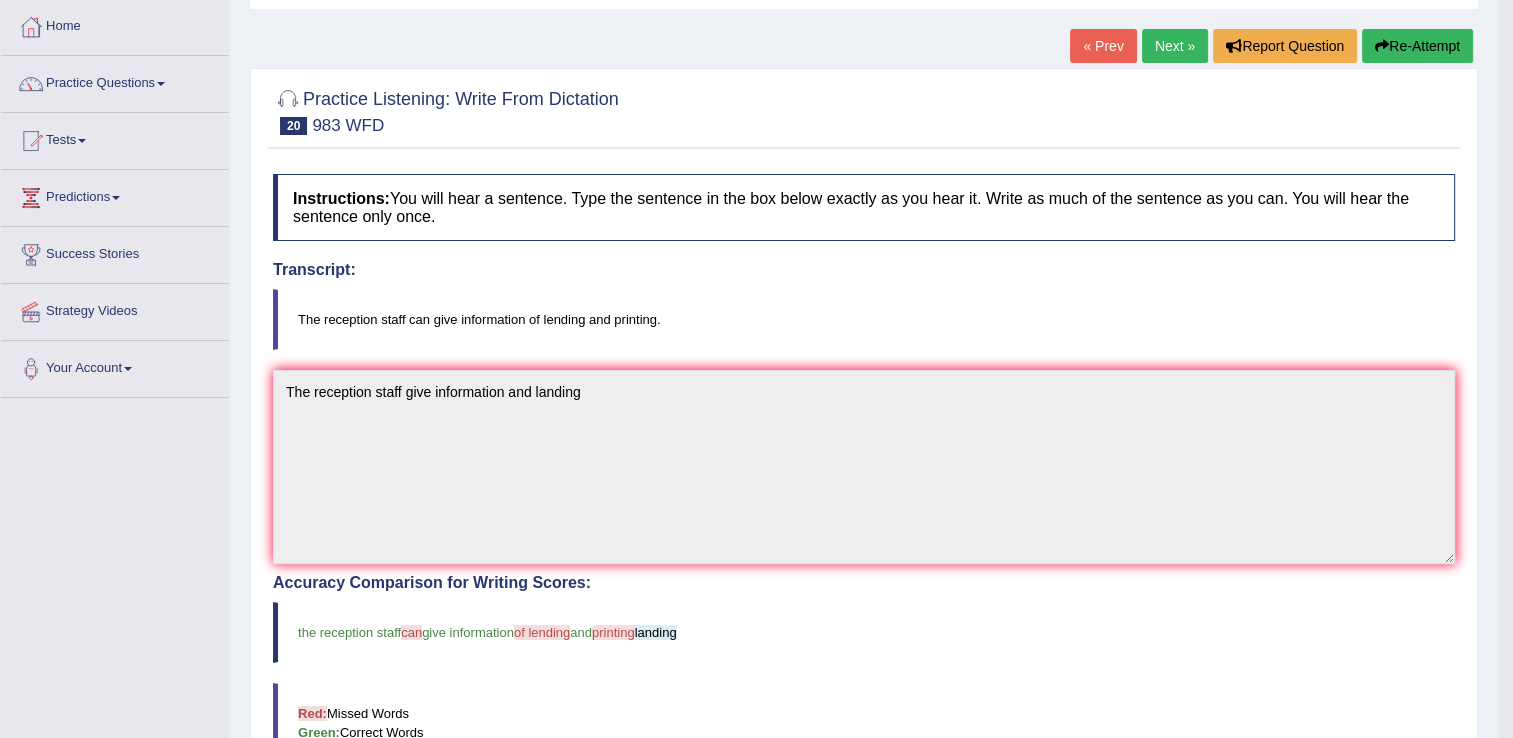 scroll, scrollTop: 0, scrollLeft: 0, axis: both 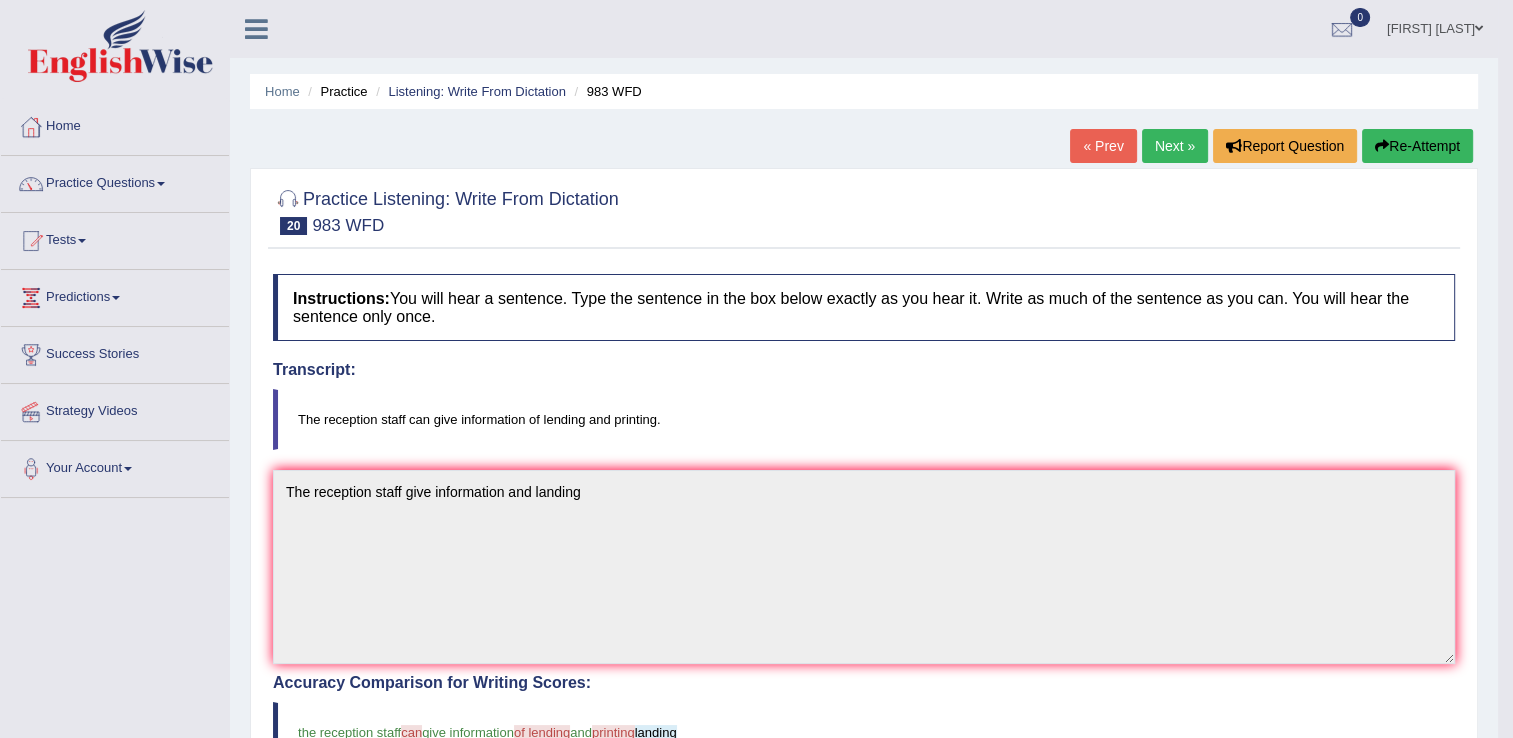 click on "Next »" at bounding box center (1175, 146) 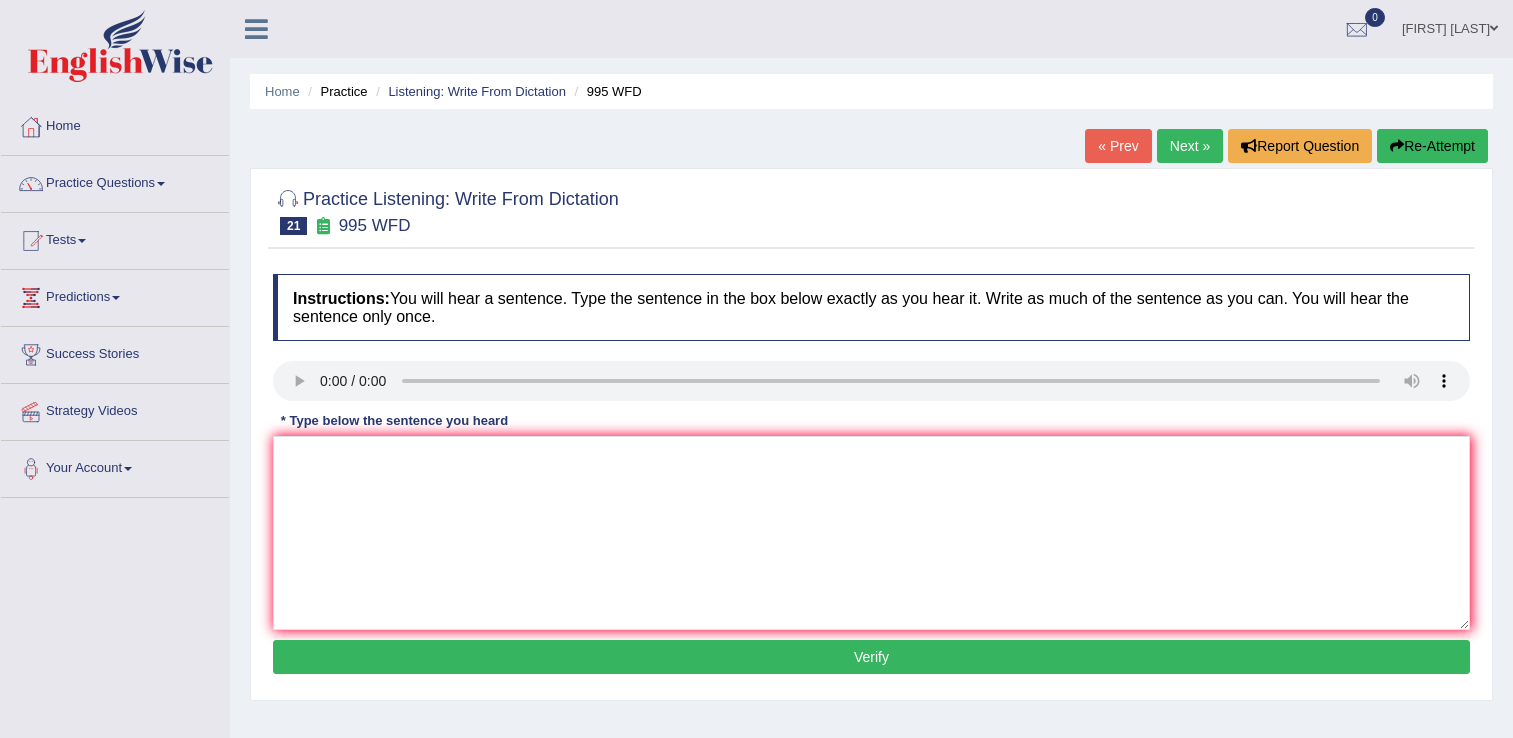 scroll, scrollTop: 100, scrollLeft: 0, axis: vertical 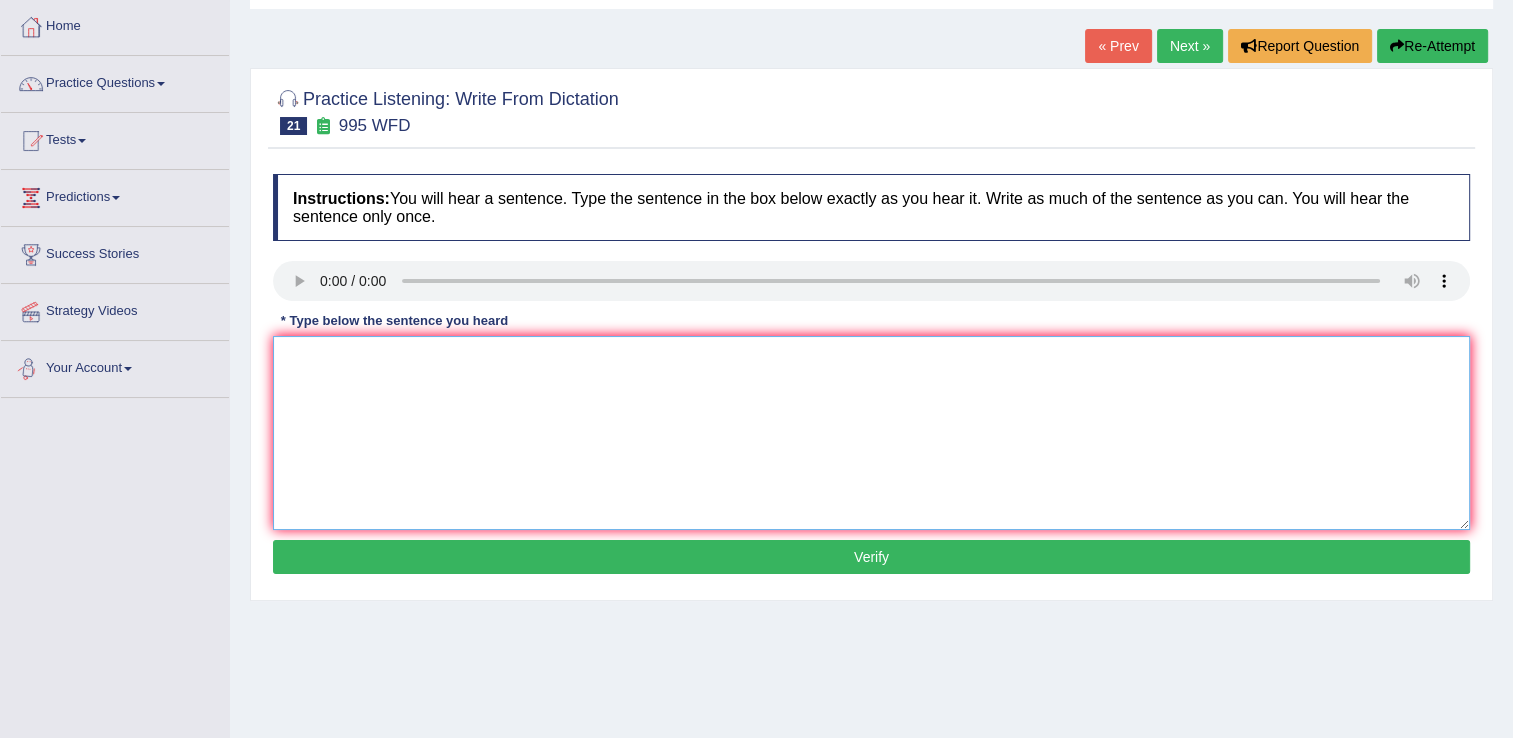 click at bounding box center [871, 433] 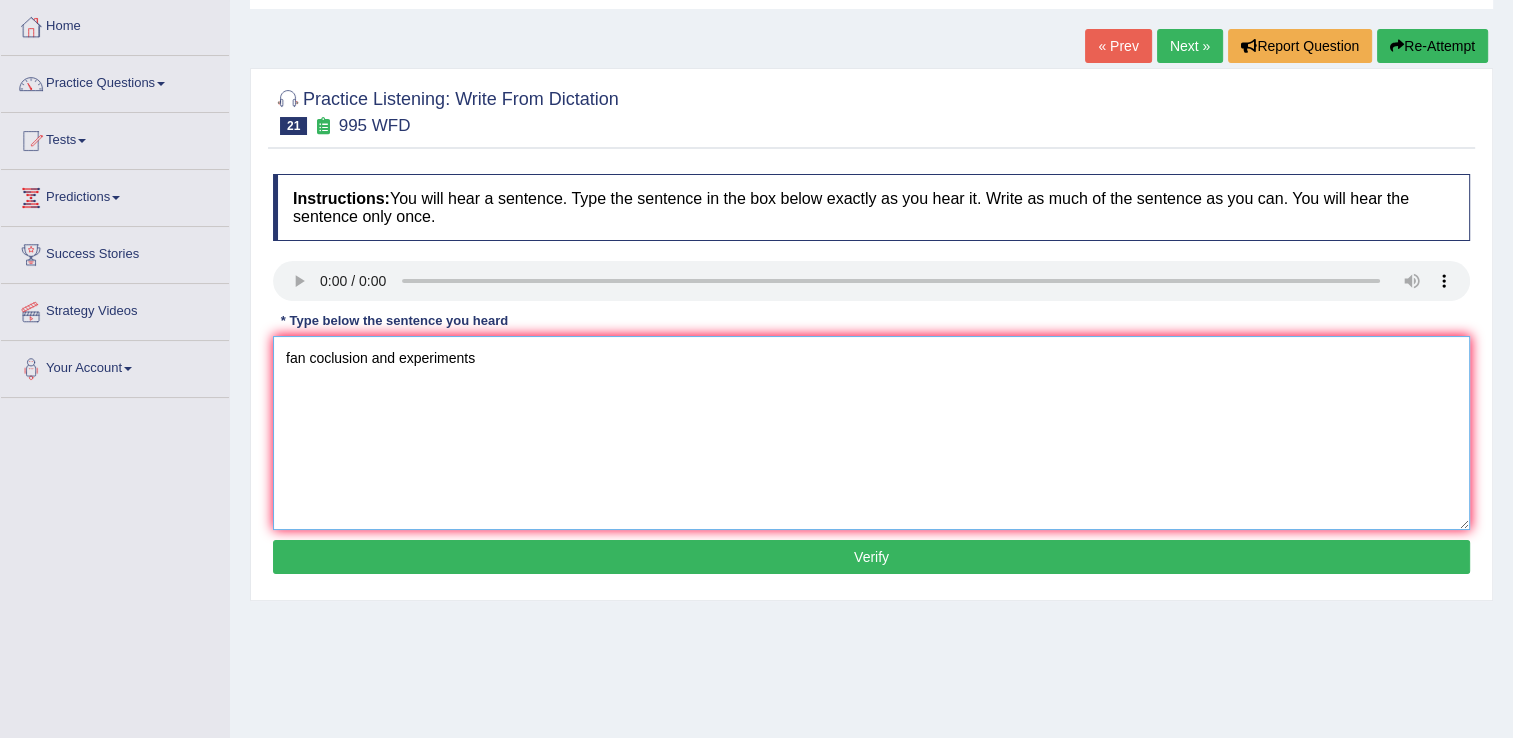 type on "fan coclusion and experiments" 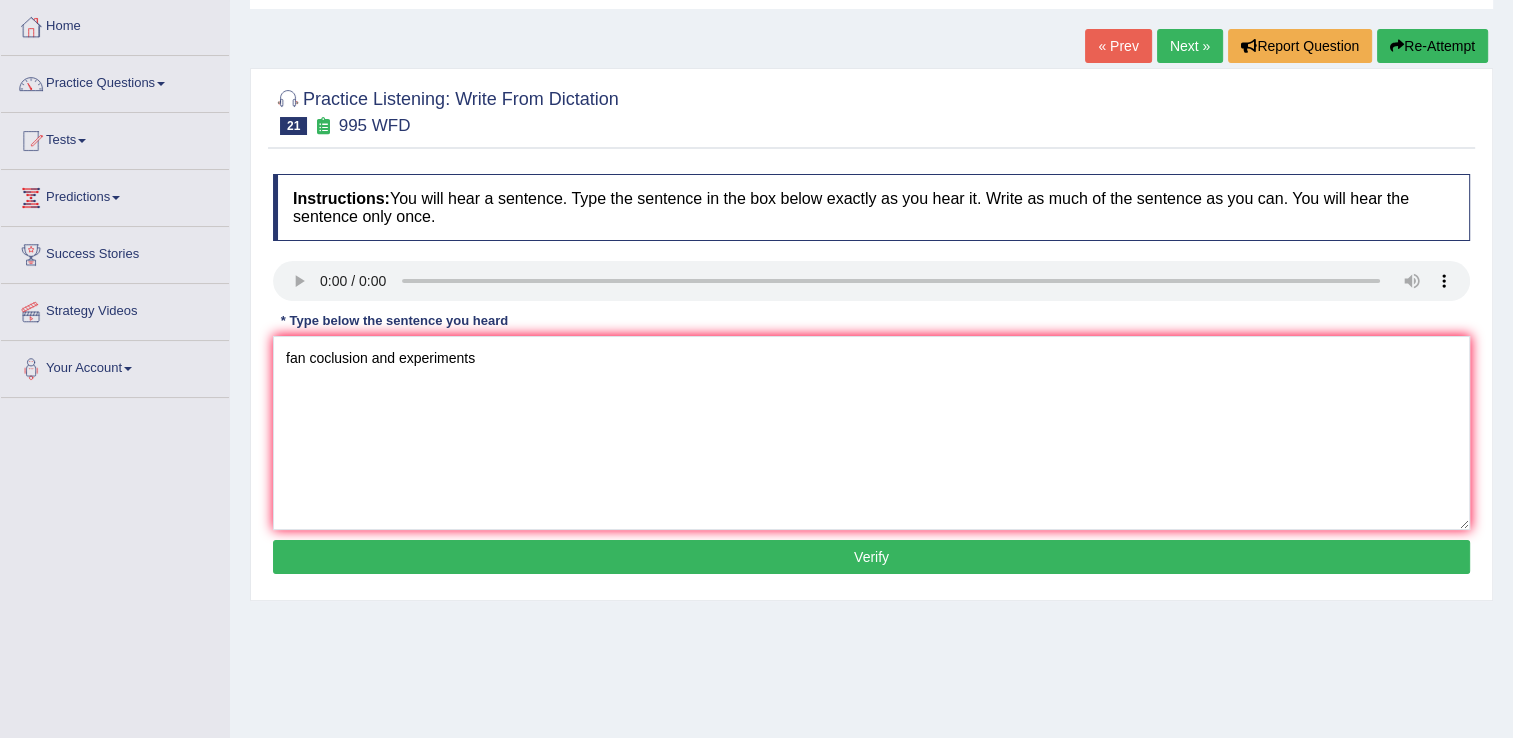 click on "Verify" at bounding box center [871, 557] 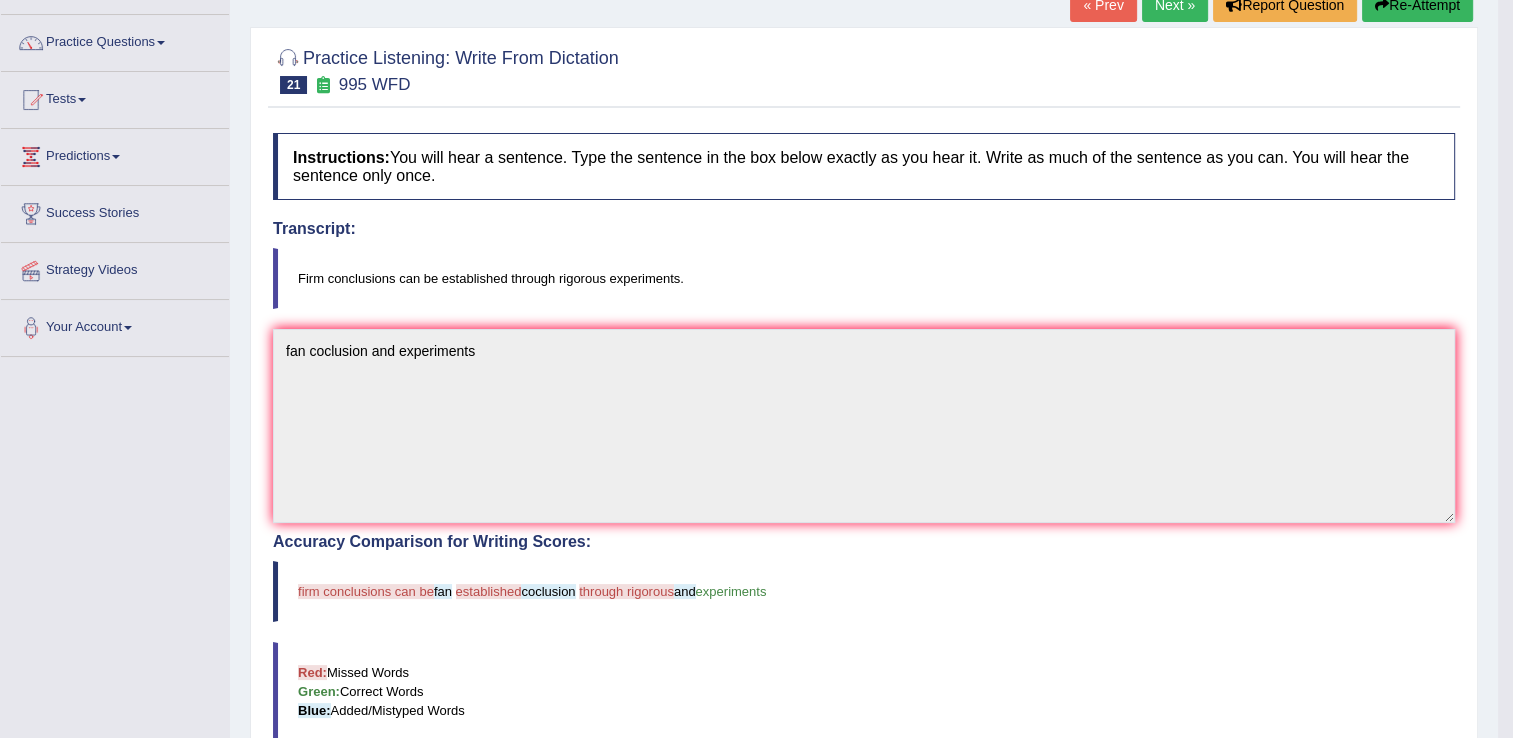 scroll, scrollTop: 100, scrollLeft: 0, axis: vertical 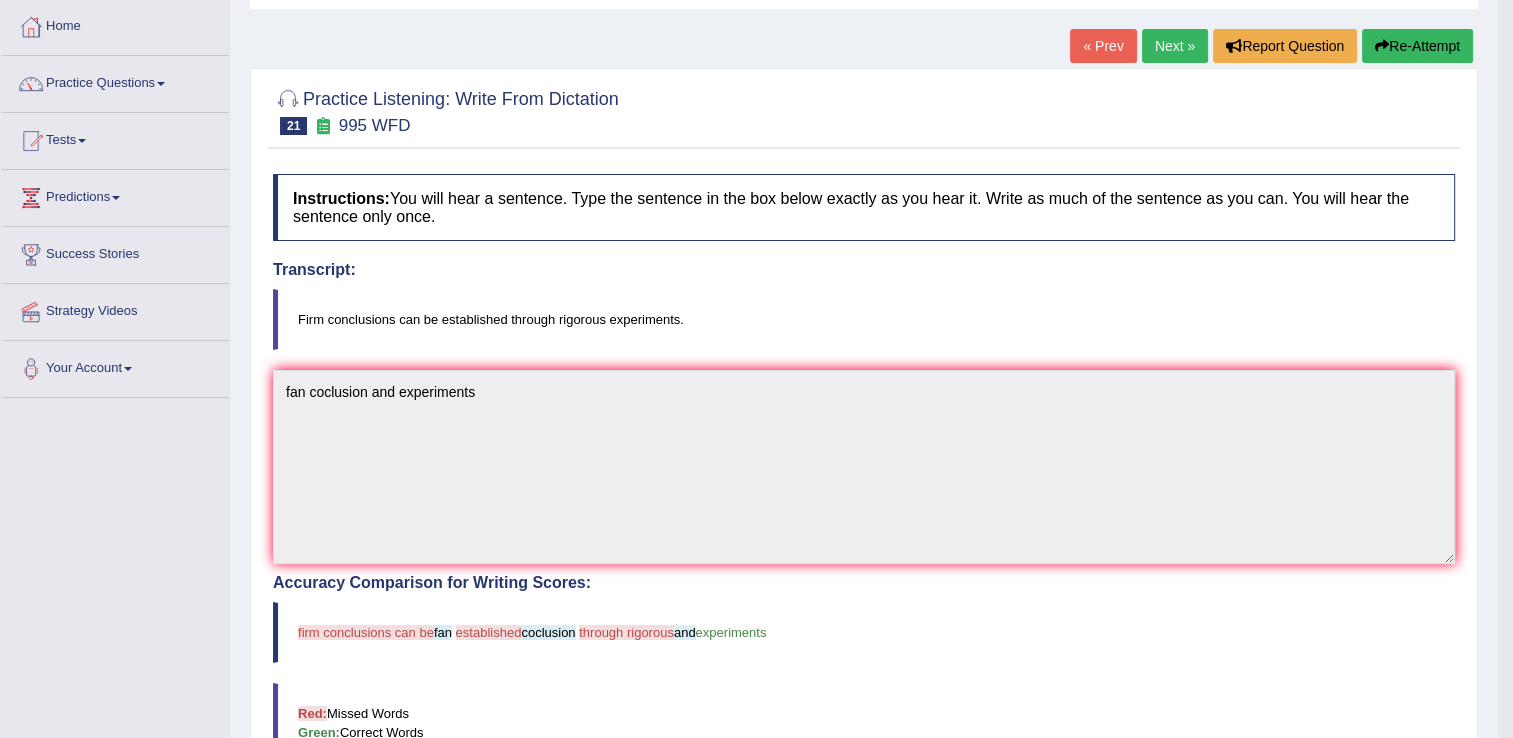 click on "Re-Attempt" at bounding box center [1417, 46] 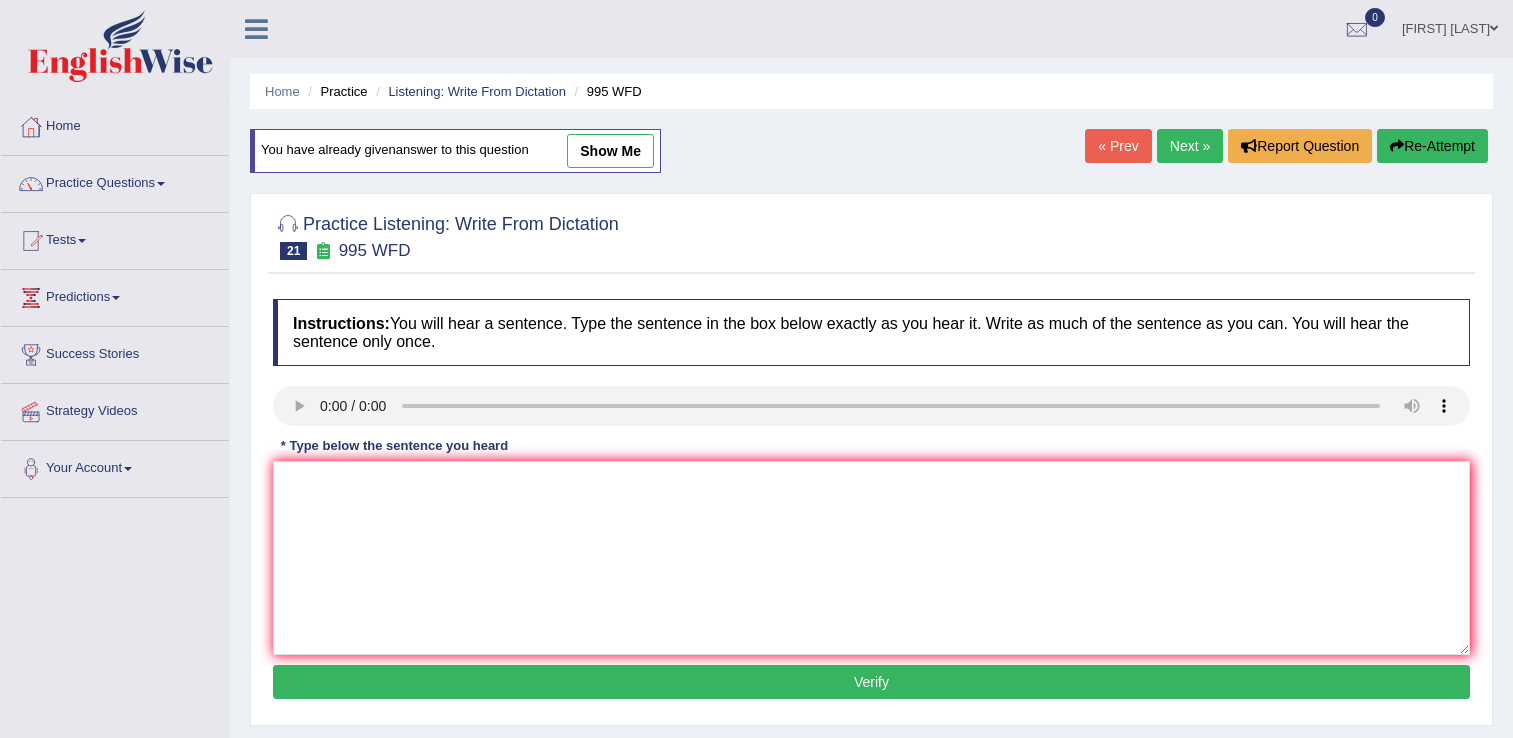scroll, scrollTop: 100, scrollLeft: 0, axis: vertical 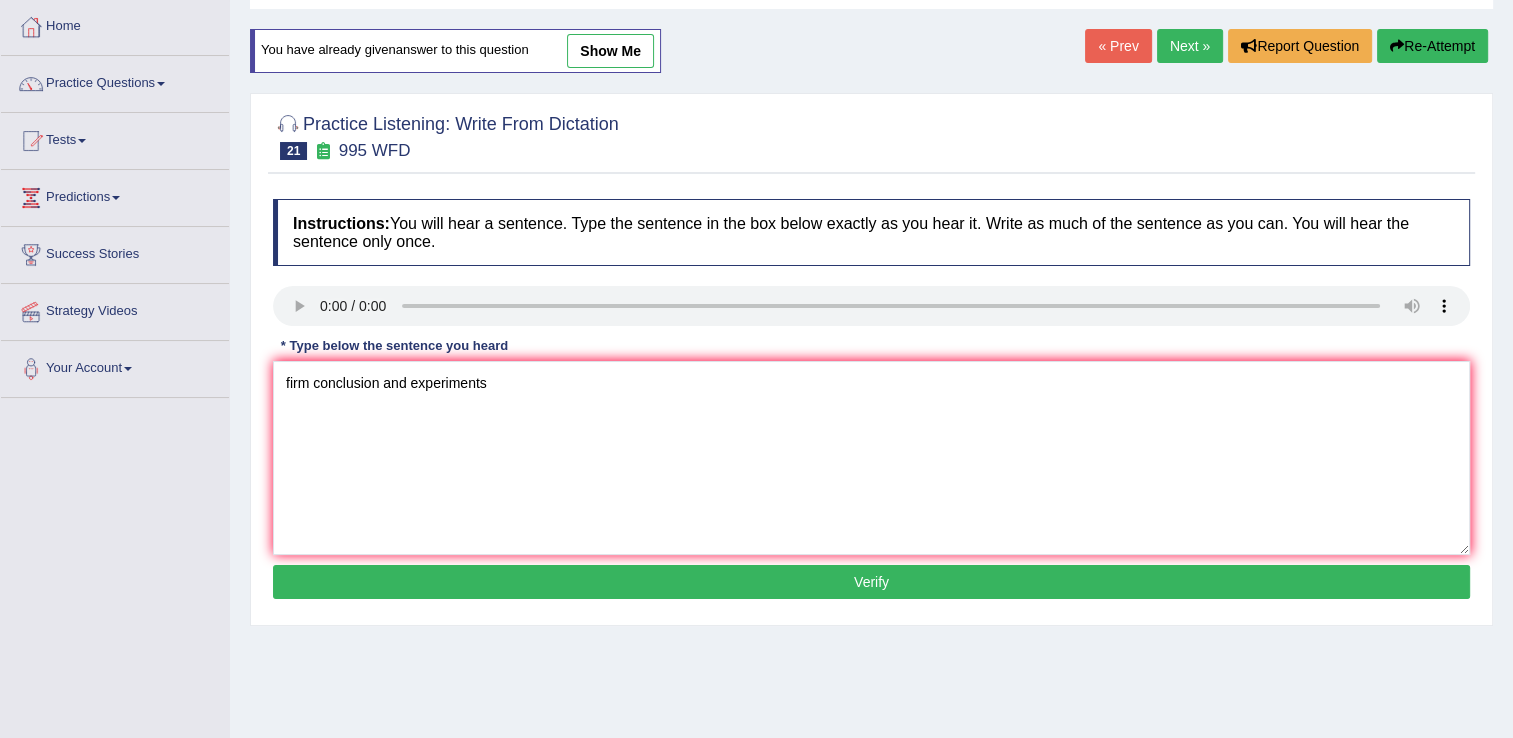 click on "Instructions:  You will hear a sentence. Type the sentence in the box below exactly as you hear it. Write as much of the sentence as you can. You will hear the sentence only once.
Transcript: Firm conclusions can be established through rigorous experiments. * Type below the sentence you heard firm conclusion and experiments Accuracy Comparison for Writing Scores:
Red:  Missed Words
Green:  Correct Words
Blue:  Added/Mistyped Words
Accuracy:   Punctuation at the end  You wrote first capital letter A.I. Engine Result:  Processing... Verify" at bounding box center [871, 402] 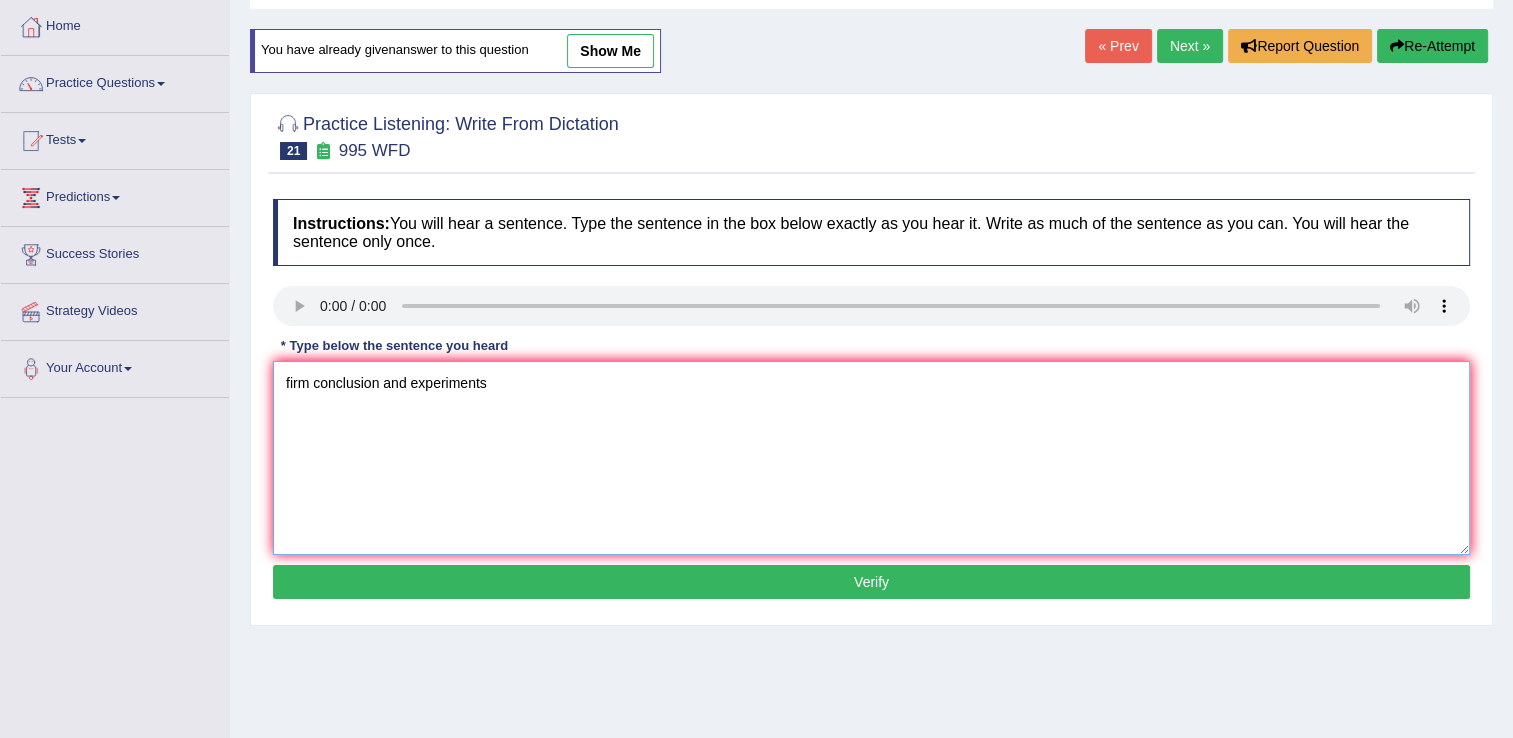 click on "firm conclusion and experiments" at bounding box center [871, 458] 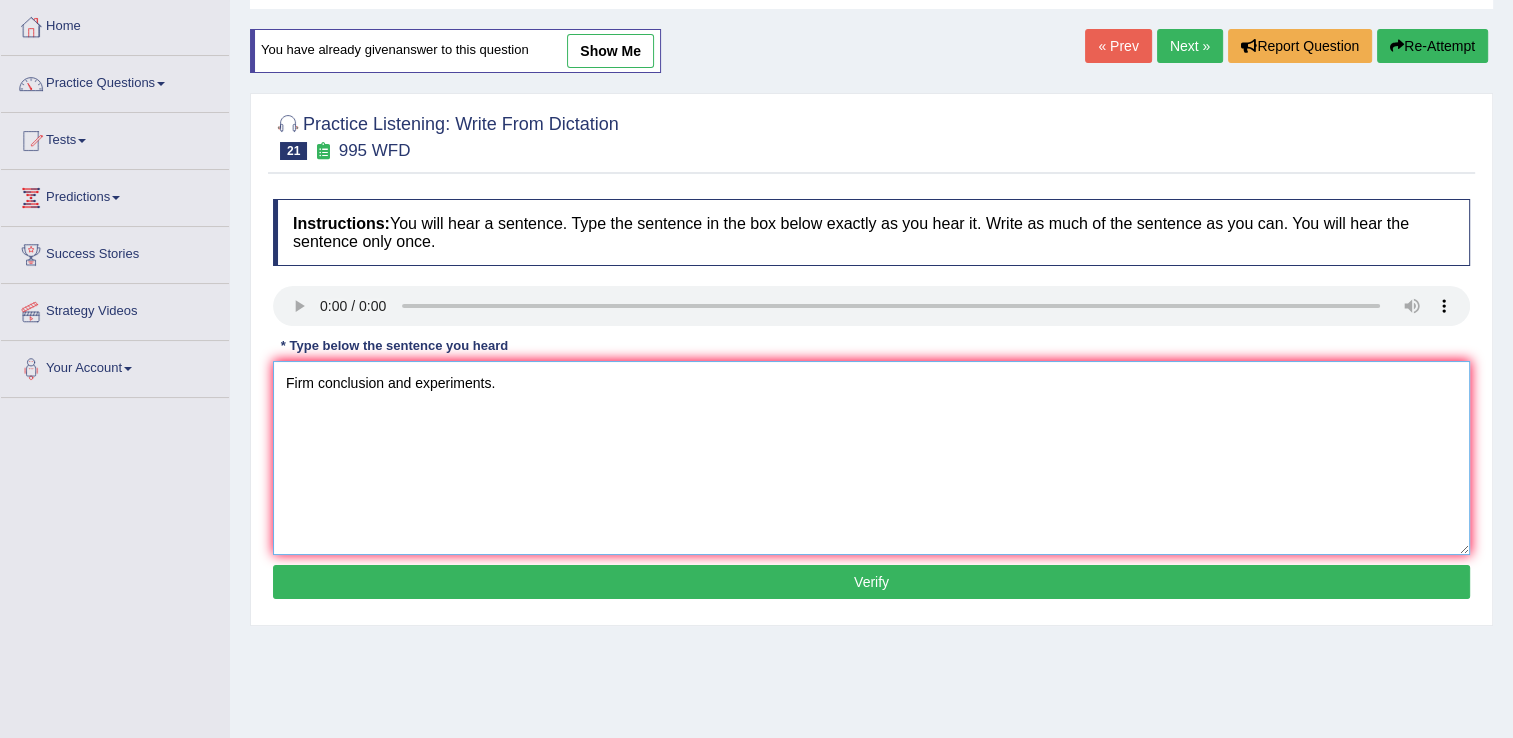 type on "Firm conclusion and experiments." 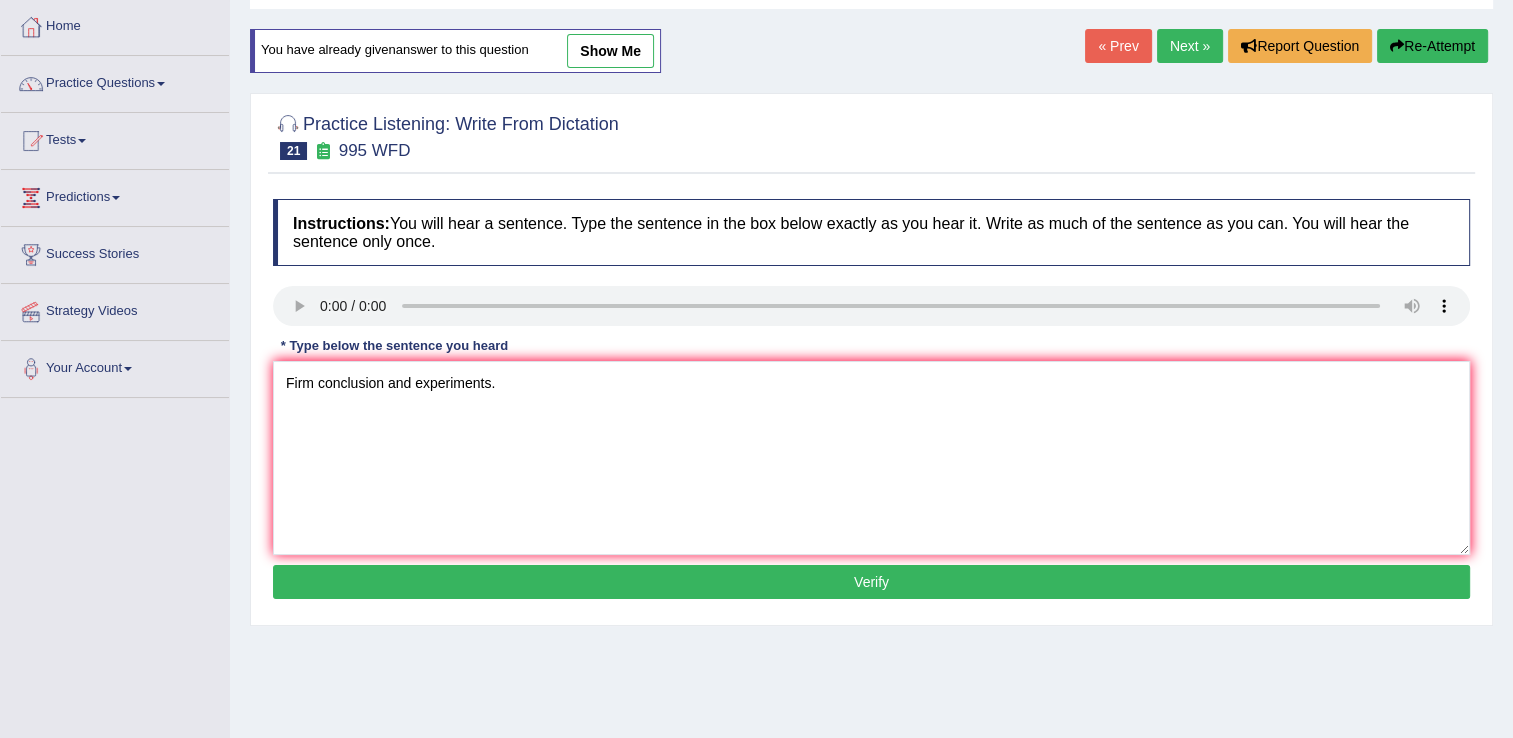click on "Verify" at bounding box center (871, 582) 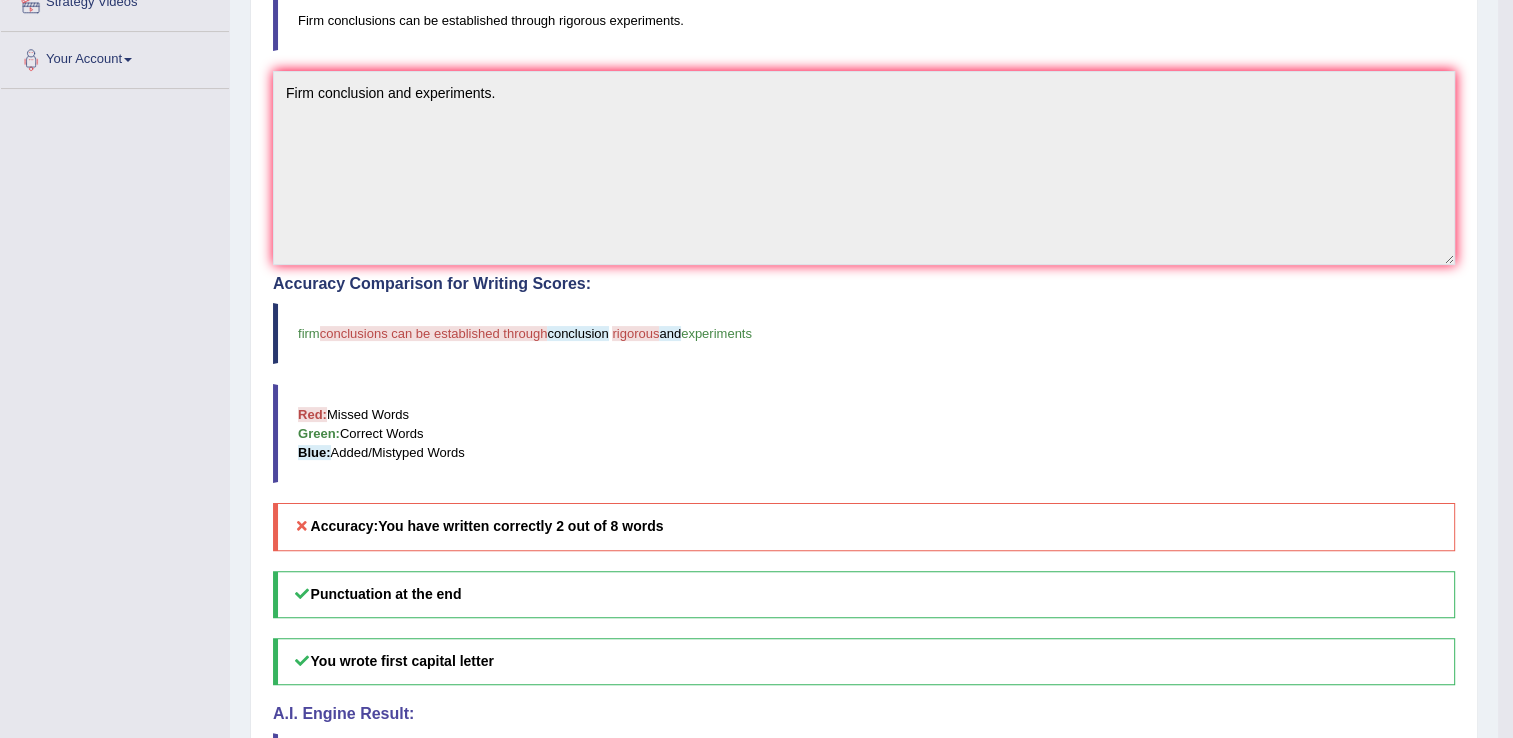 scroll, scrollTop: 63, scrollLeft: 0, axis: vertical 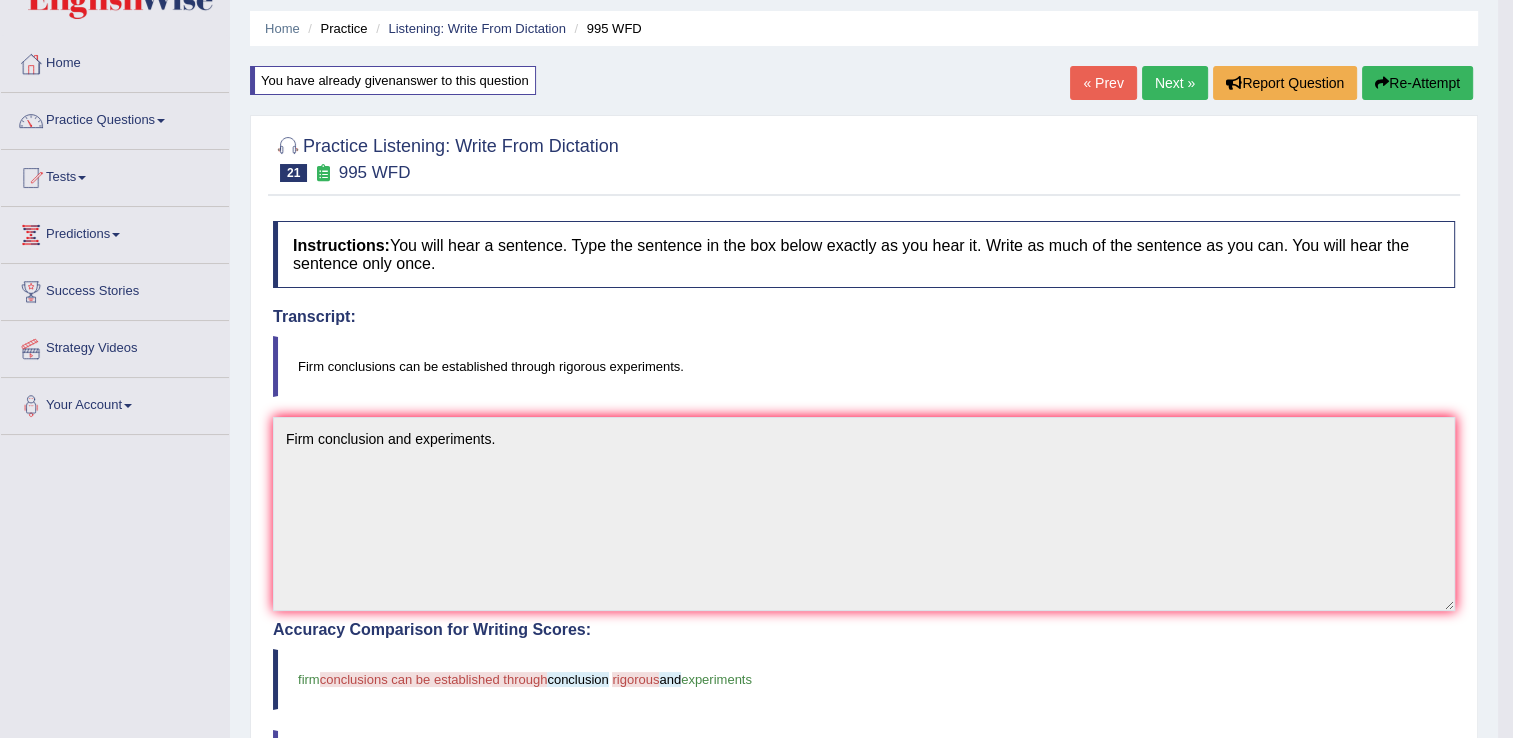 click on "Next »" at bounding box center (1175, 83) 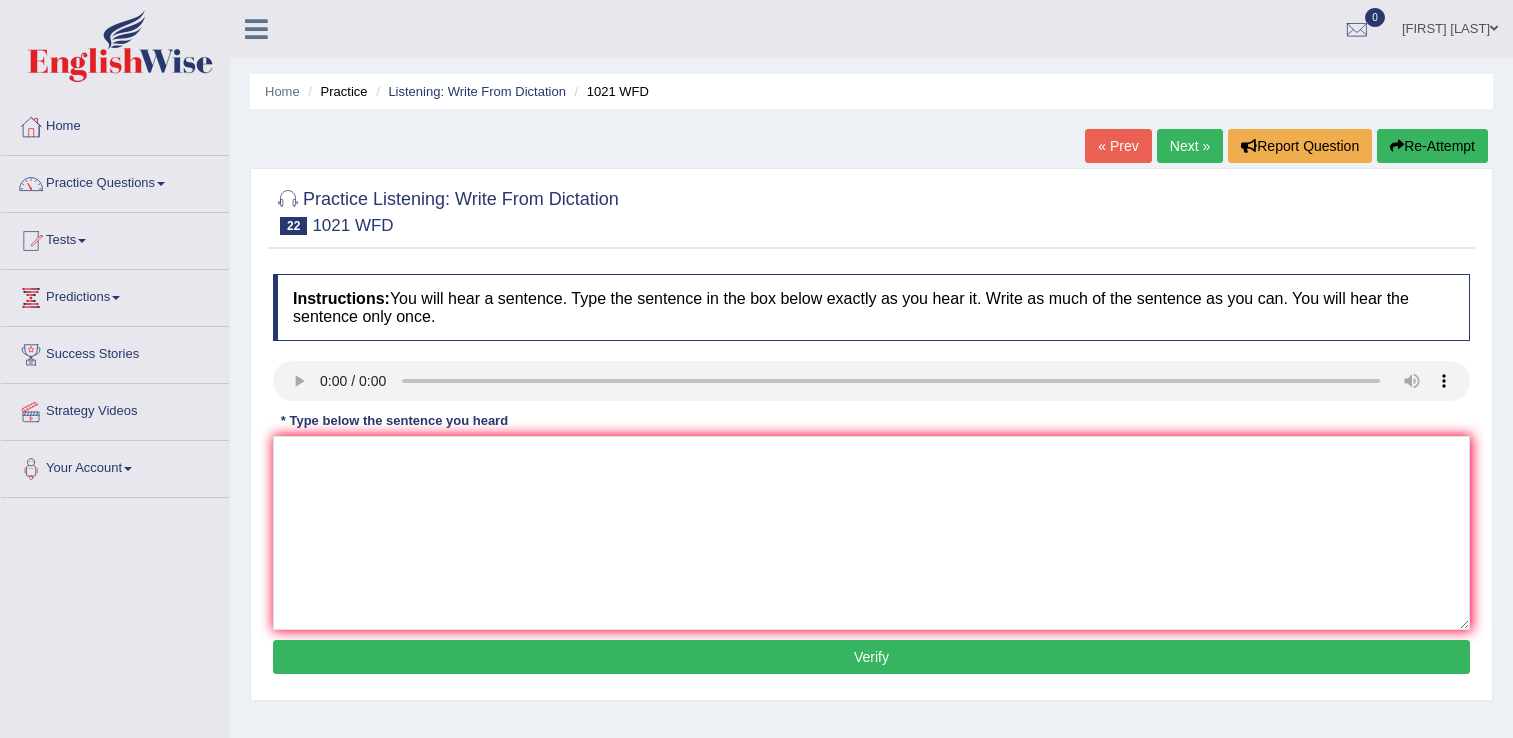 scroll, scrollTop: 0, scrollLeft: 0, axis: both 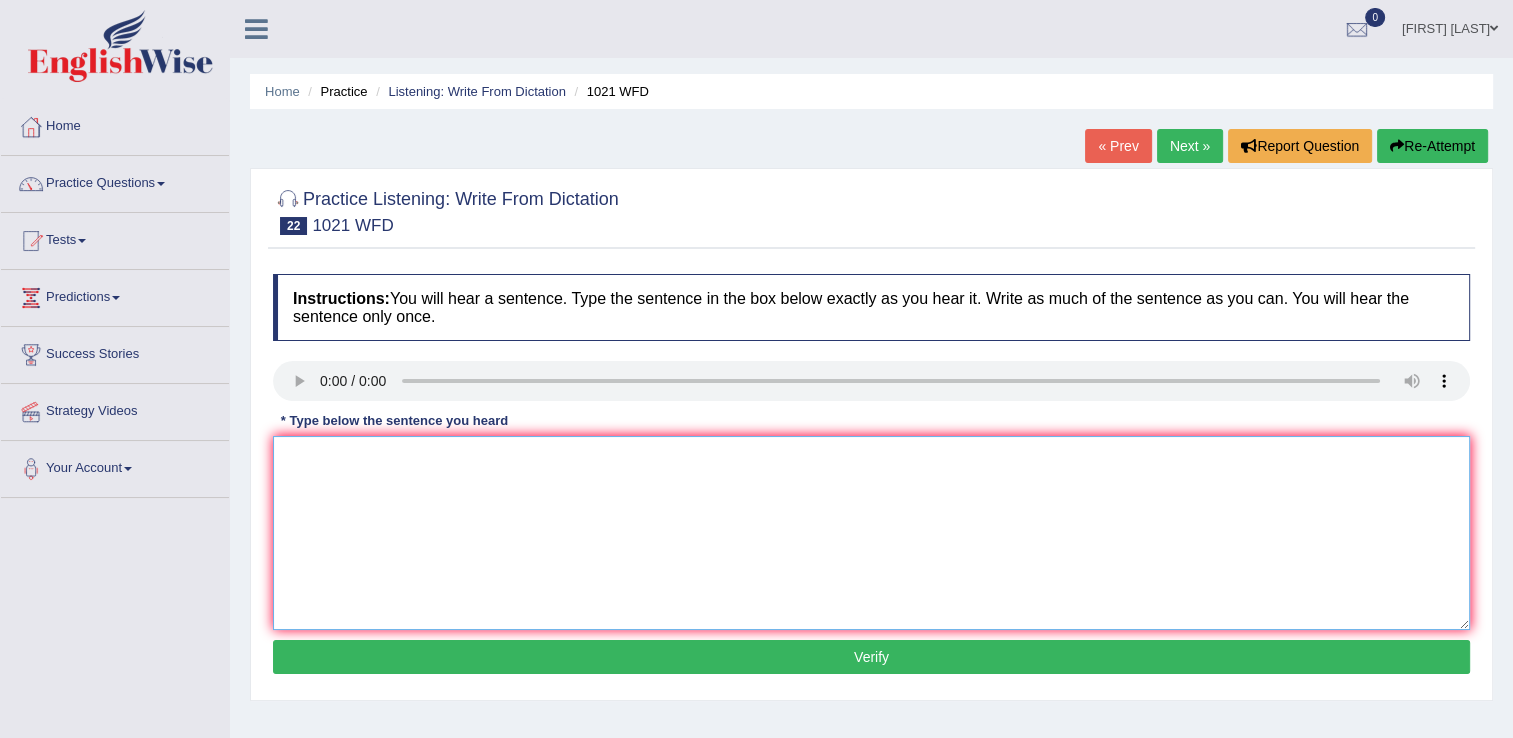 click at bounding box center (871, 533) 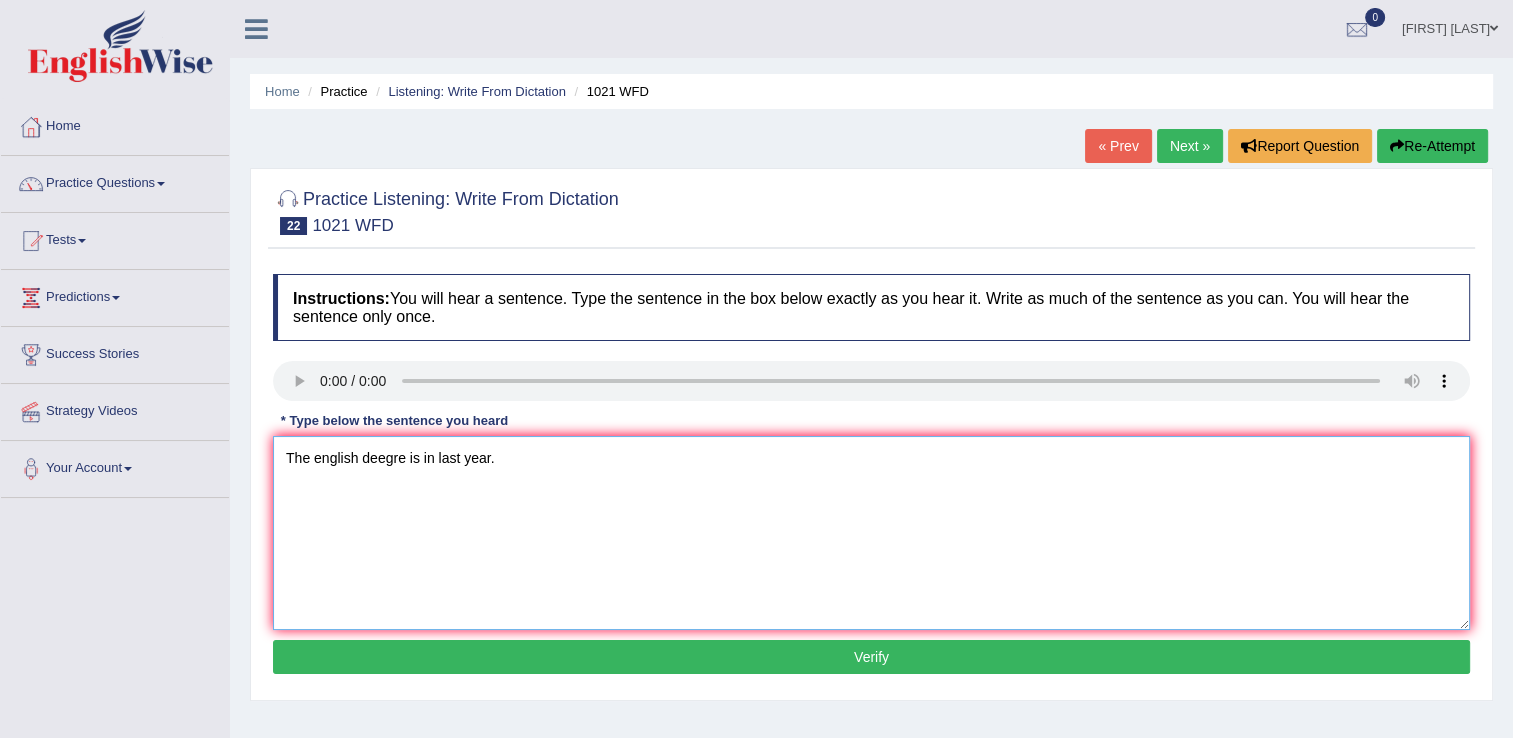 type on "The english deegre is in last year." 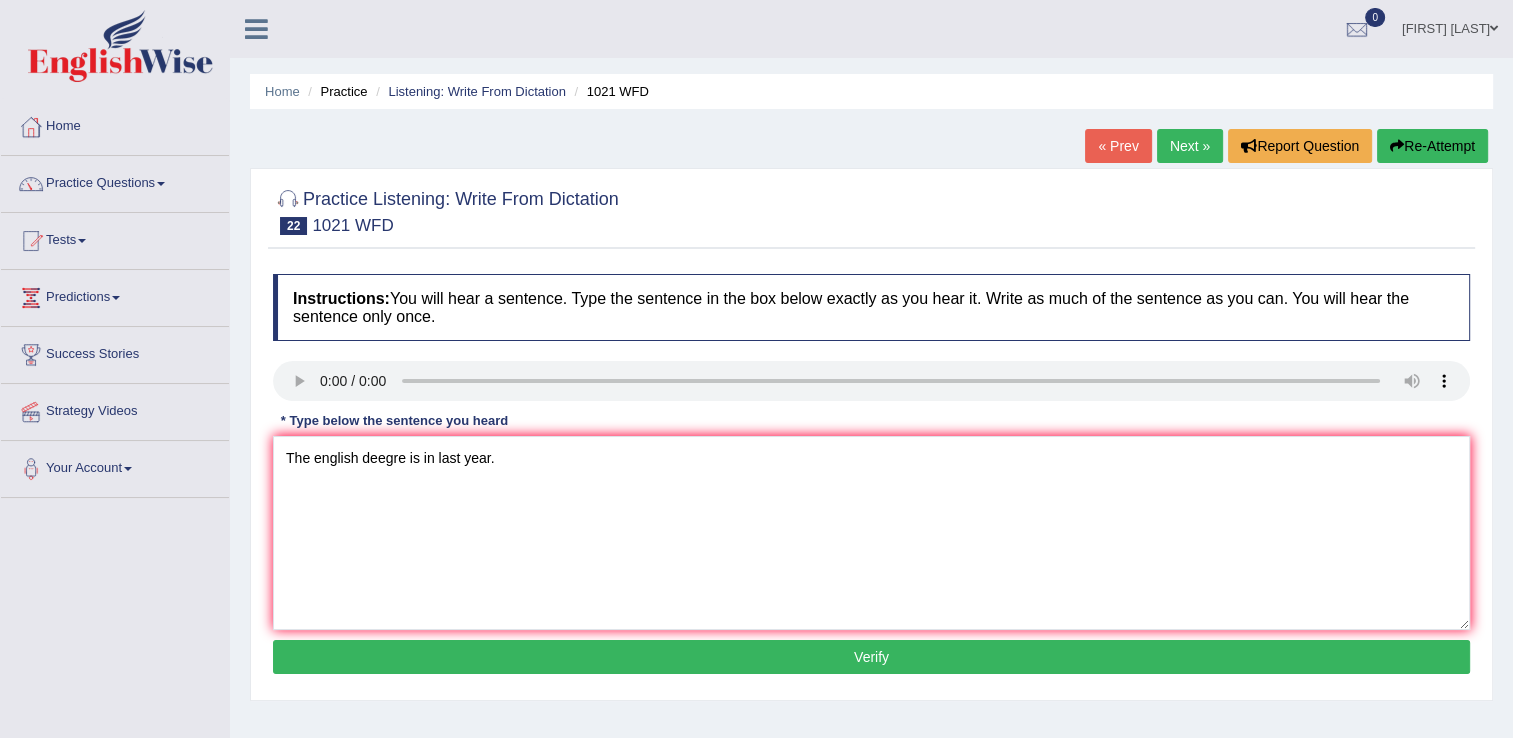 click on "Verify" at bounding box center (871, 657) 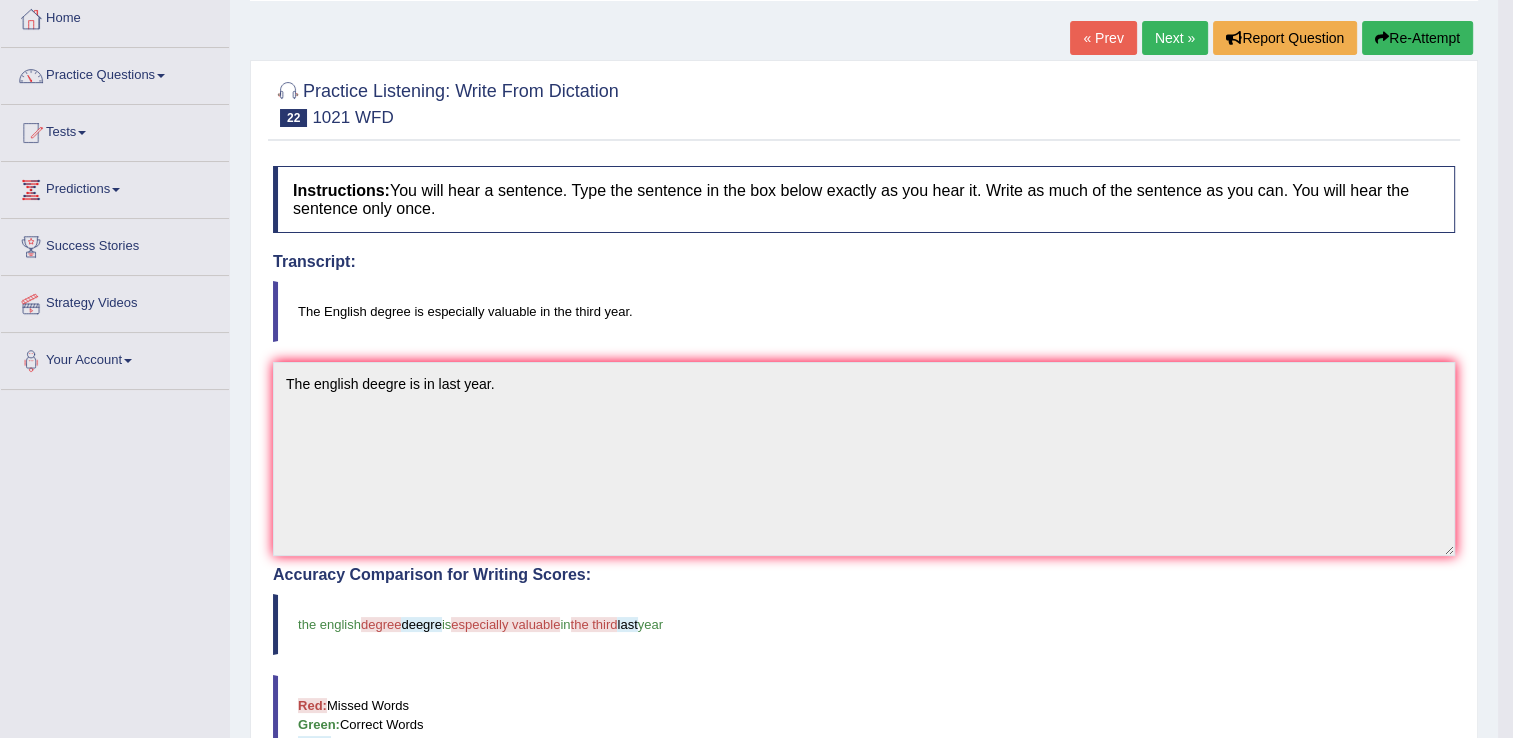 scroll, scrollTop: 100, scrollLeft: 0, axis: vertical 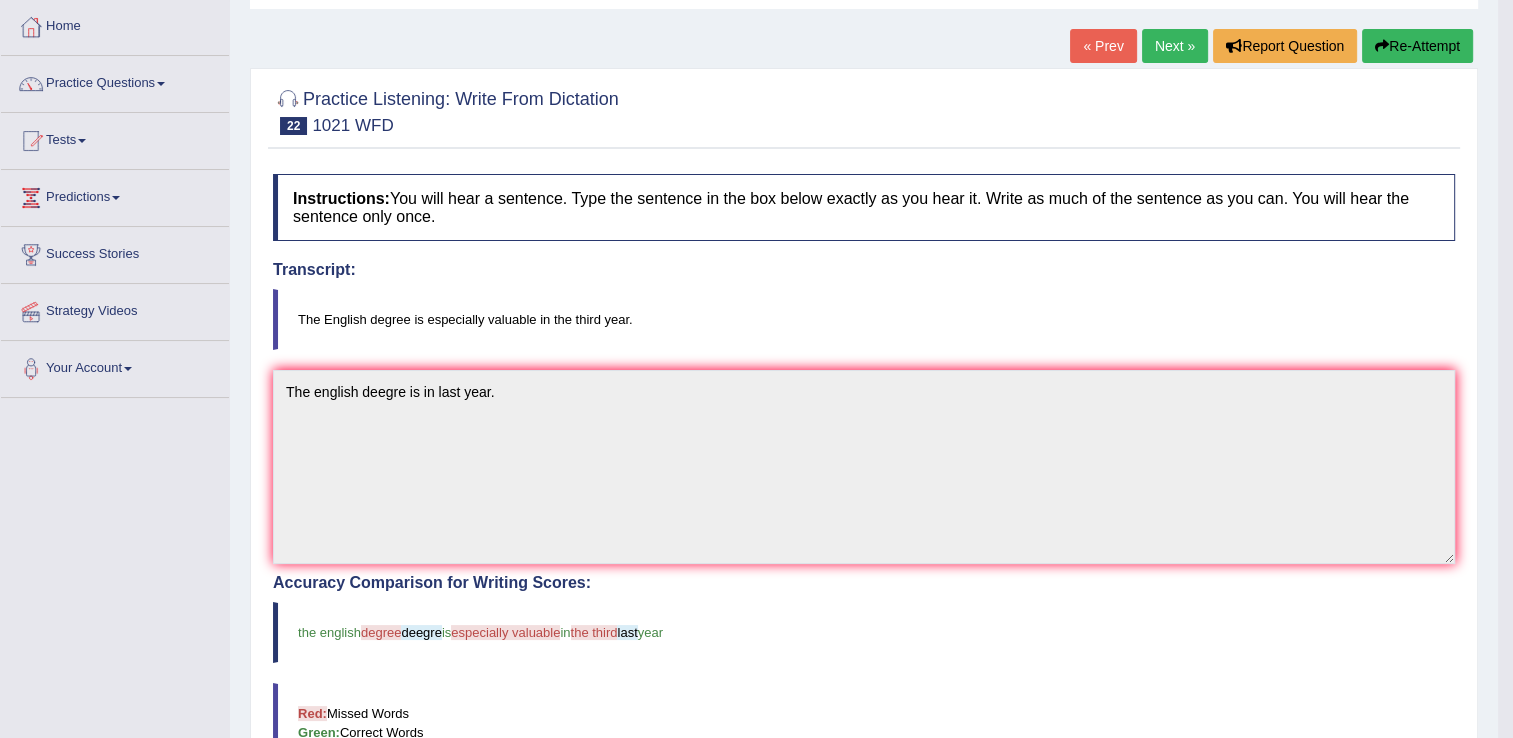 click on "Re-Attempt" at bounding box center (1417, 46) 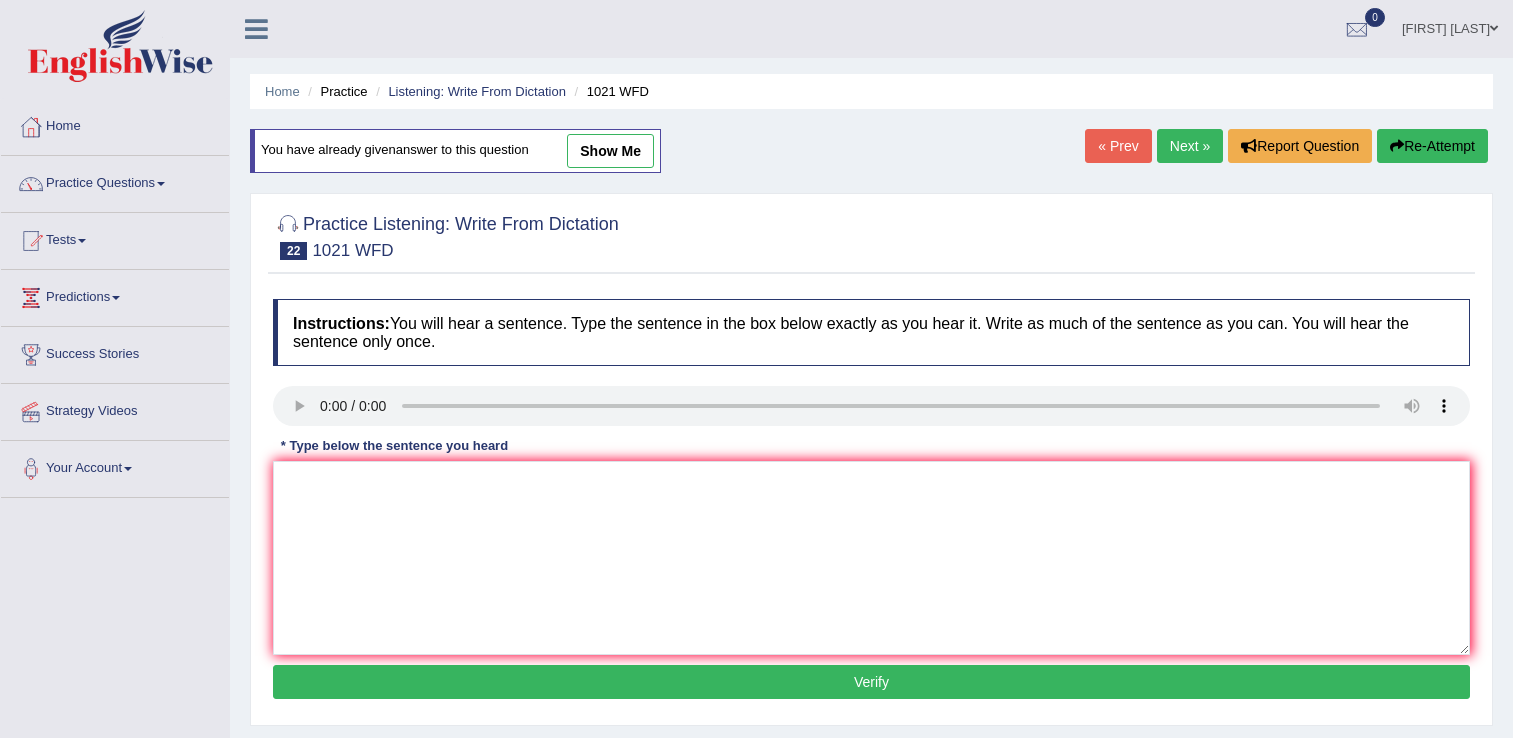 scroll, scrollTop: 100, scrollLeft: 0, axis: vertical 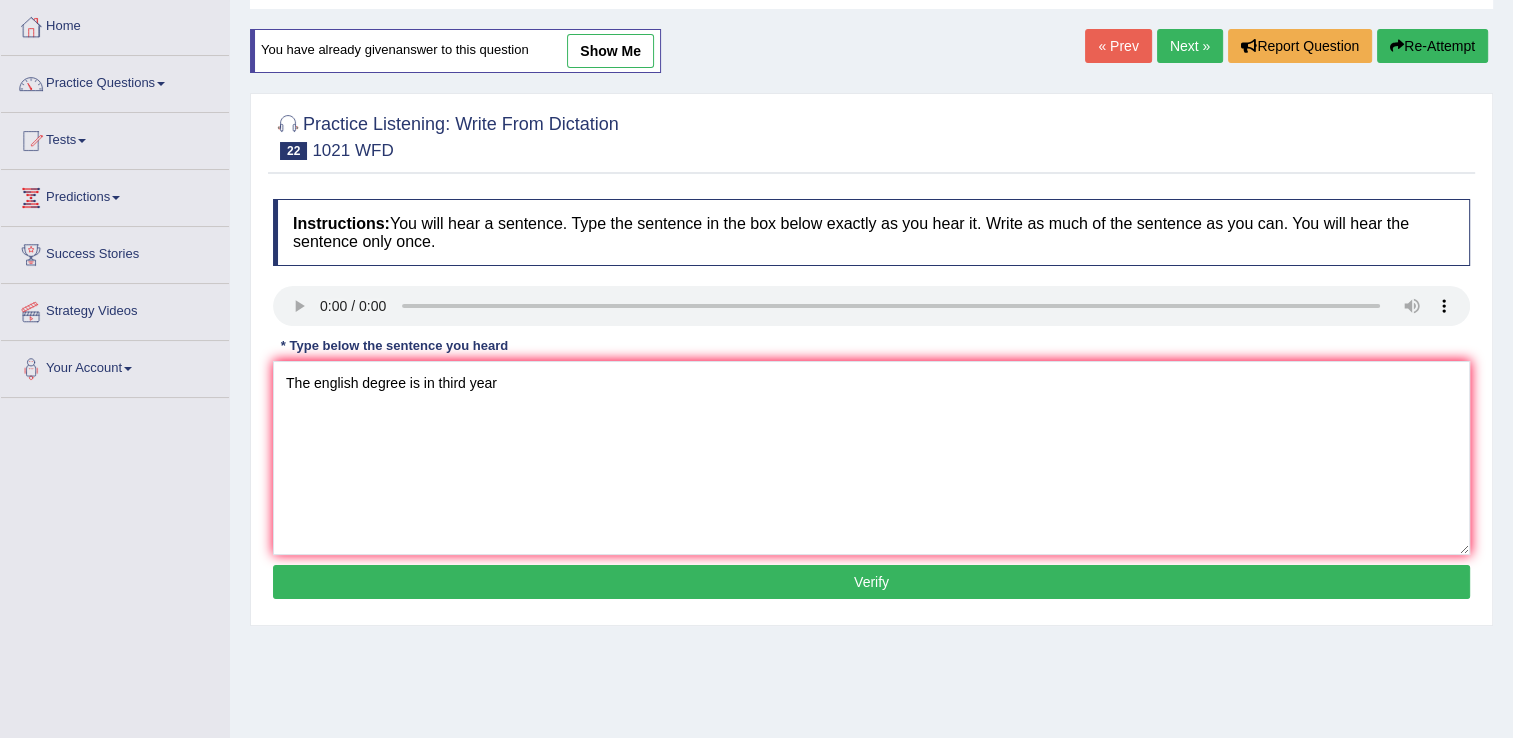 type on "The english degree is in third year" 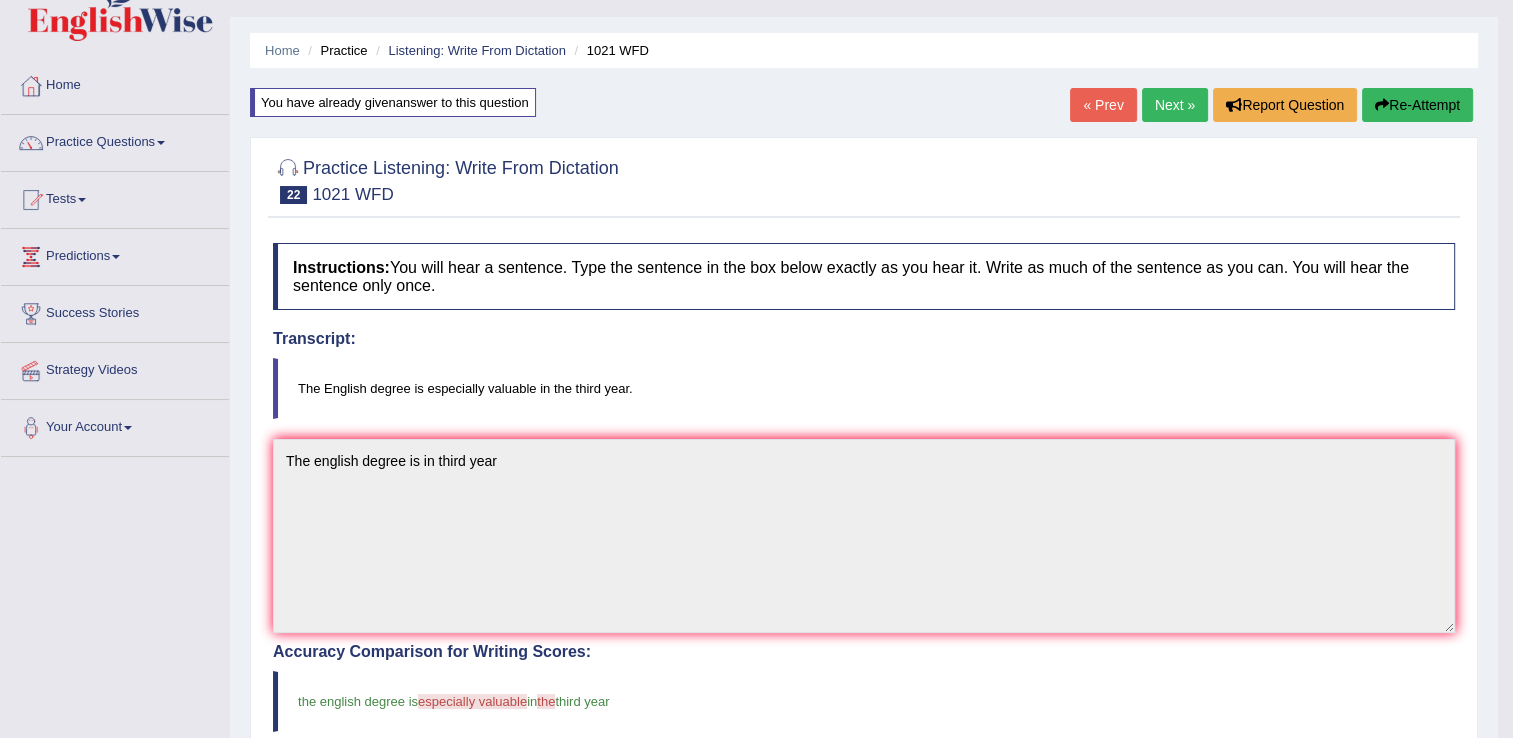 scroll, scrollTop: 0, scrollLeft: 0, axis: both 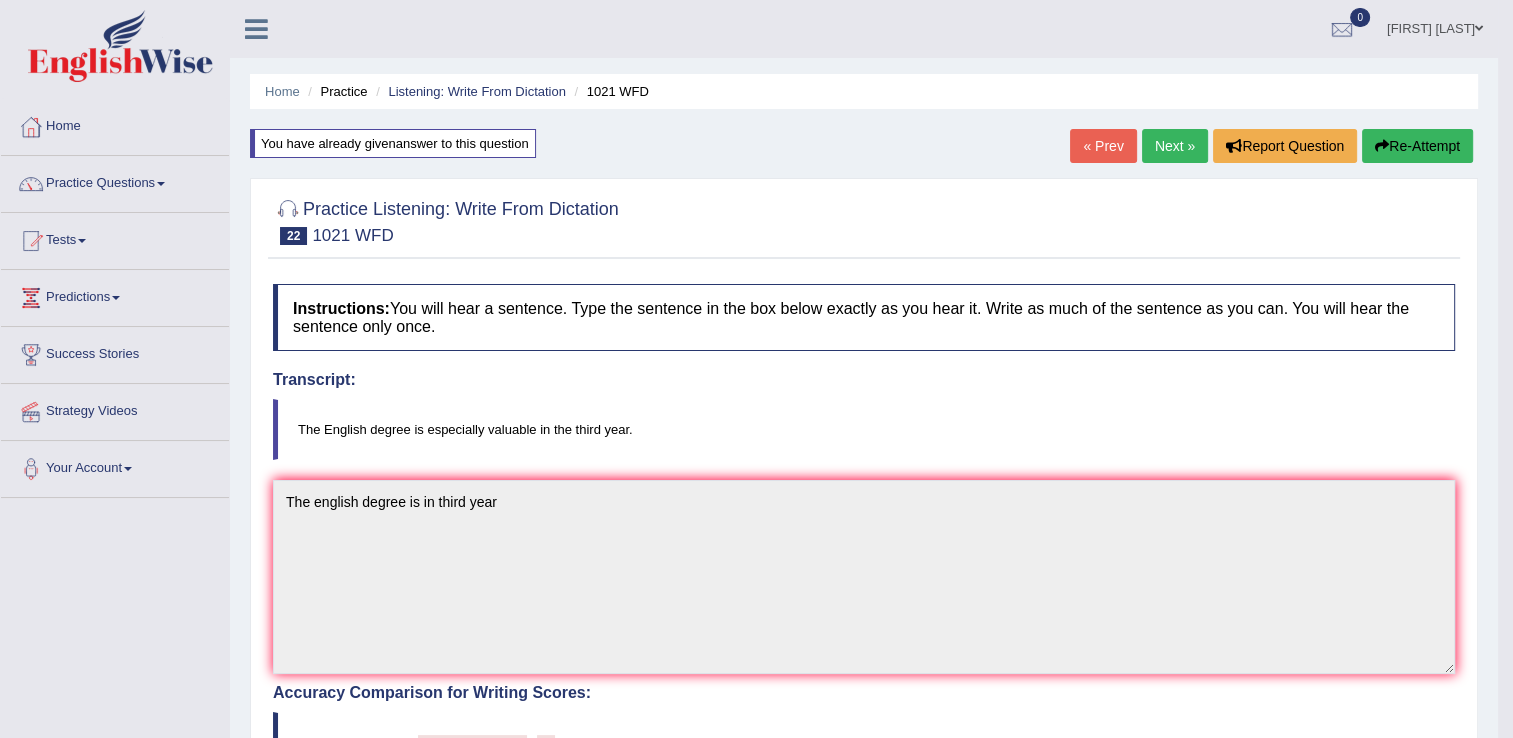 click on "Next »" at bounding box center [1175, 146] 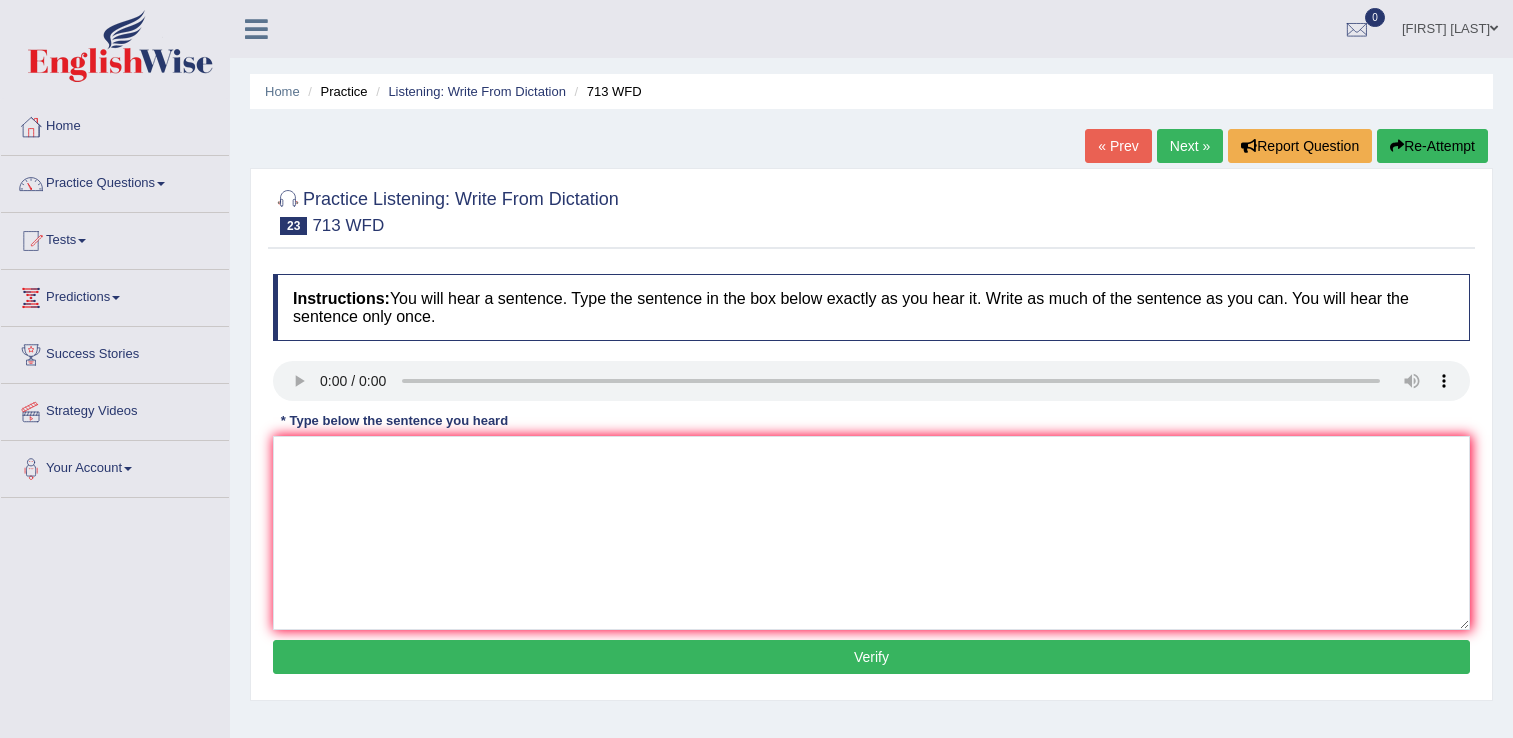 scroll, scrollTop: 0, scrollLeft: 0, axis: both 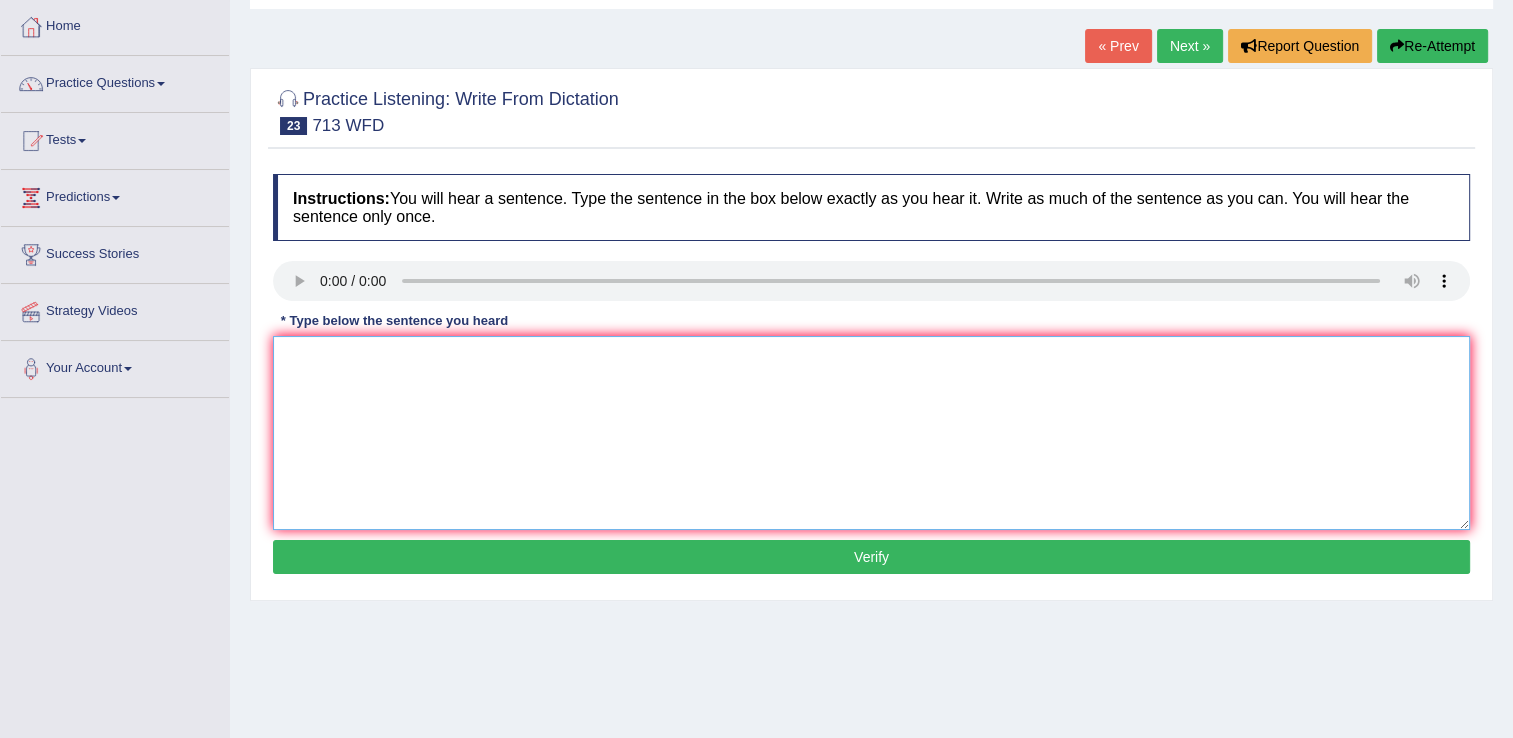 click at bounding box center [871, 433] 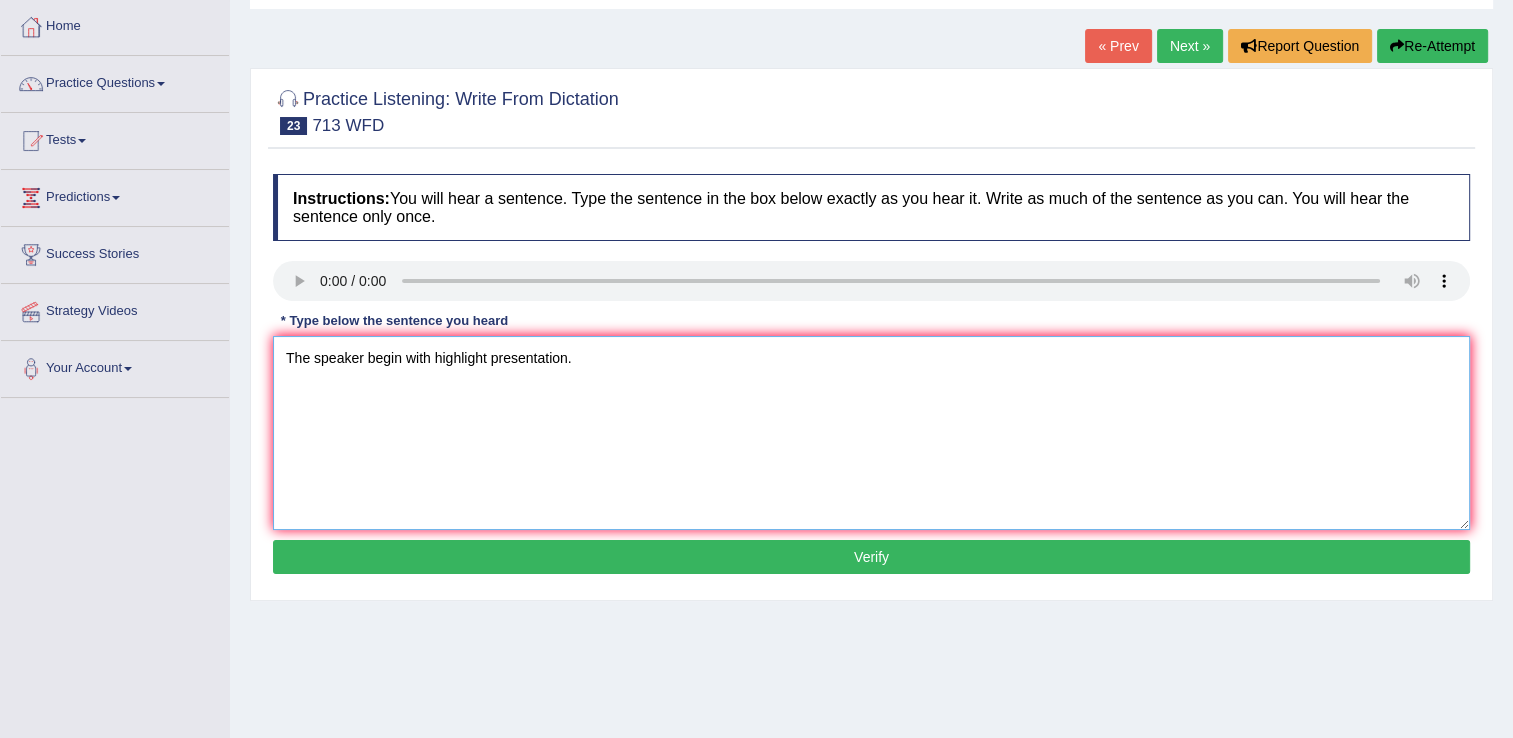 type on "The speaker begin with highlight presentation." 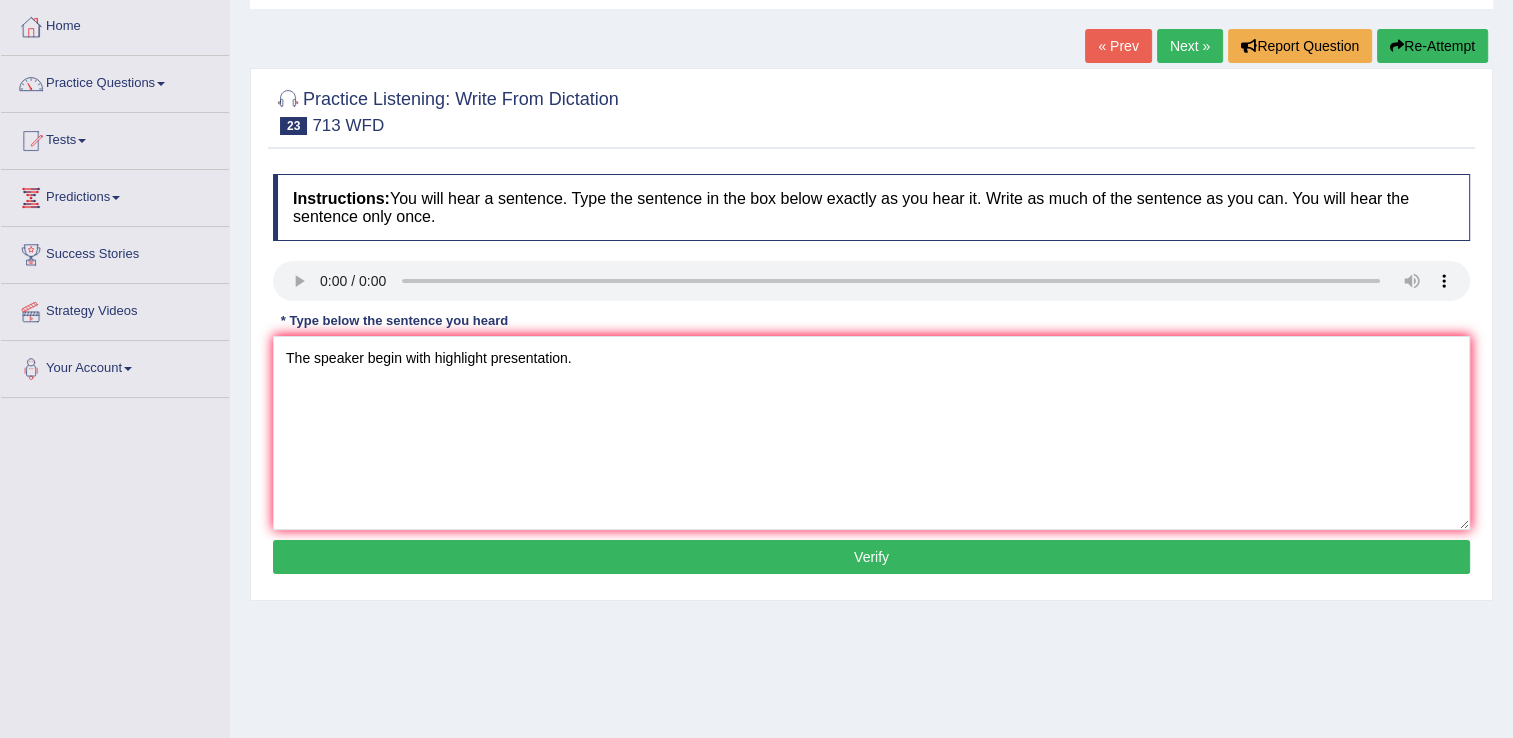 click on "Verify" at bounding box center [871, 557] 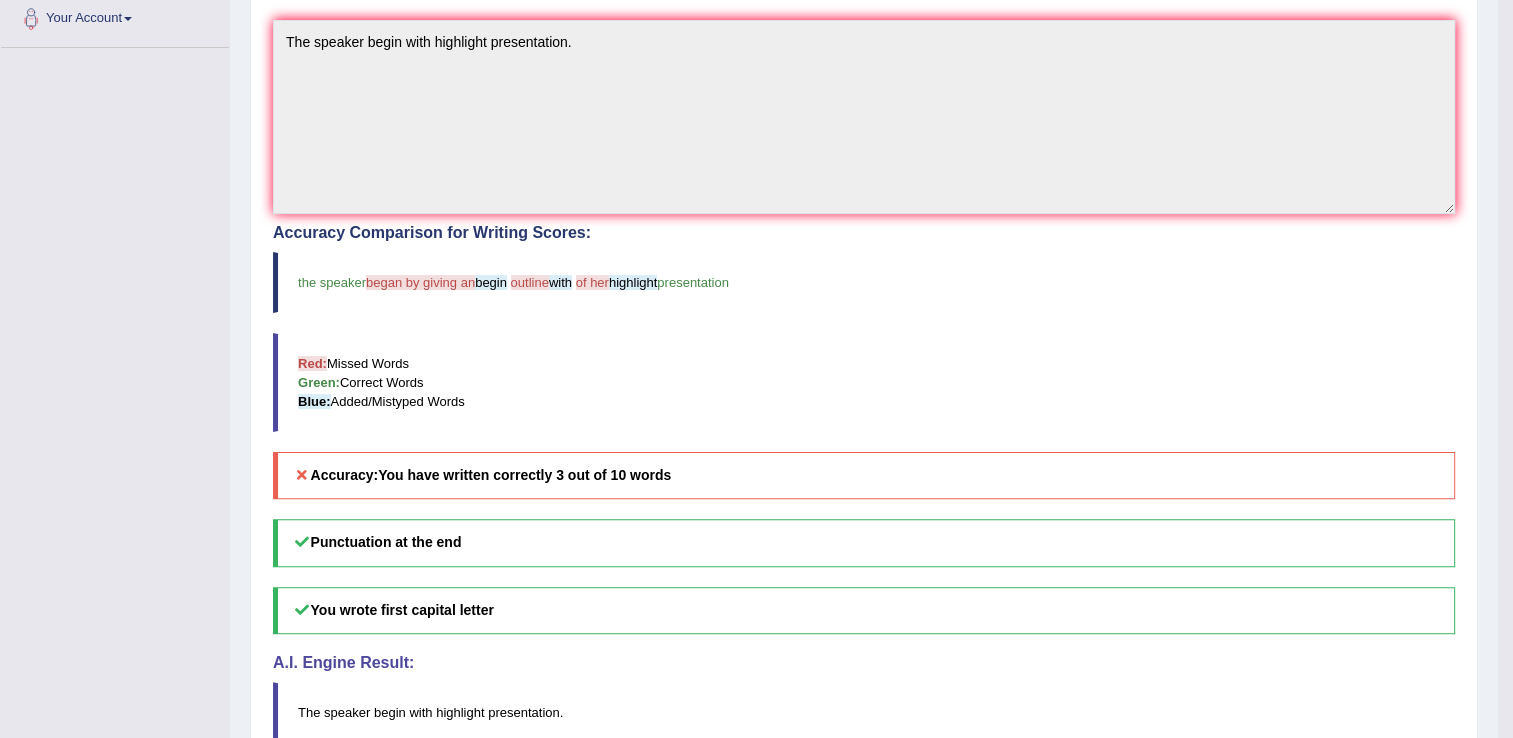 scroll, scrollTop: 100, scrollLeft: 0, axis: vertical 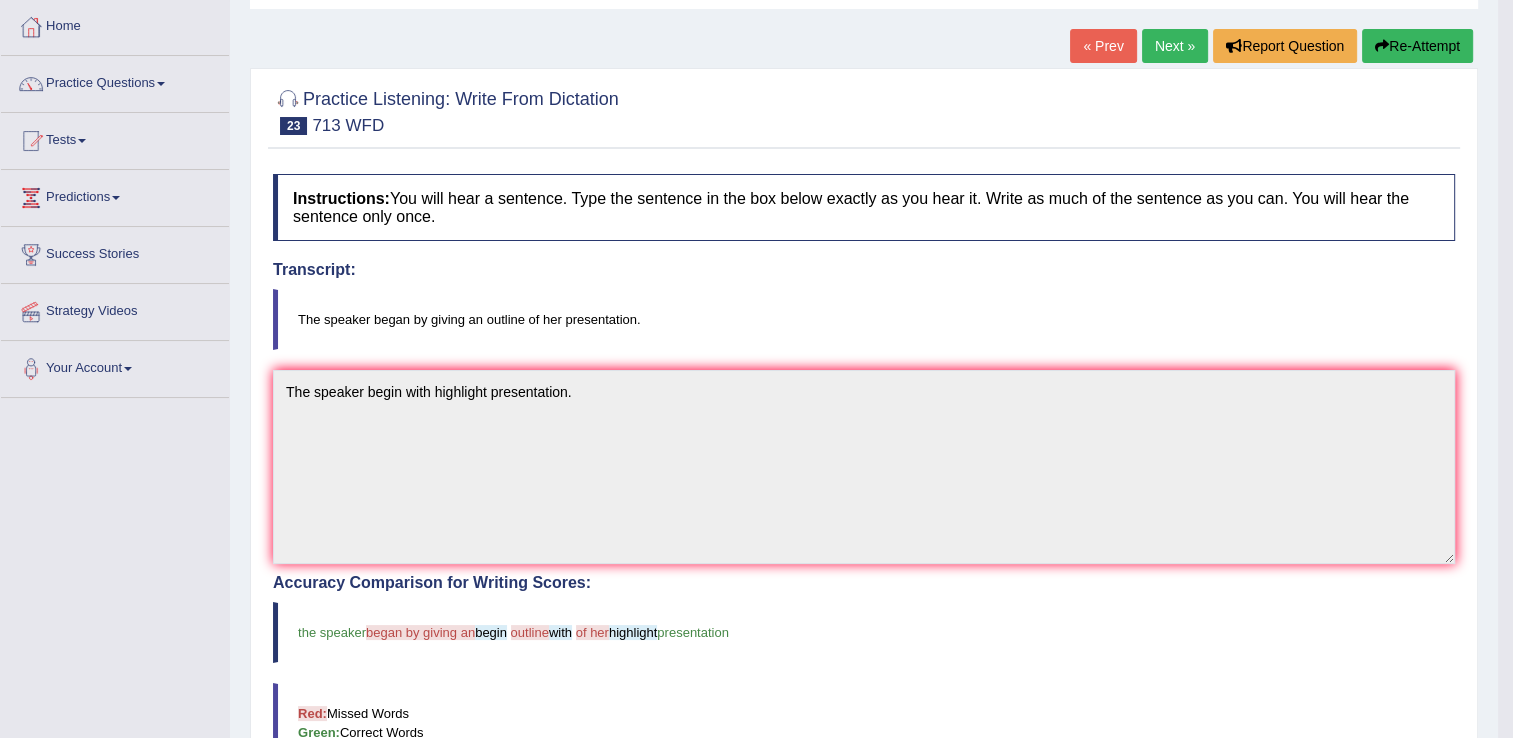 click on "Next »" at bounding box center (1175, 46) 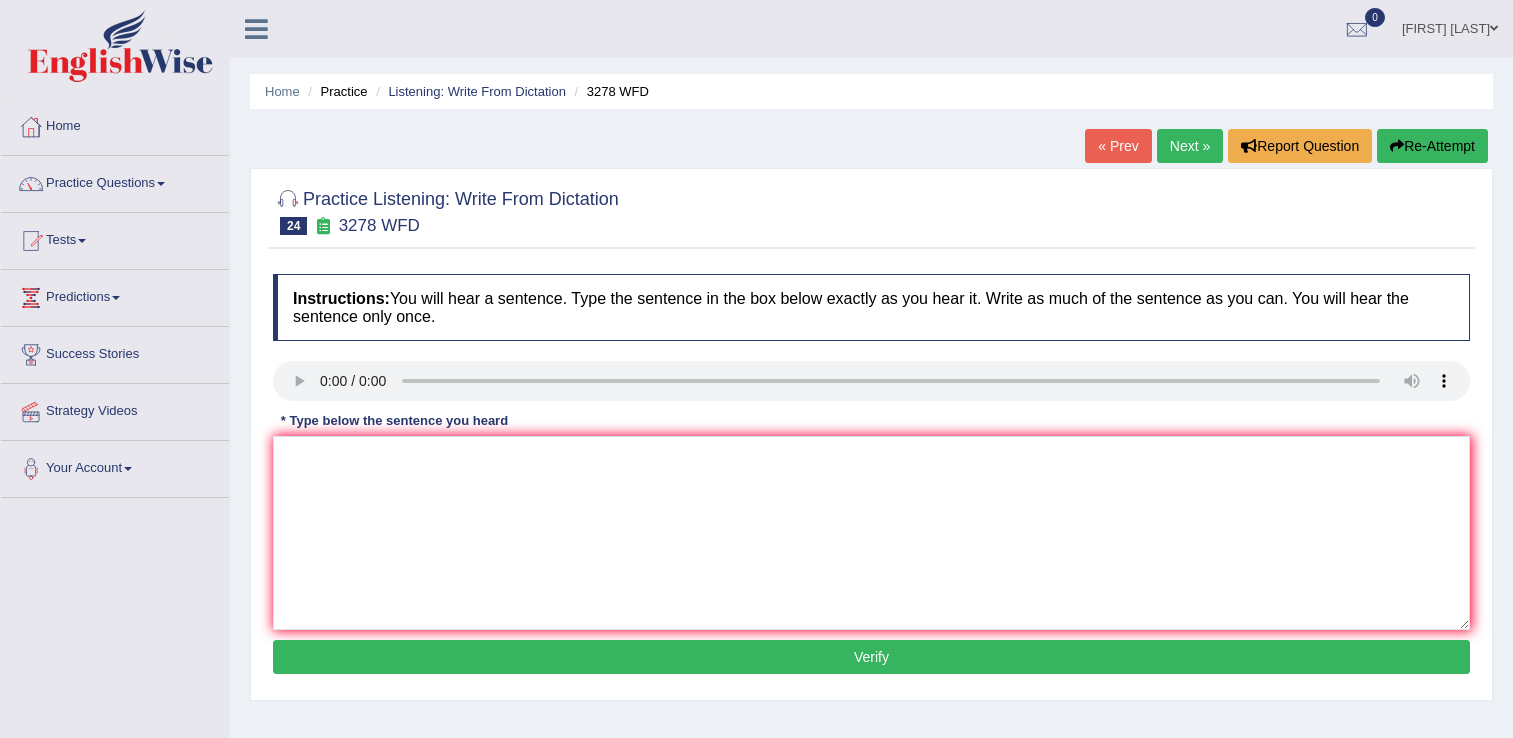 scroll, scrollTop: 0, scrollLeft: 0, axis: both 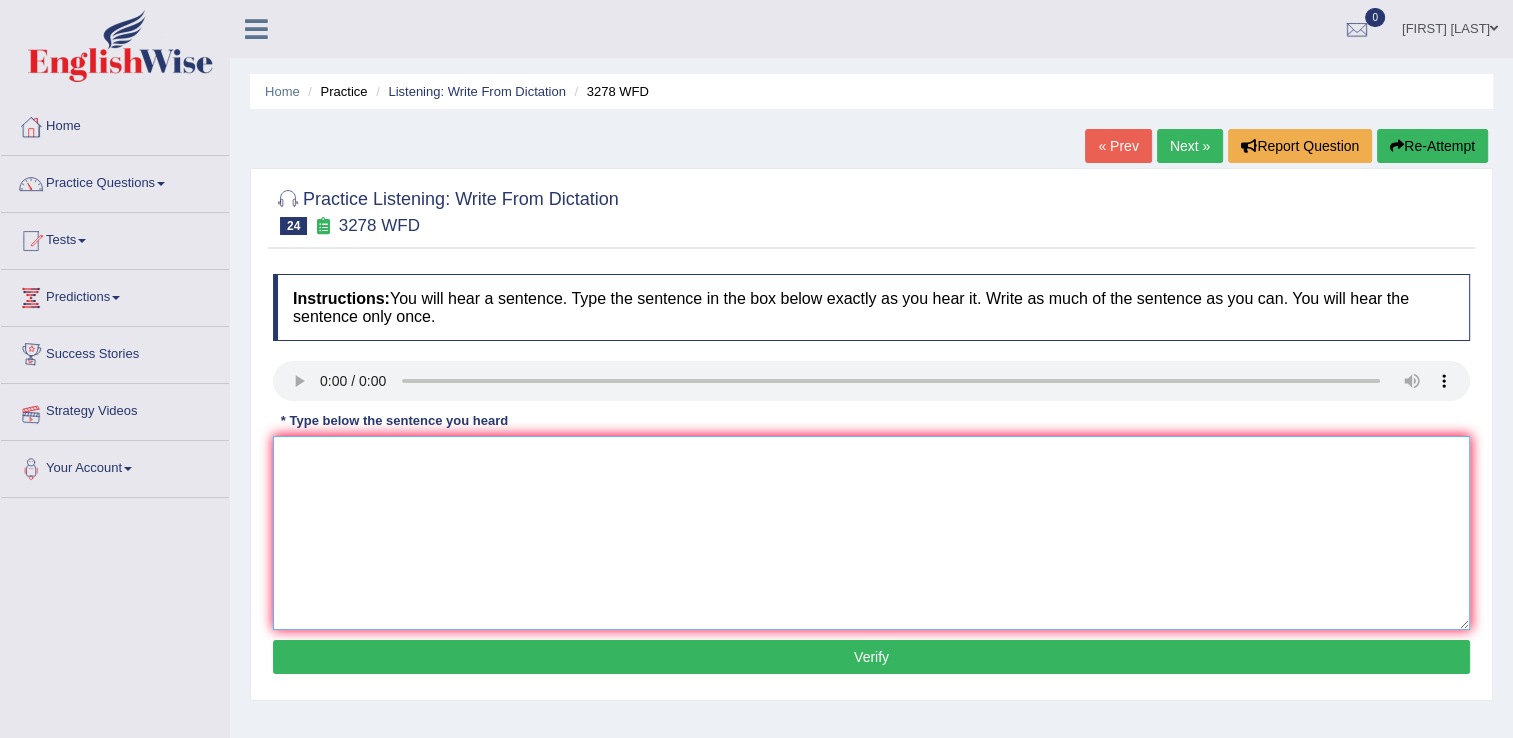 click at bounding box center (871, 533) 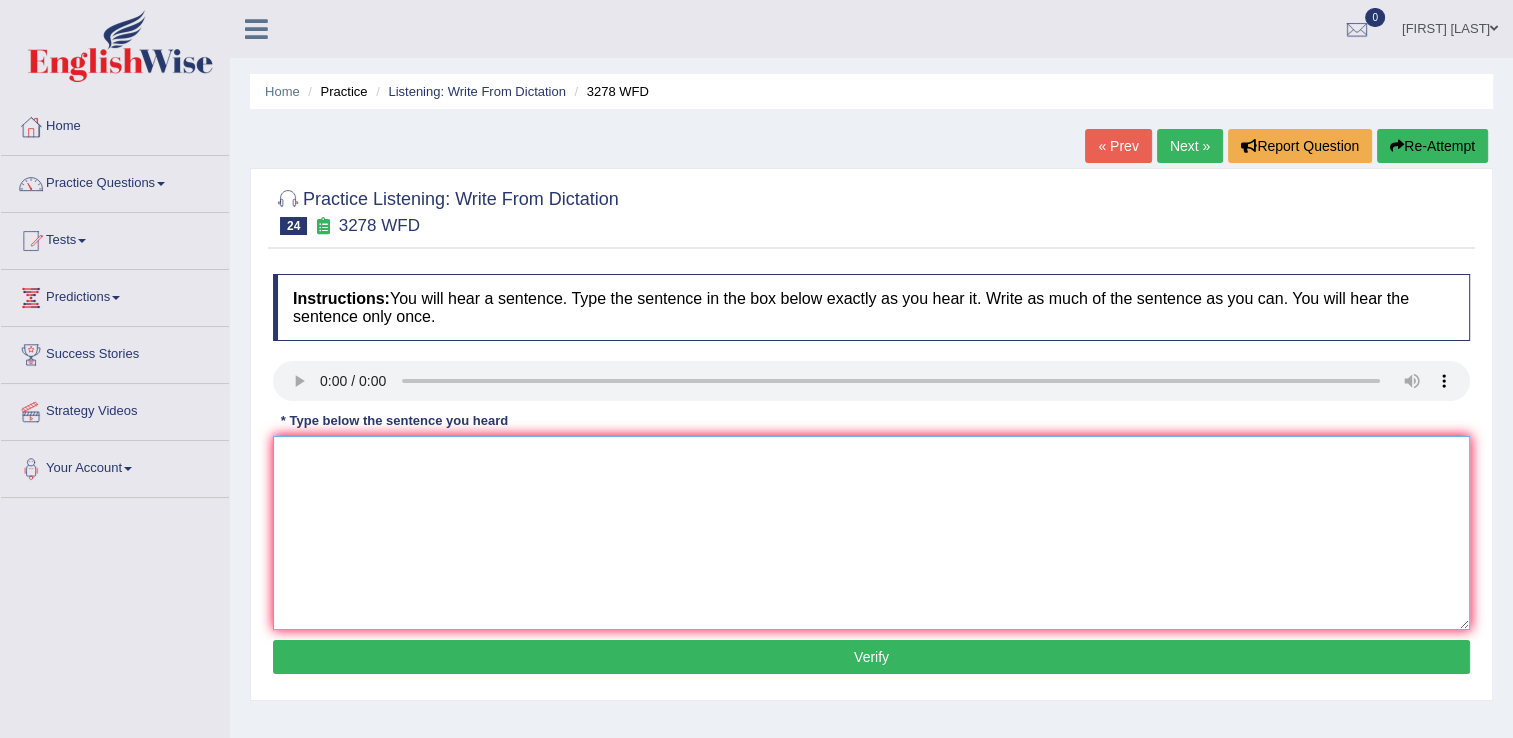 click at bounding box center (871, 533) 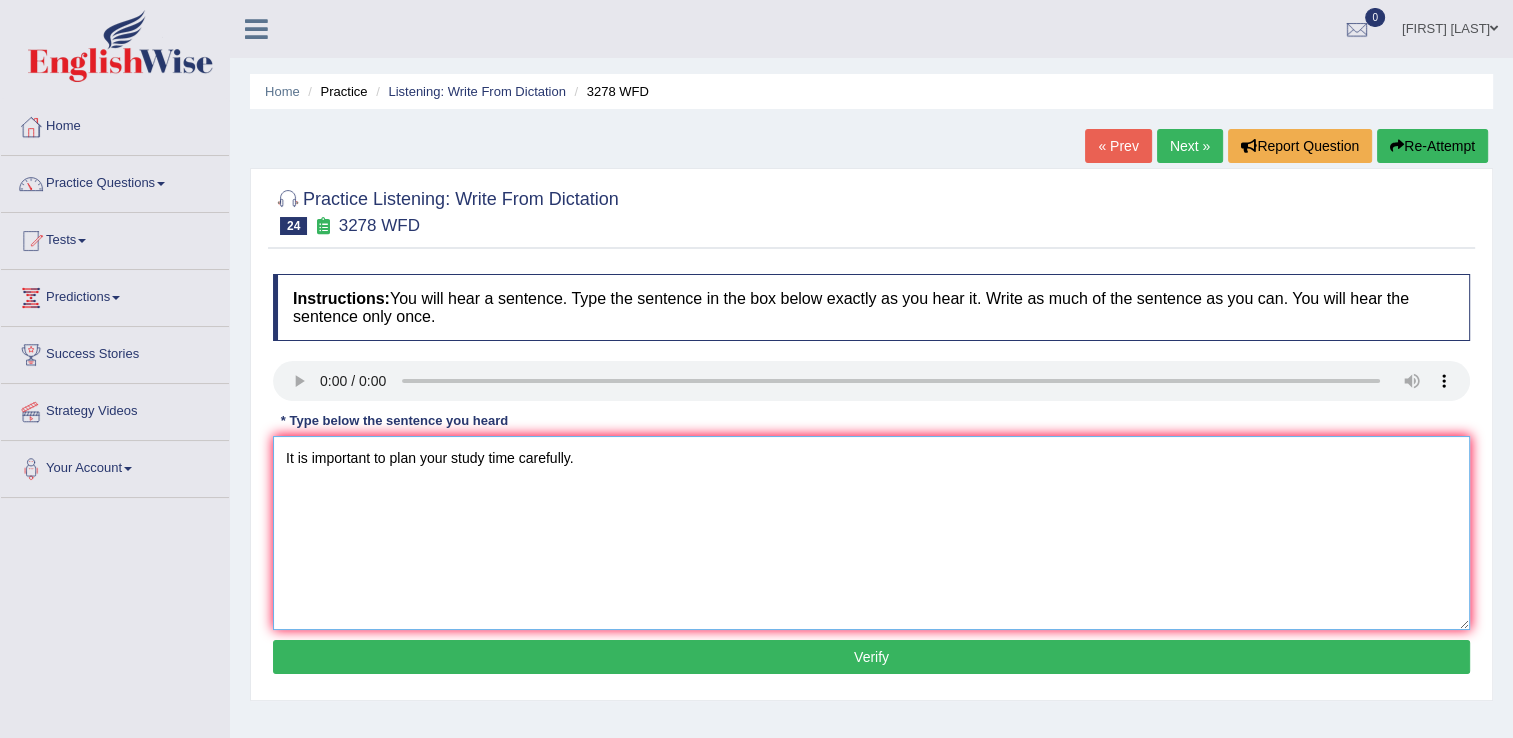 type on "It is important to plan your study time carefully." 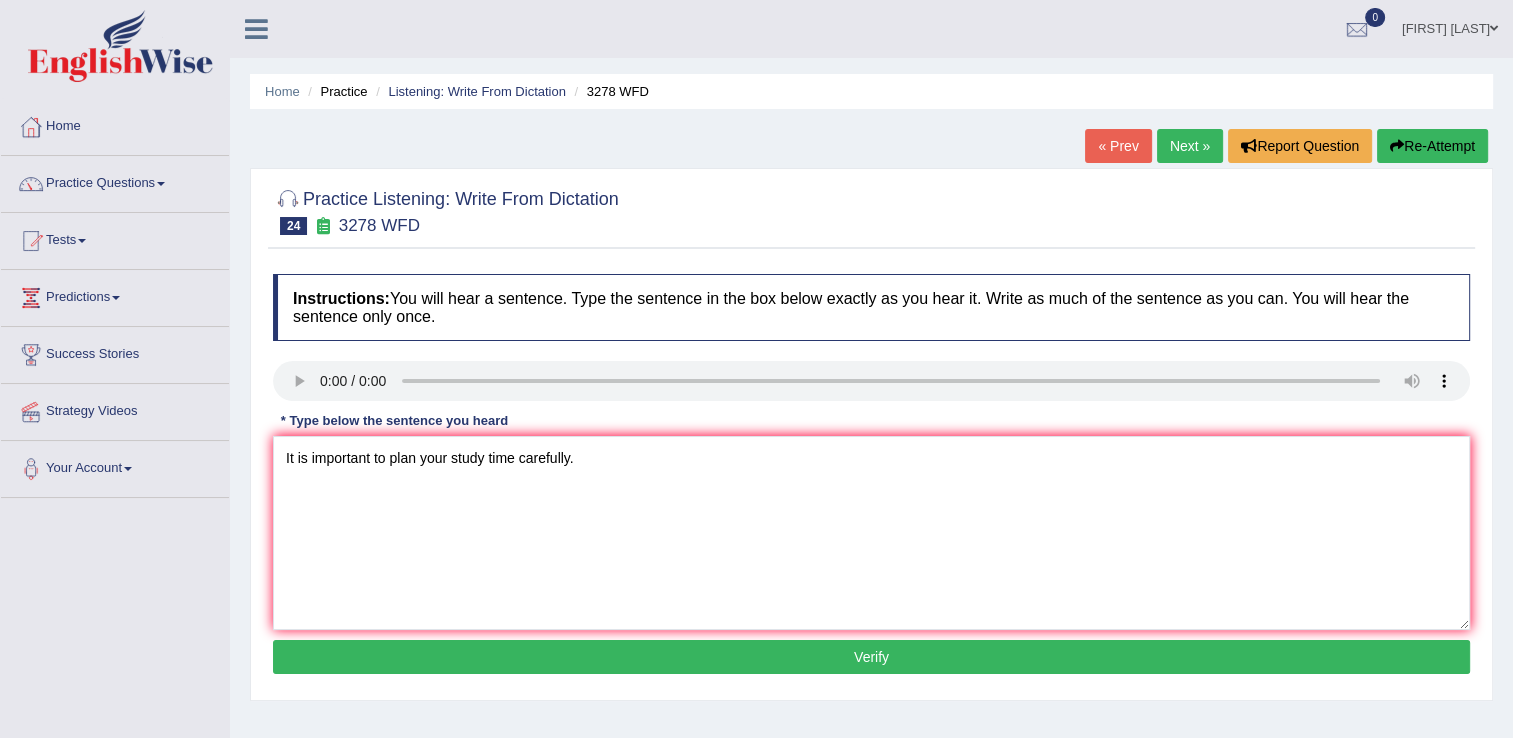 click on "Verify" at bounding box center [871, 657] 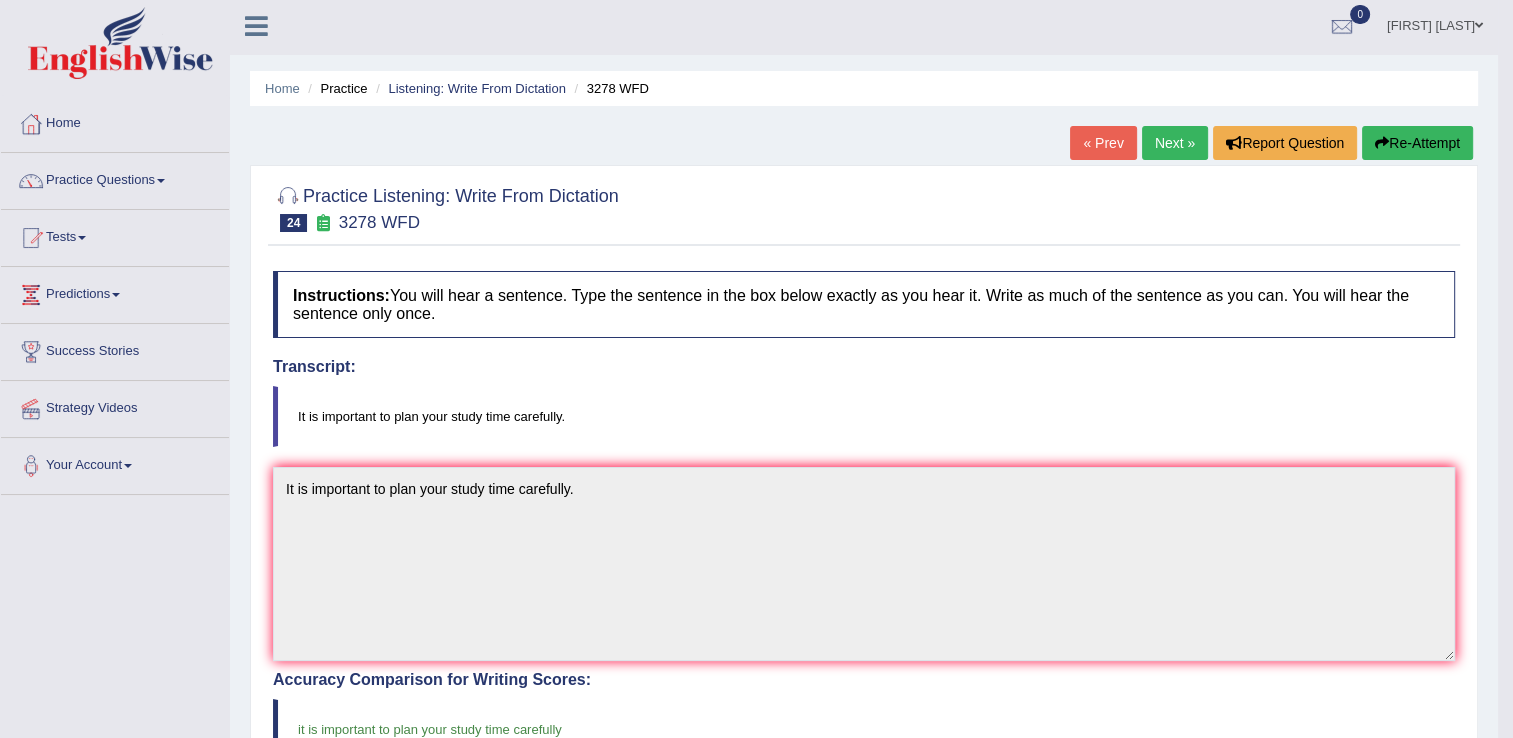 scroll, scrollTop: 0, scrollLeft: 0, axis: both 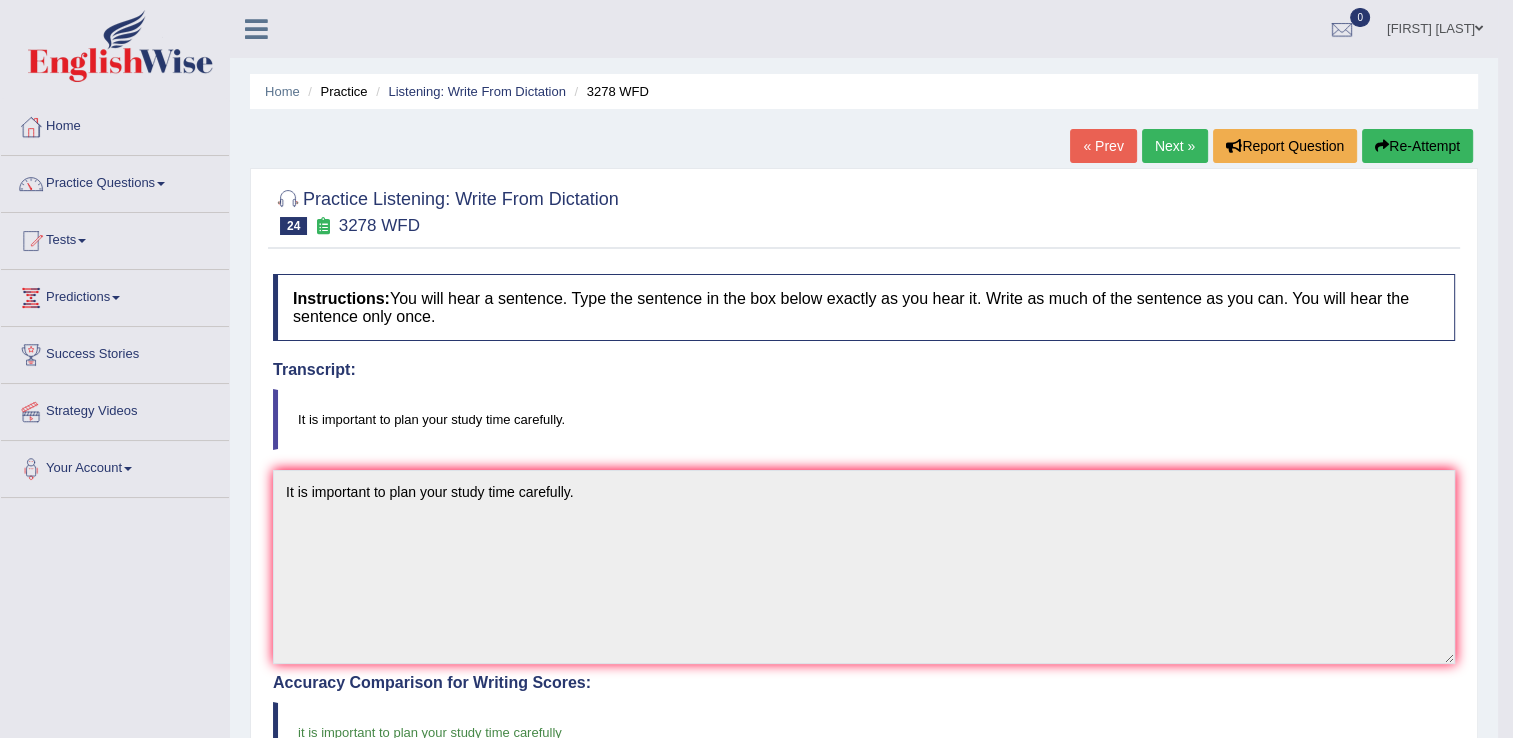 click on "Next »" at bounding box center [1175, 146] 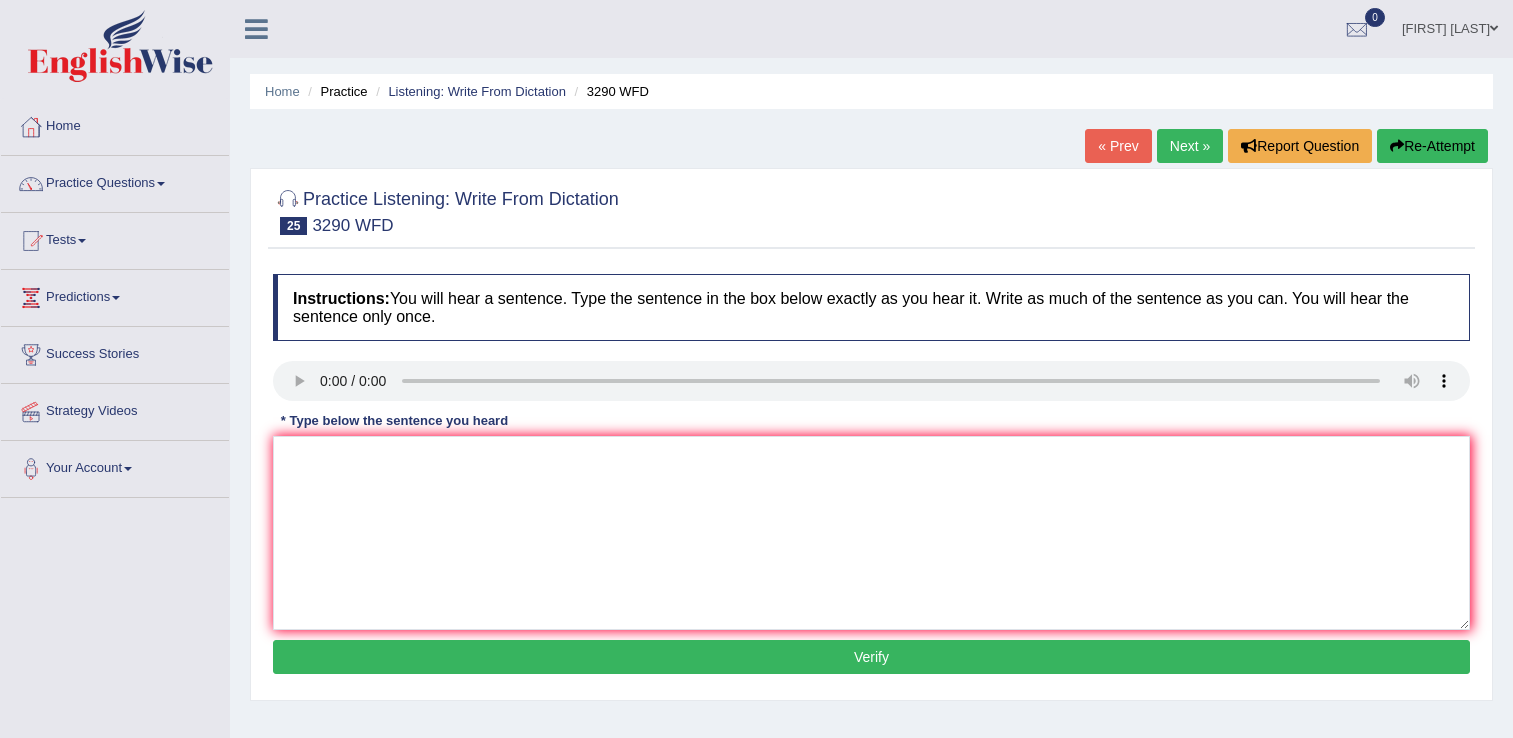 scroll, scrollTop: 0, scrollLeft: 0, axis: both 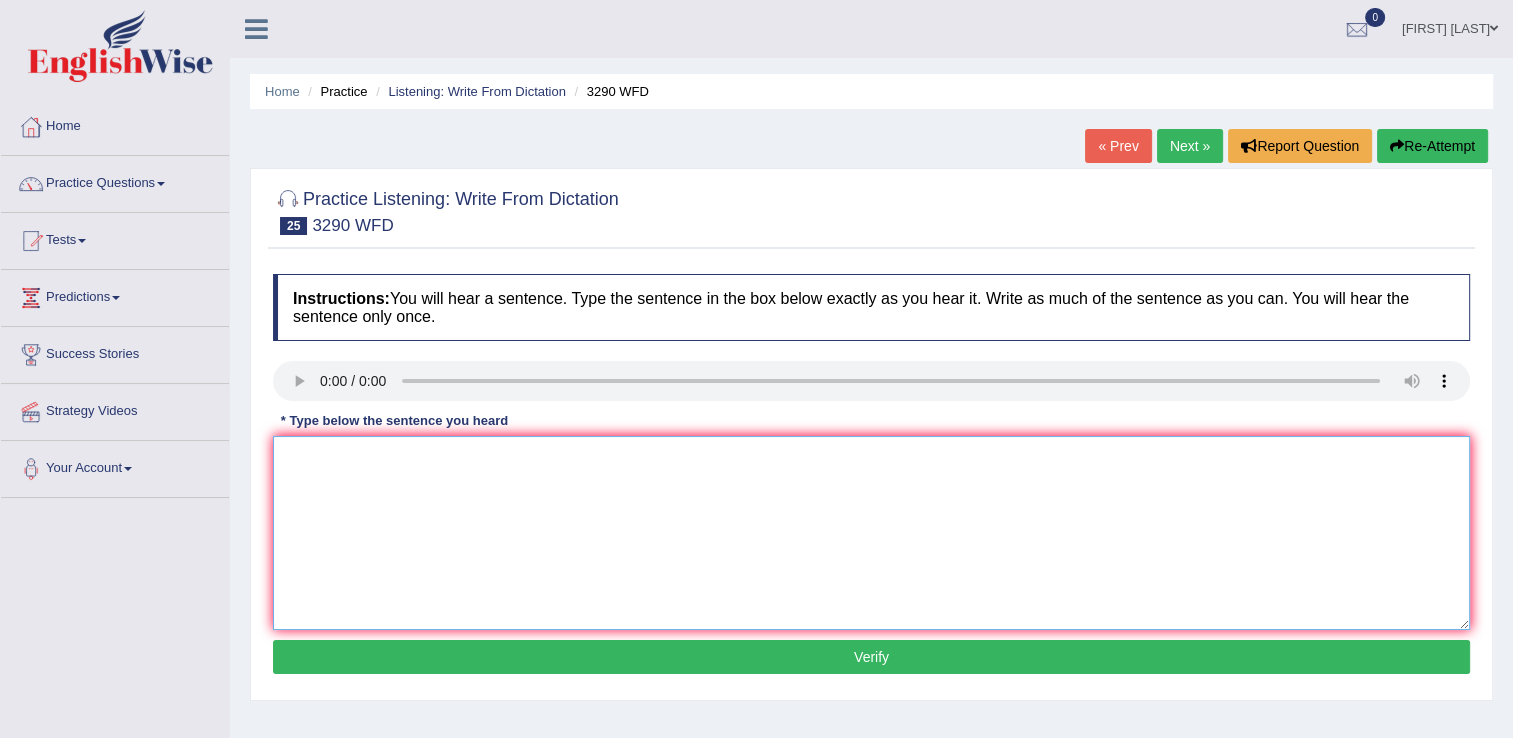 click at bounding box center (871, 533) 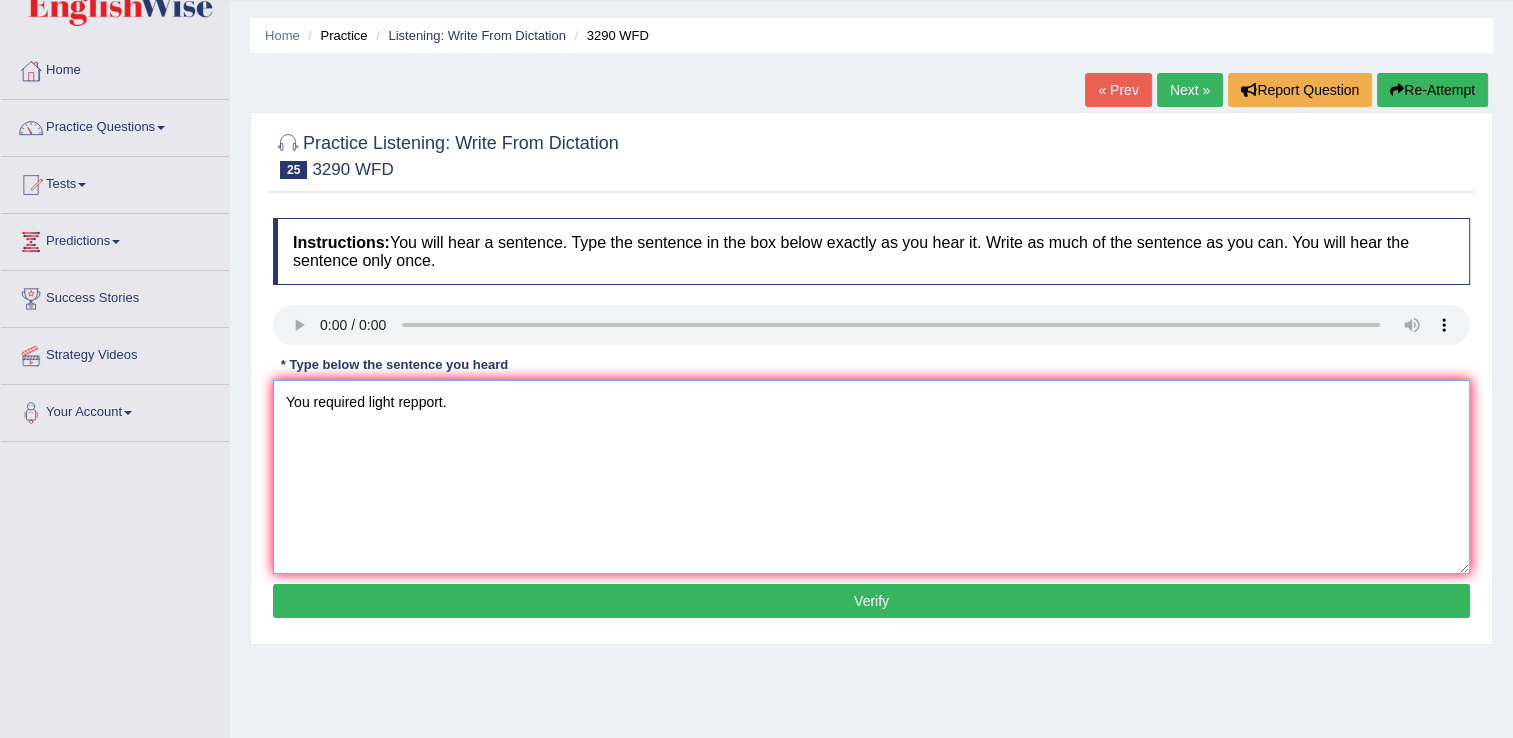 scroll, scrollTop: 100, scrollLeft: 0, axis: vertical 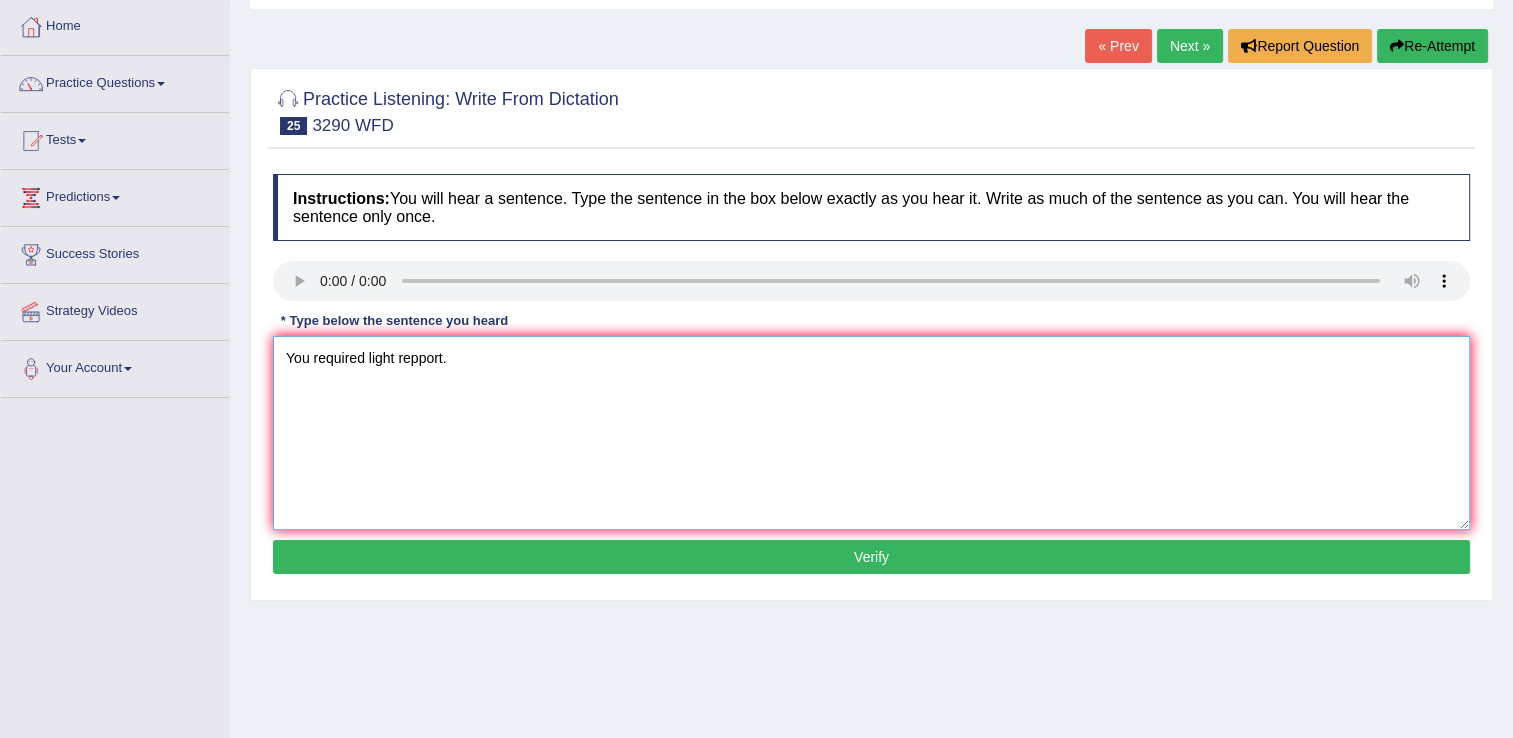 type on "You required light repport." 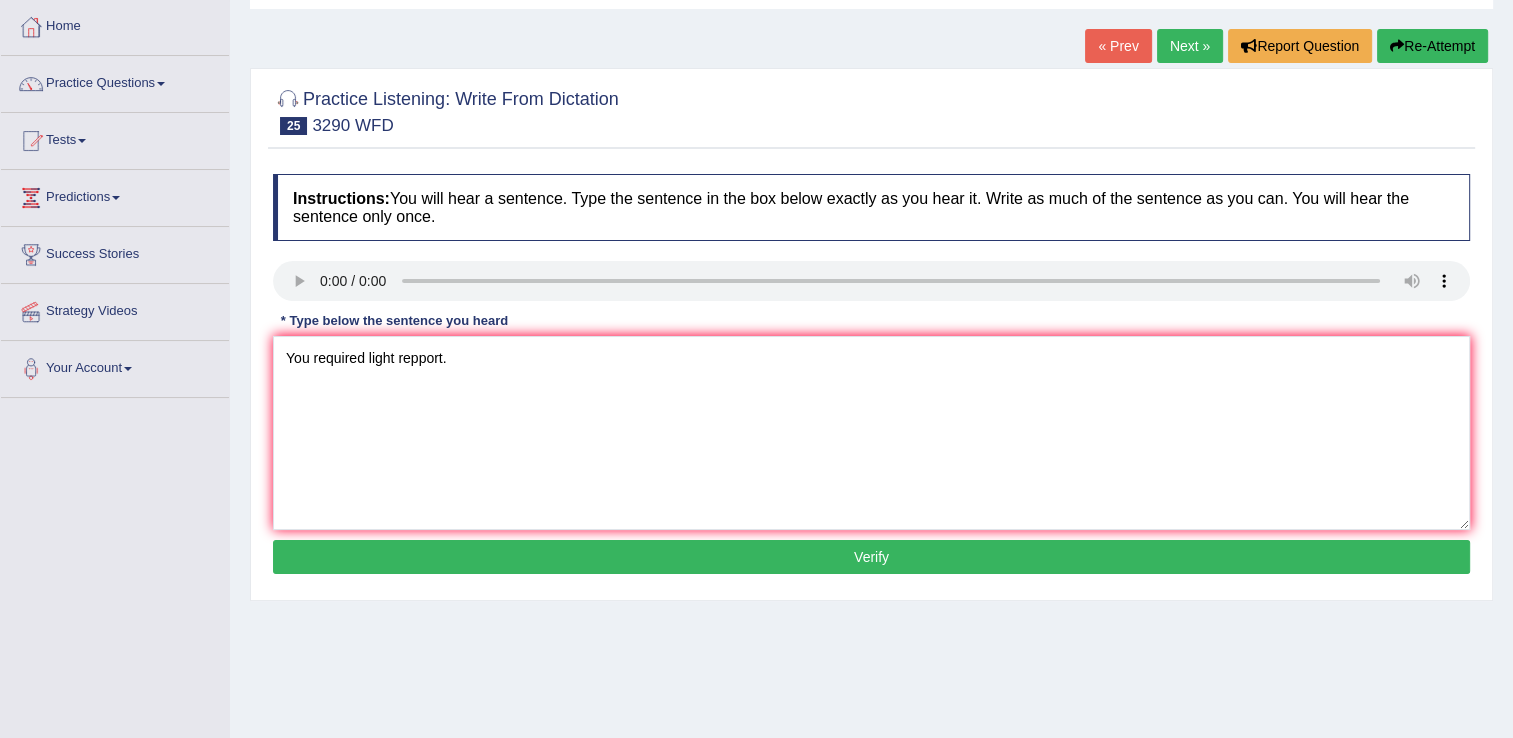 click on "Verify" at bounding box center (871, 557) 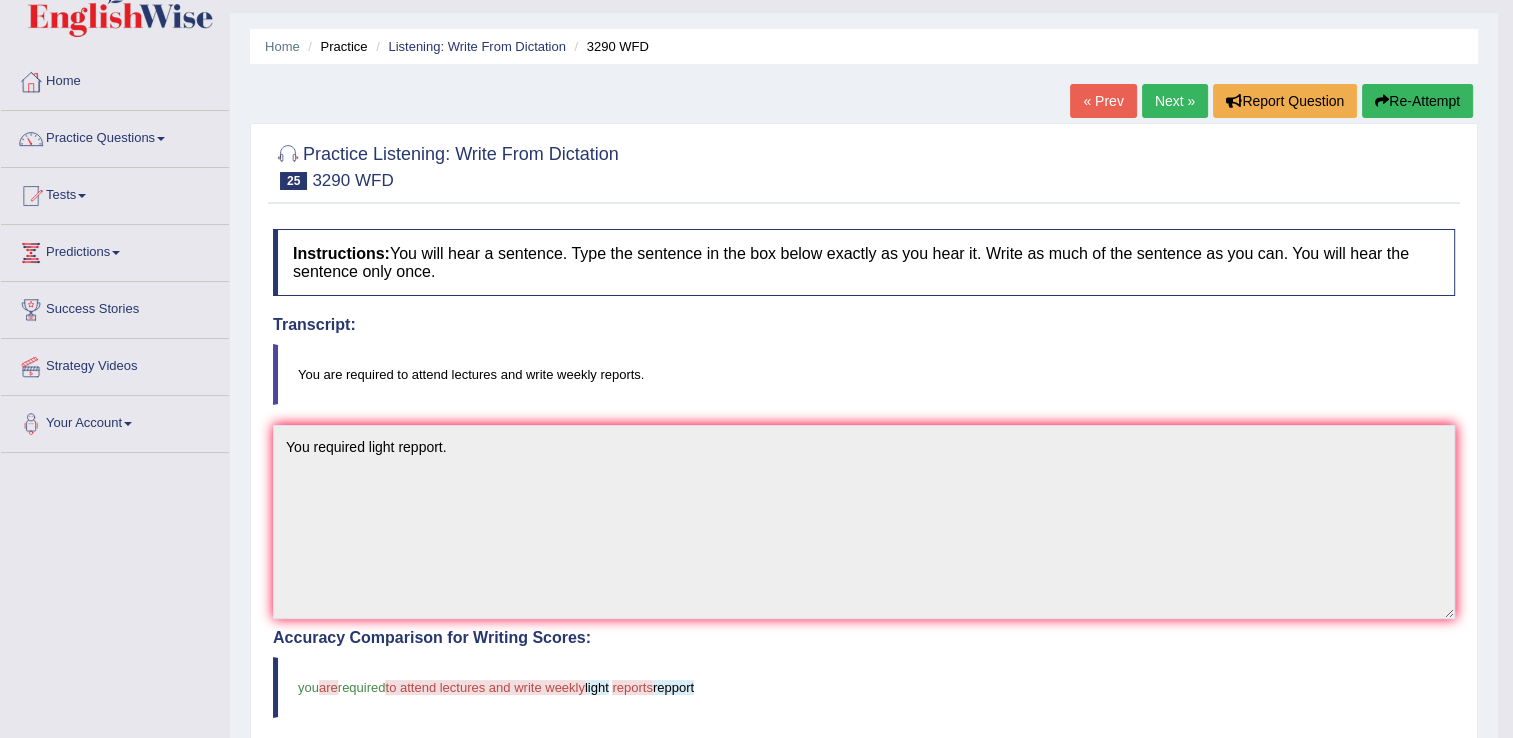 scroll, scrollTop: 0, scrollLeft: 0, axis: both 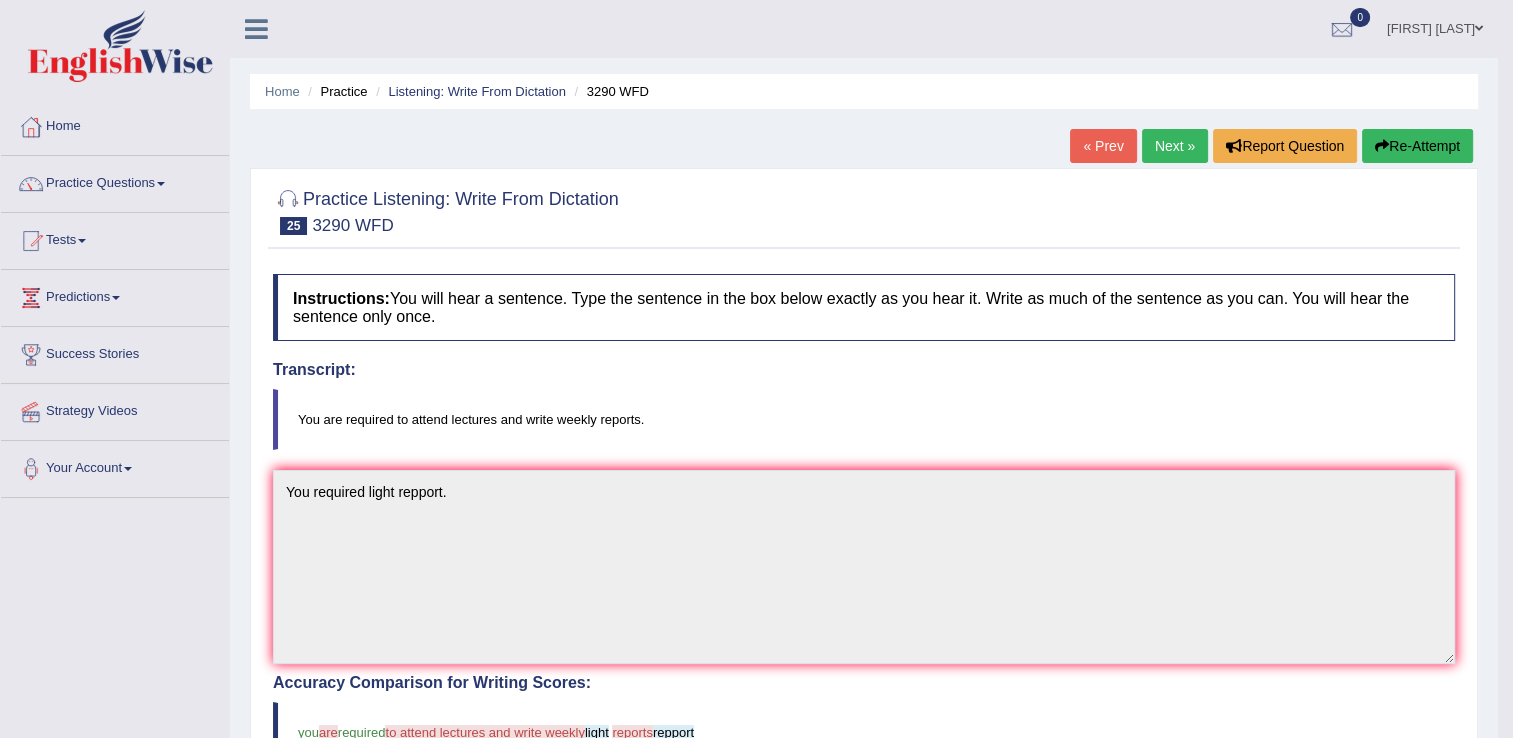 click on "Next »" at bounding box center (1175, 146) 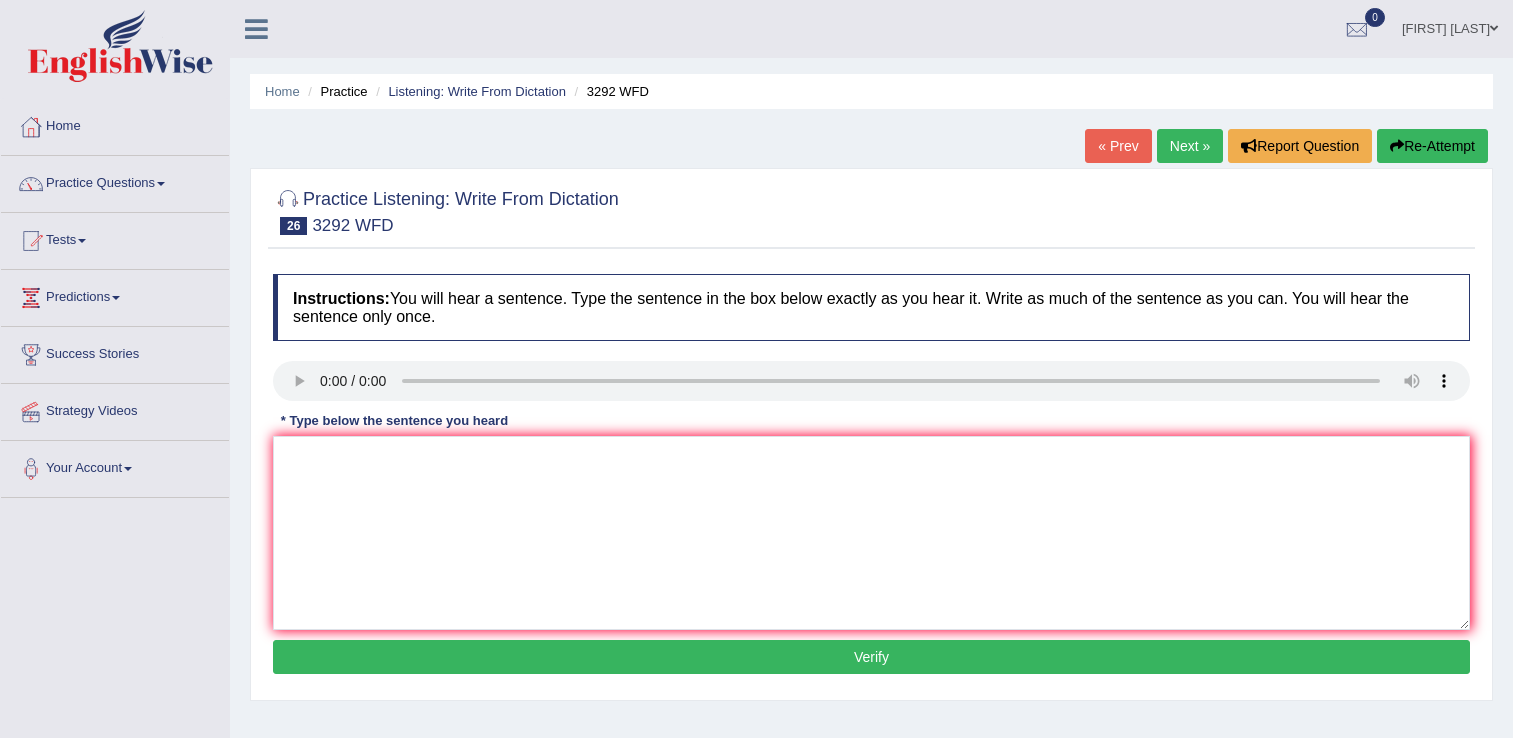 scroll, scrollTop: 0, scrollLeft: 0, axis: both 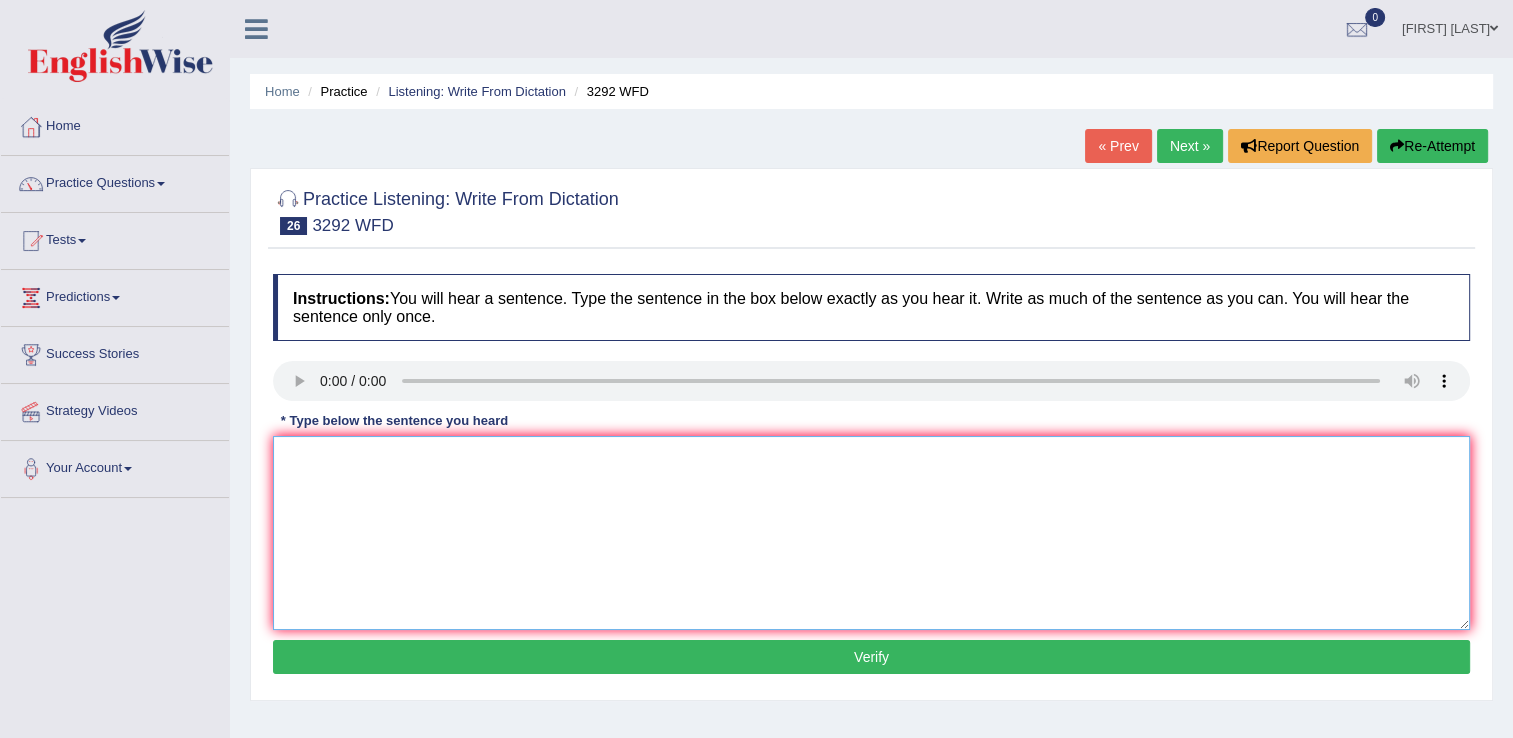click at bounding box center (871, 533) 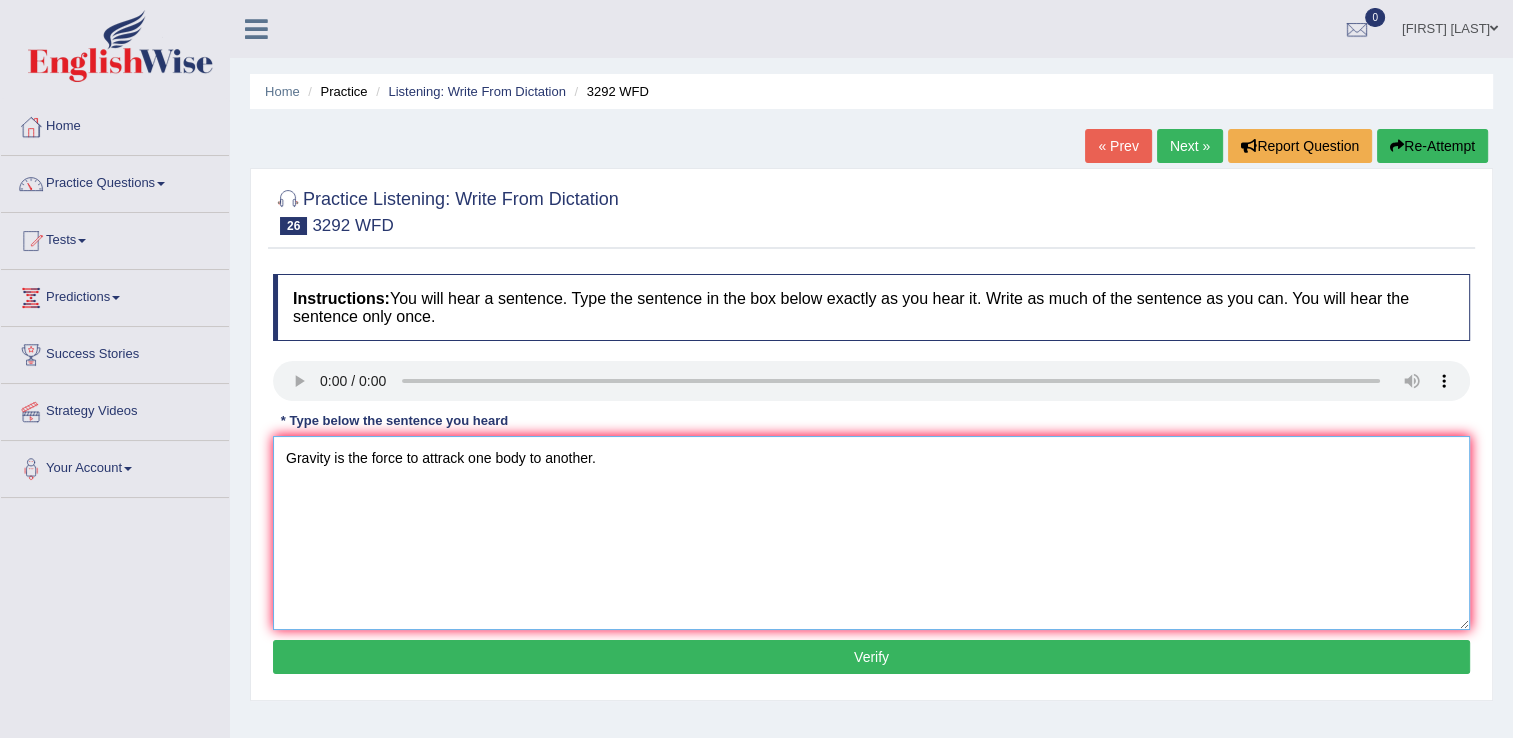 type on "Gravity is the force to attrack one body to another." 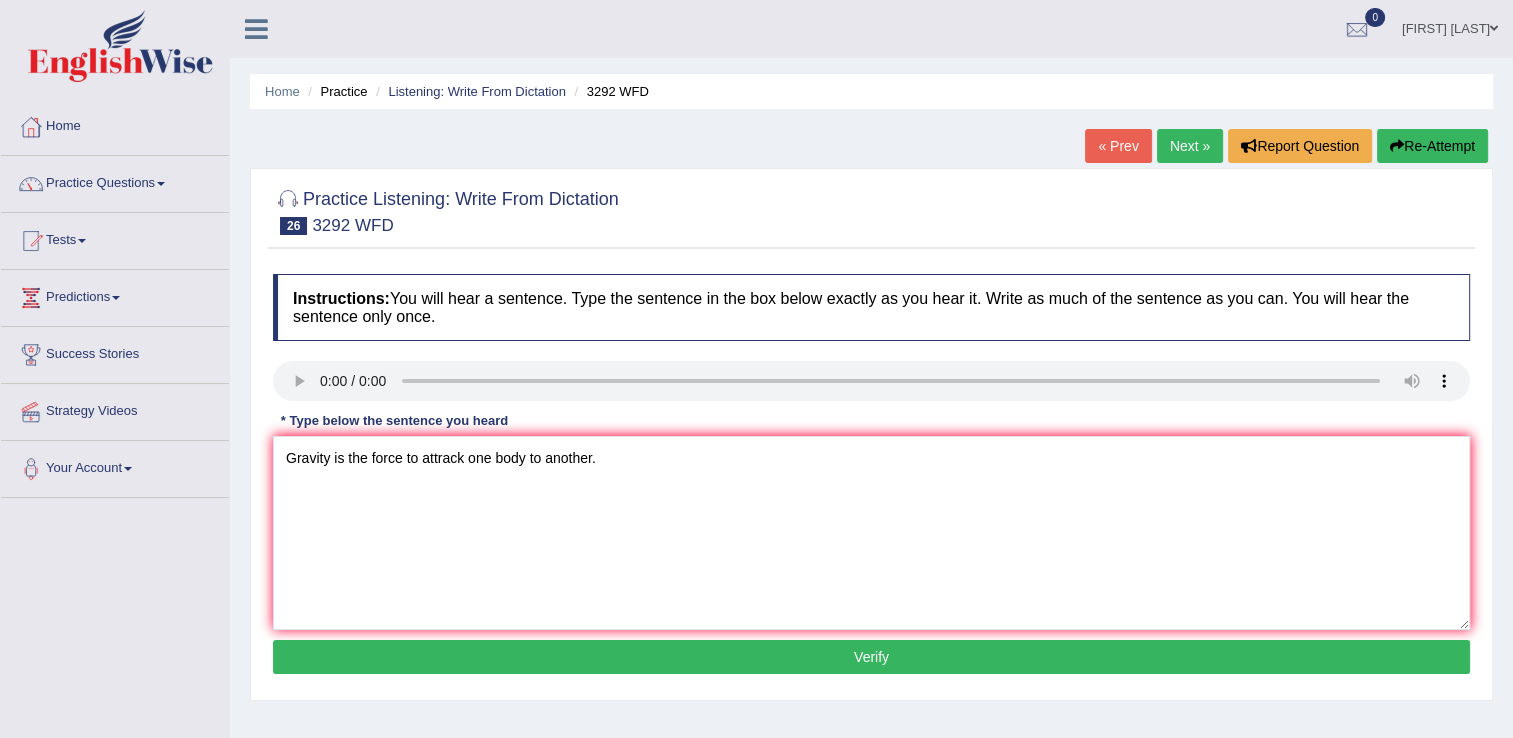 click on "Verify" at bounding box center [871, 657] 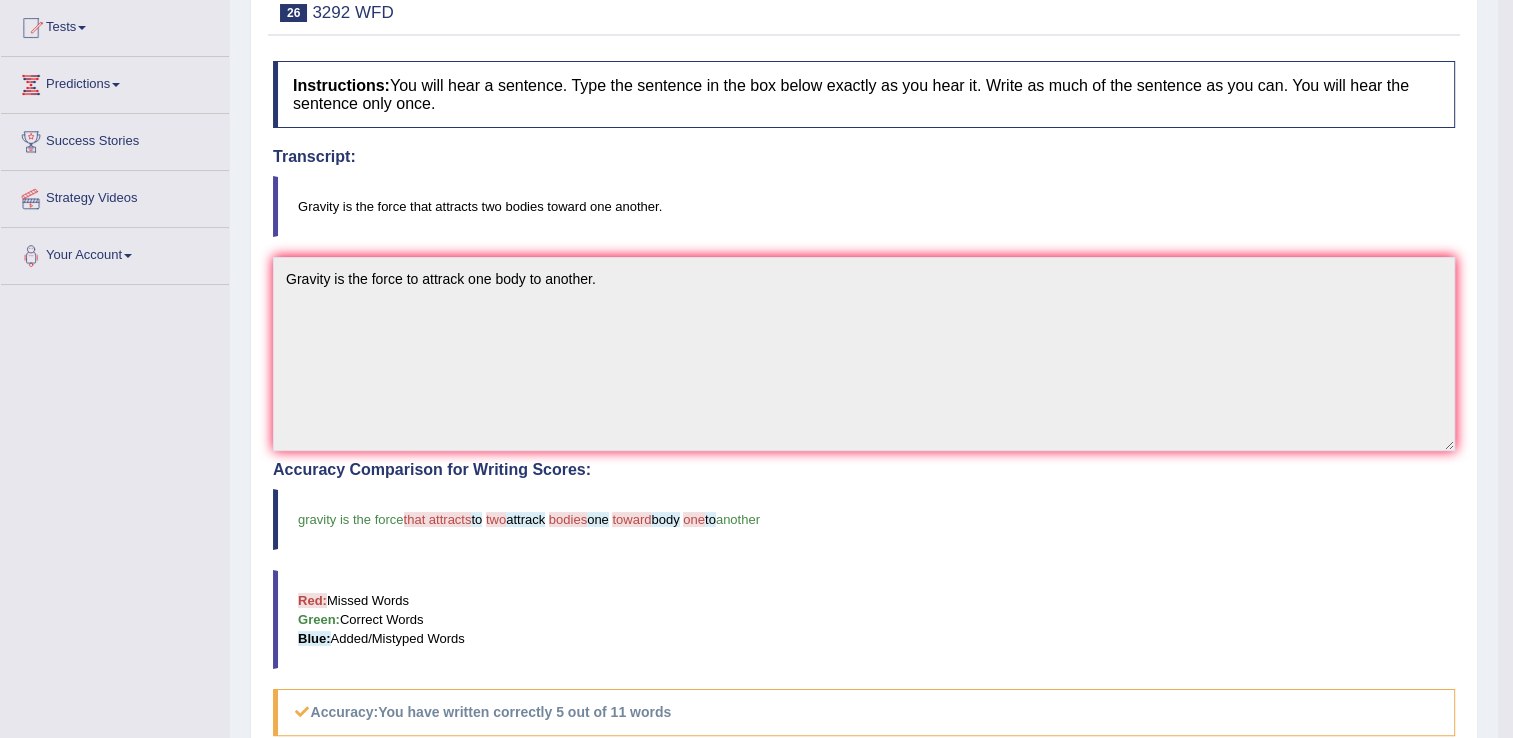 scroll, scrollTop: 52, scrollLeft: 0, axis: vertical 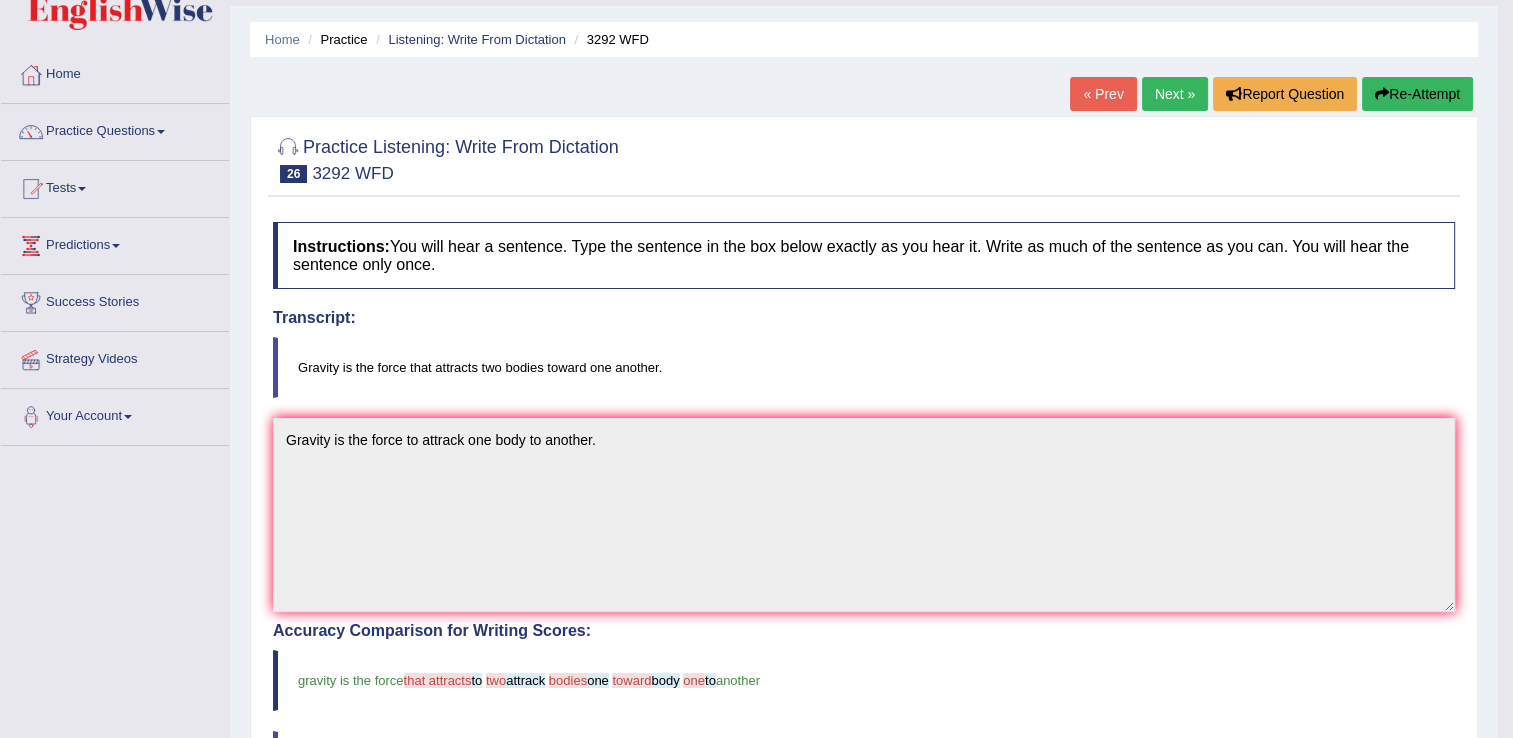 click on "Next »" at bounding box center [1175, 94] 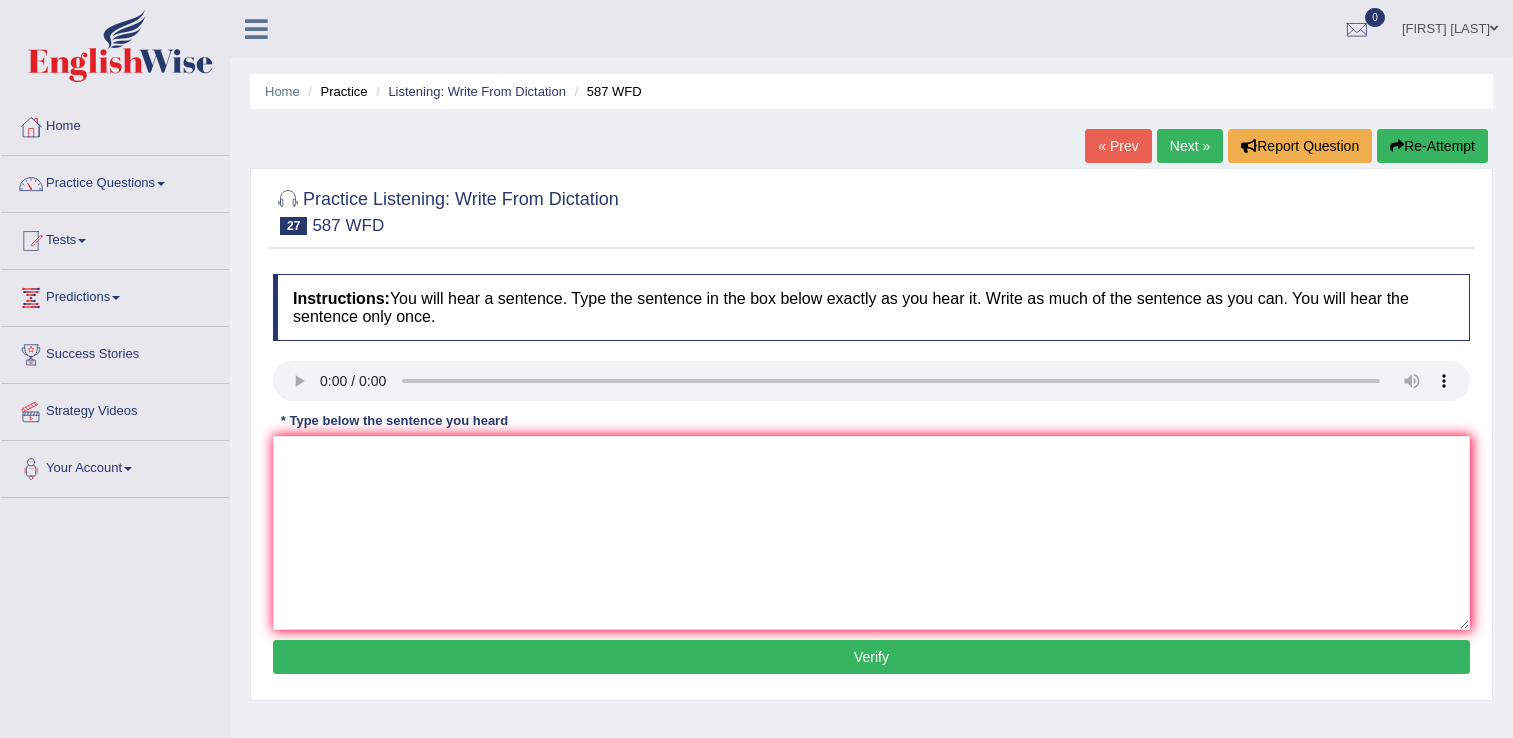 scroll, scrollTop: 0, scrollLeft: 0, axis: both 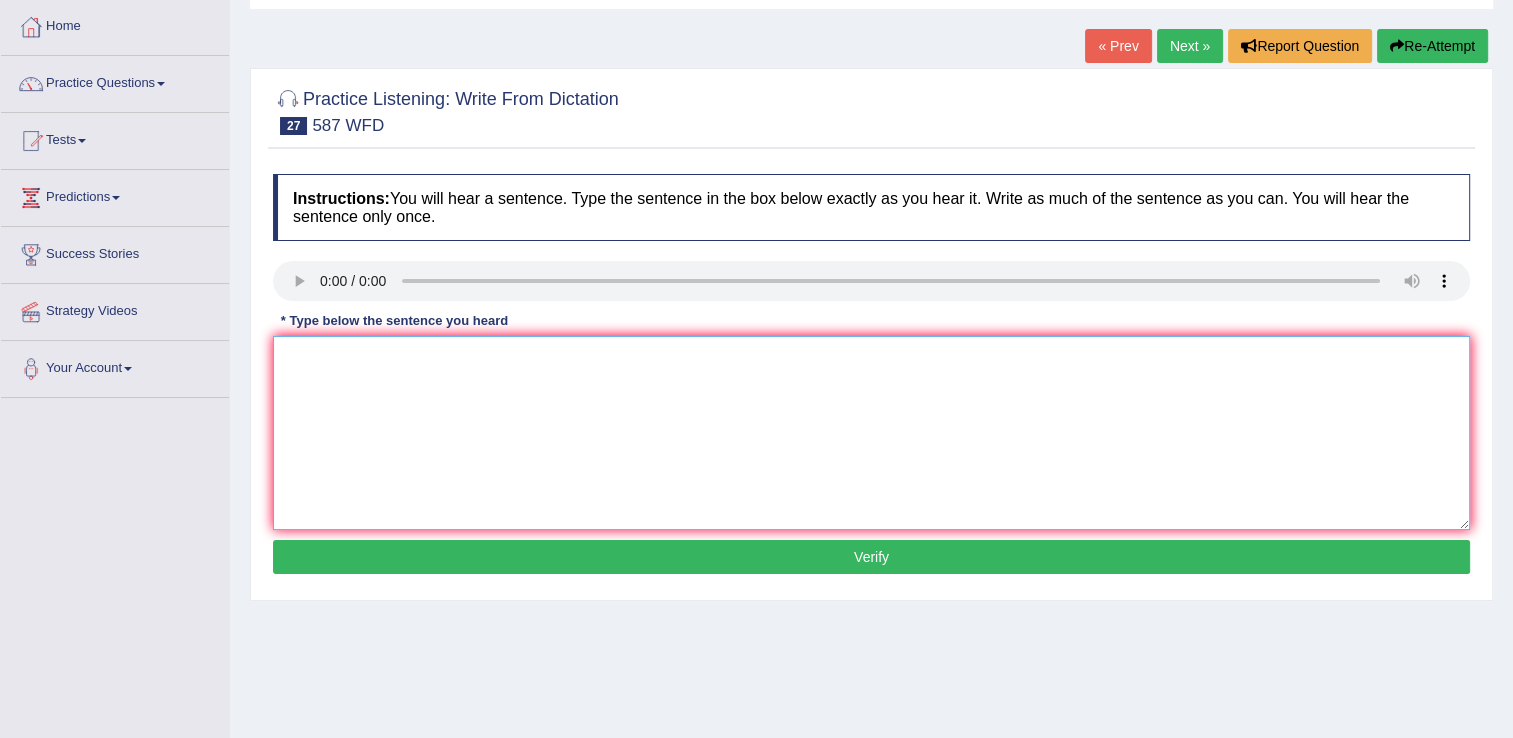 click at bounding box center [871, 433] 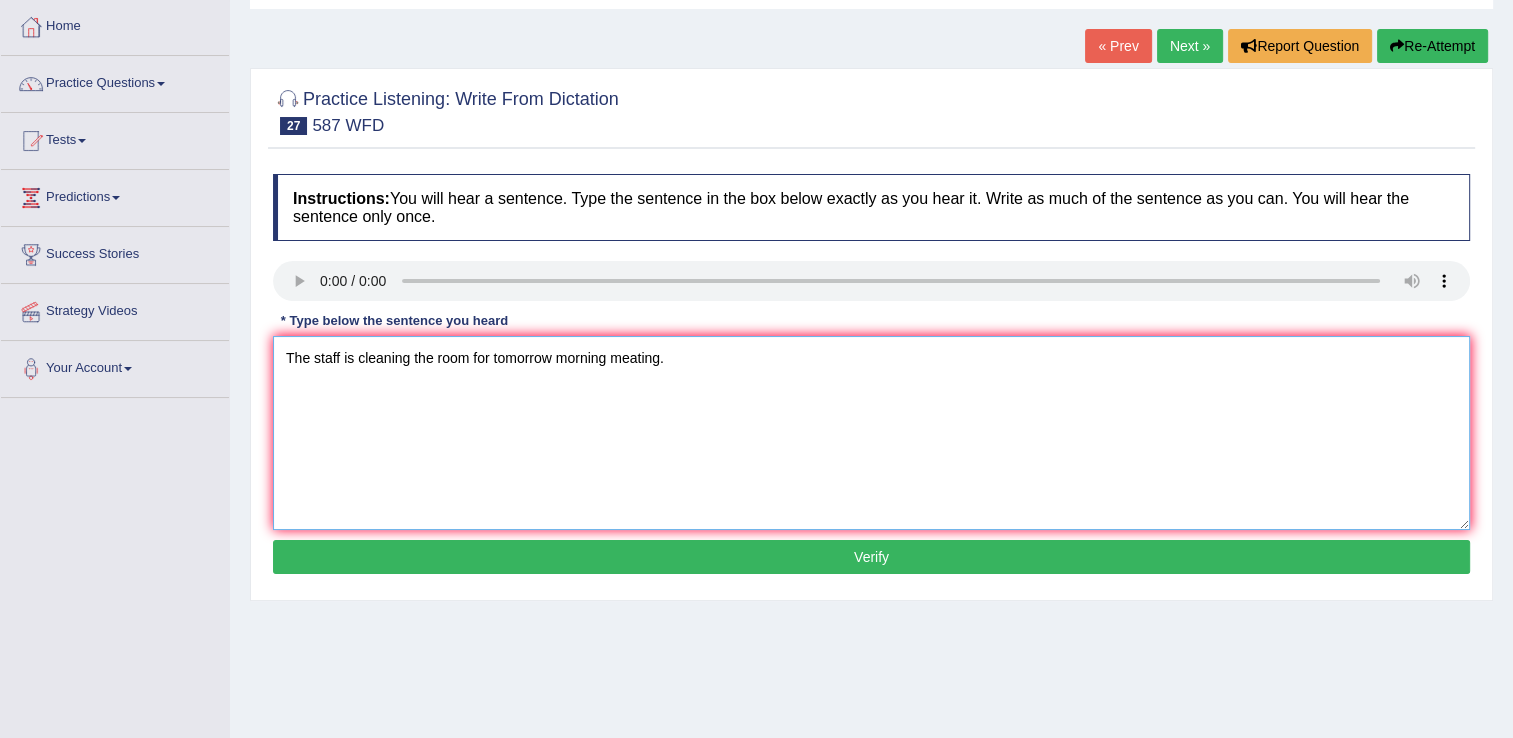 type on "The staff is cleaning the room for tomorrow morning meating." 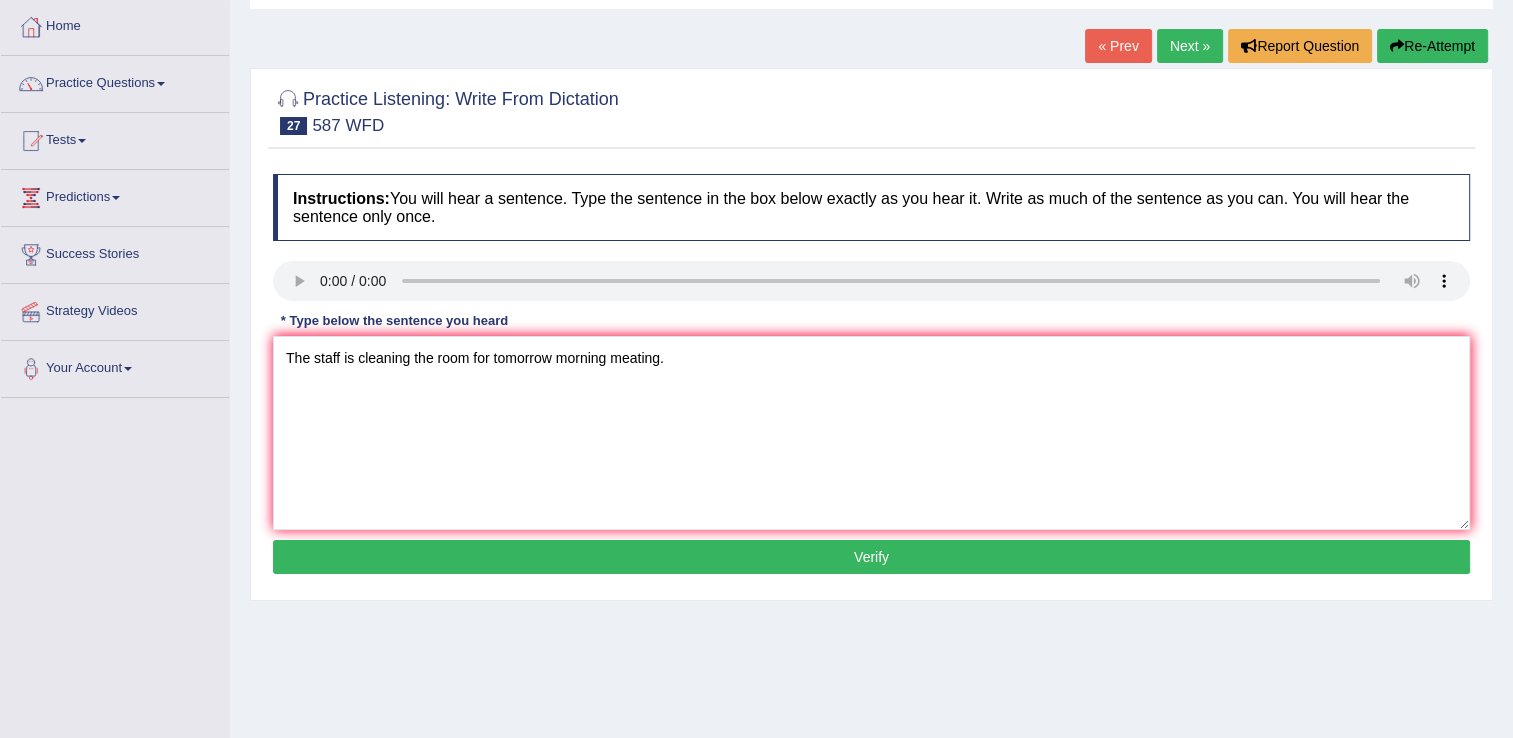 click on "Verify" at bounding box center [871, 557] 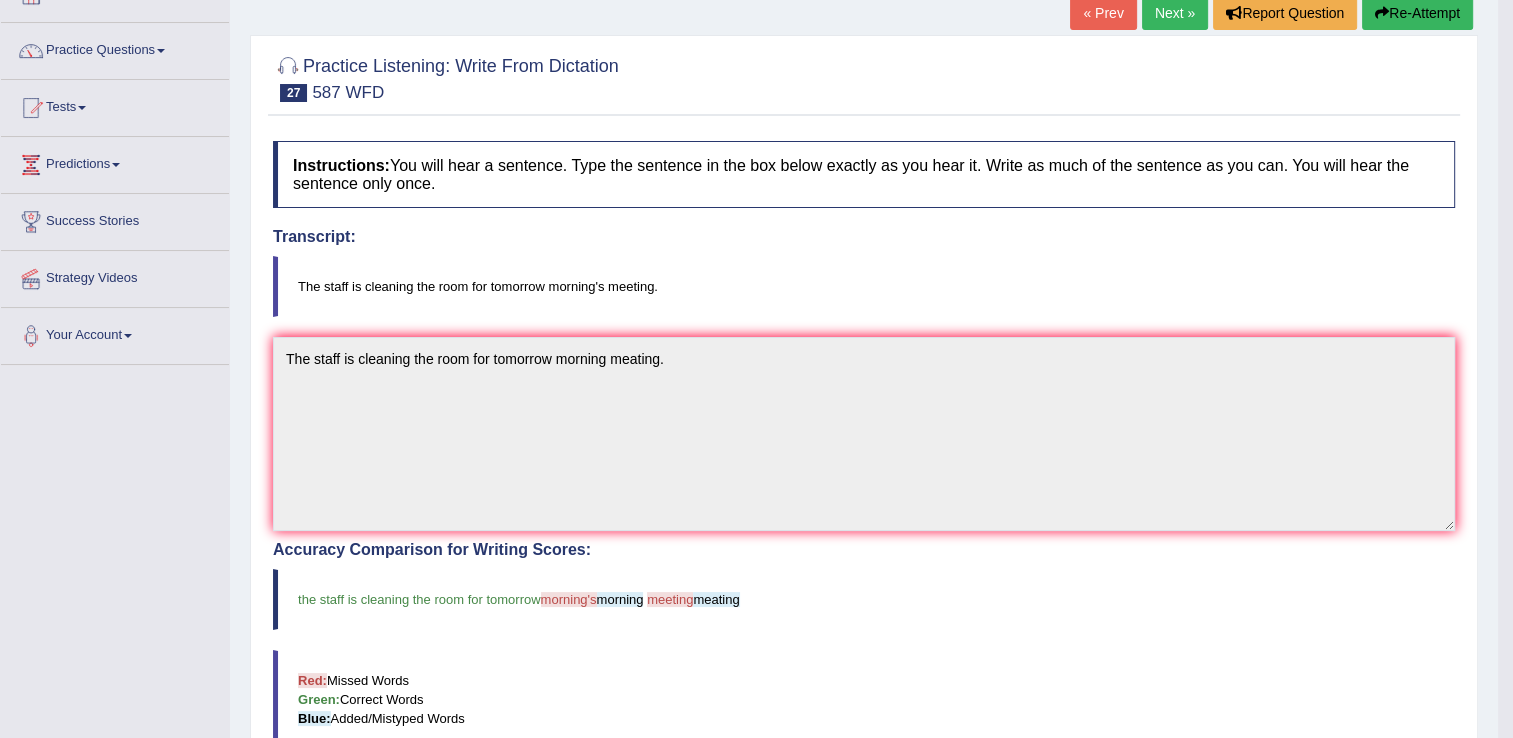 scroll, scrollTop: 0, scrollLeft: 0, axis: both 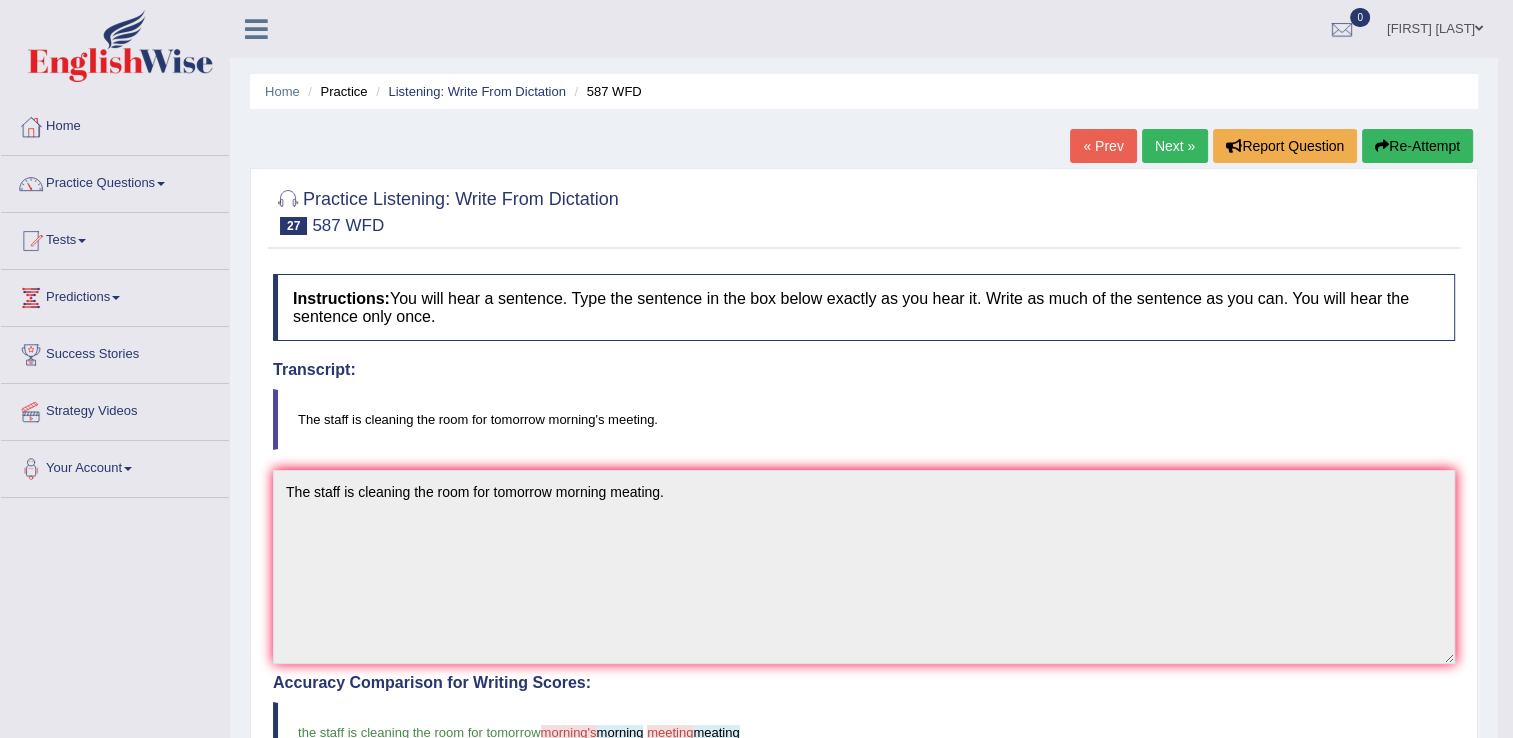 click on "Re-Attempt" at bounding box center (1417, 146) 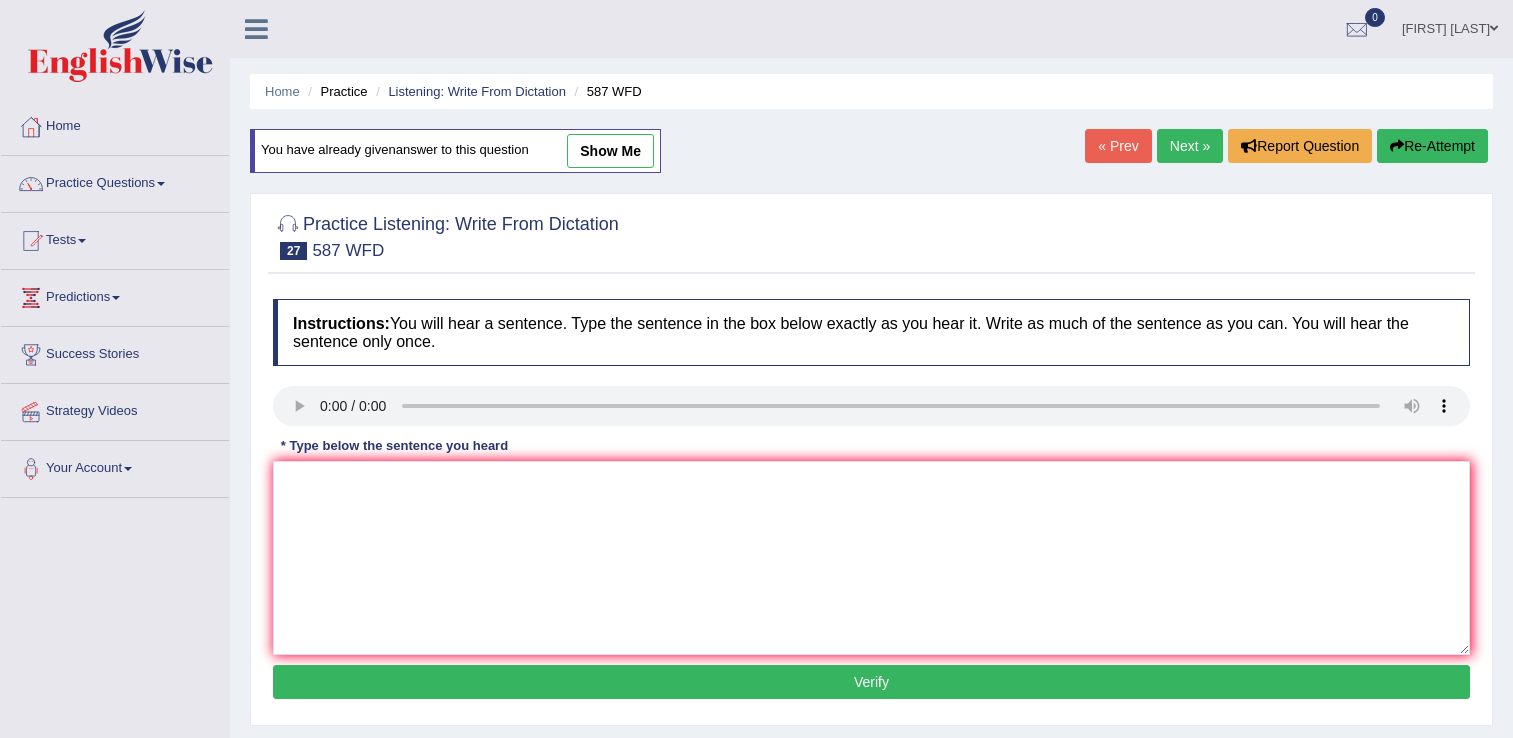 click at bounding box center (871, 558) 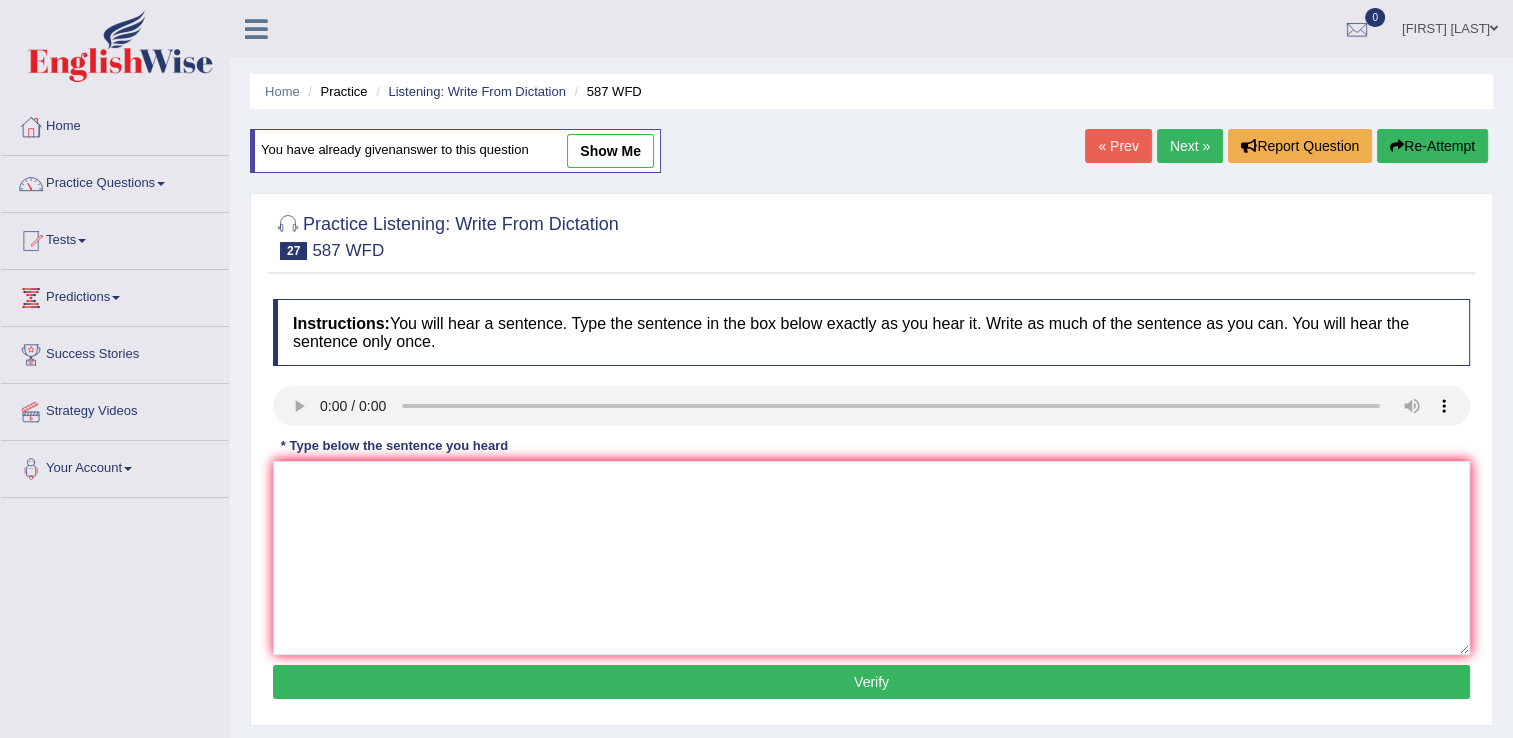 scroll, scrollTop: 0, scrollLeft: 0, axis: both 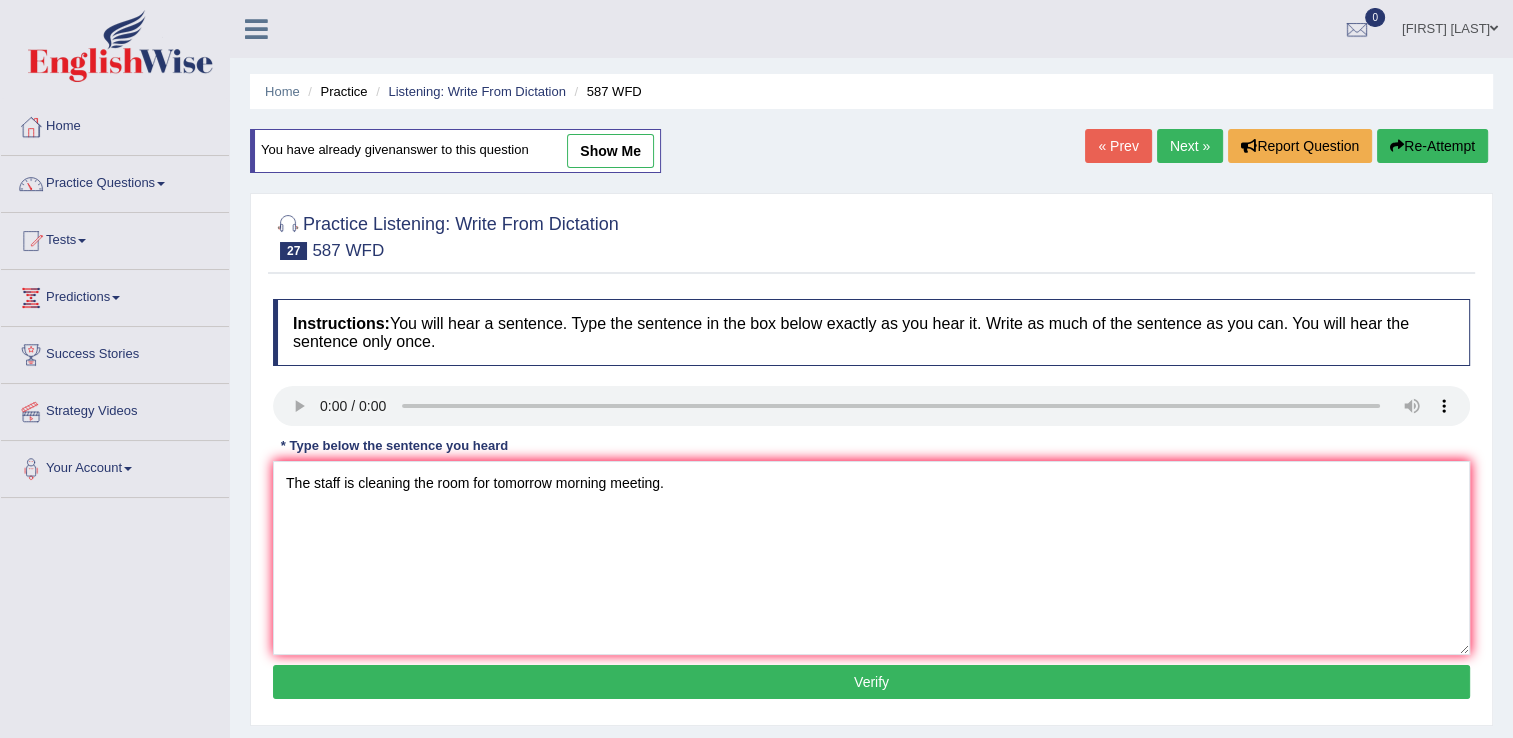 type on "The staff is cleaning the room for tomorrow morning meeting." 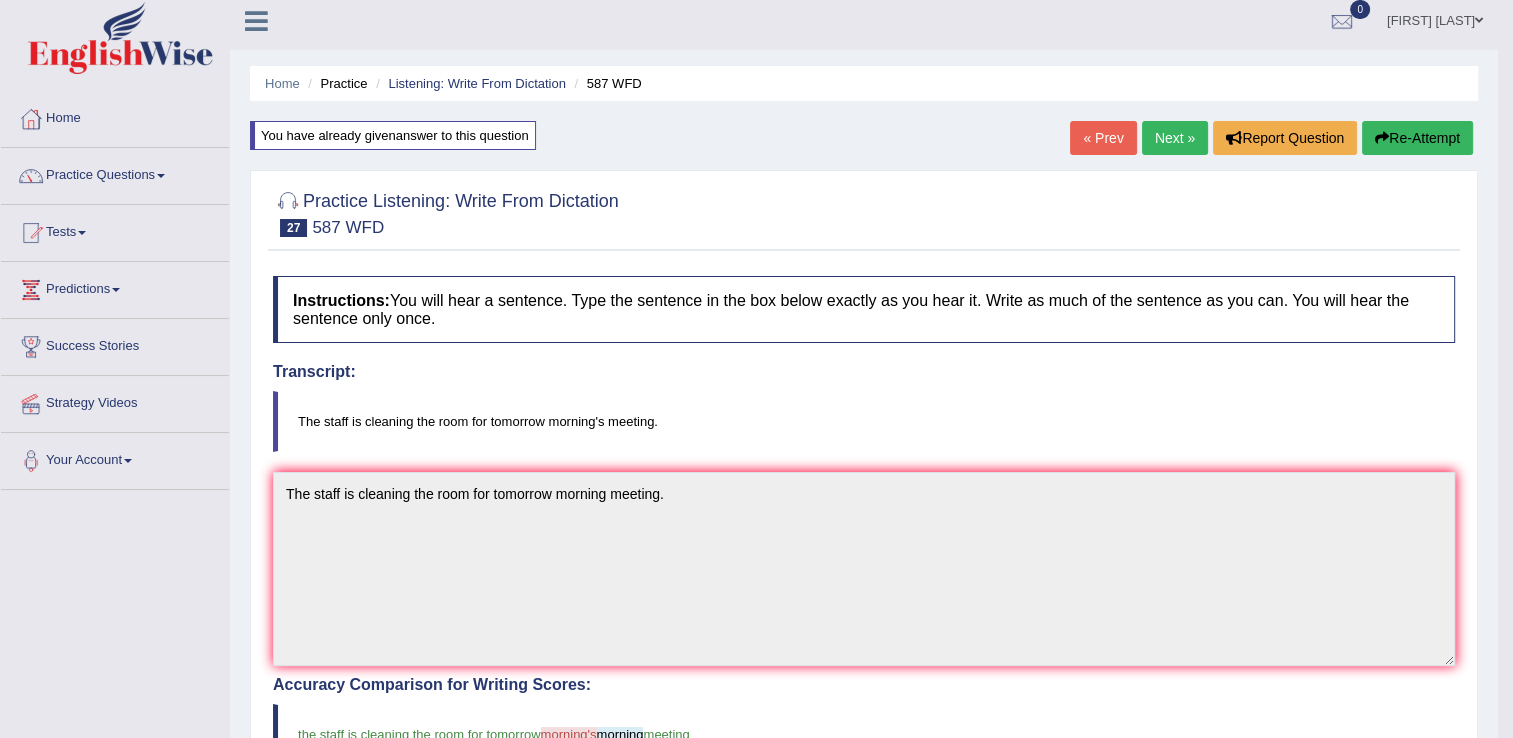 scroll, scrollTop: 0, scrollLeft: 0, axis: both 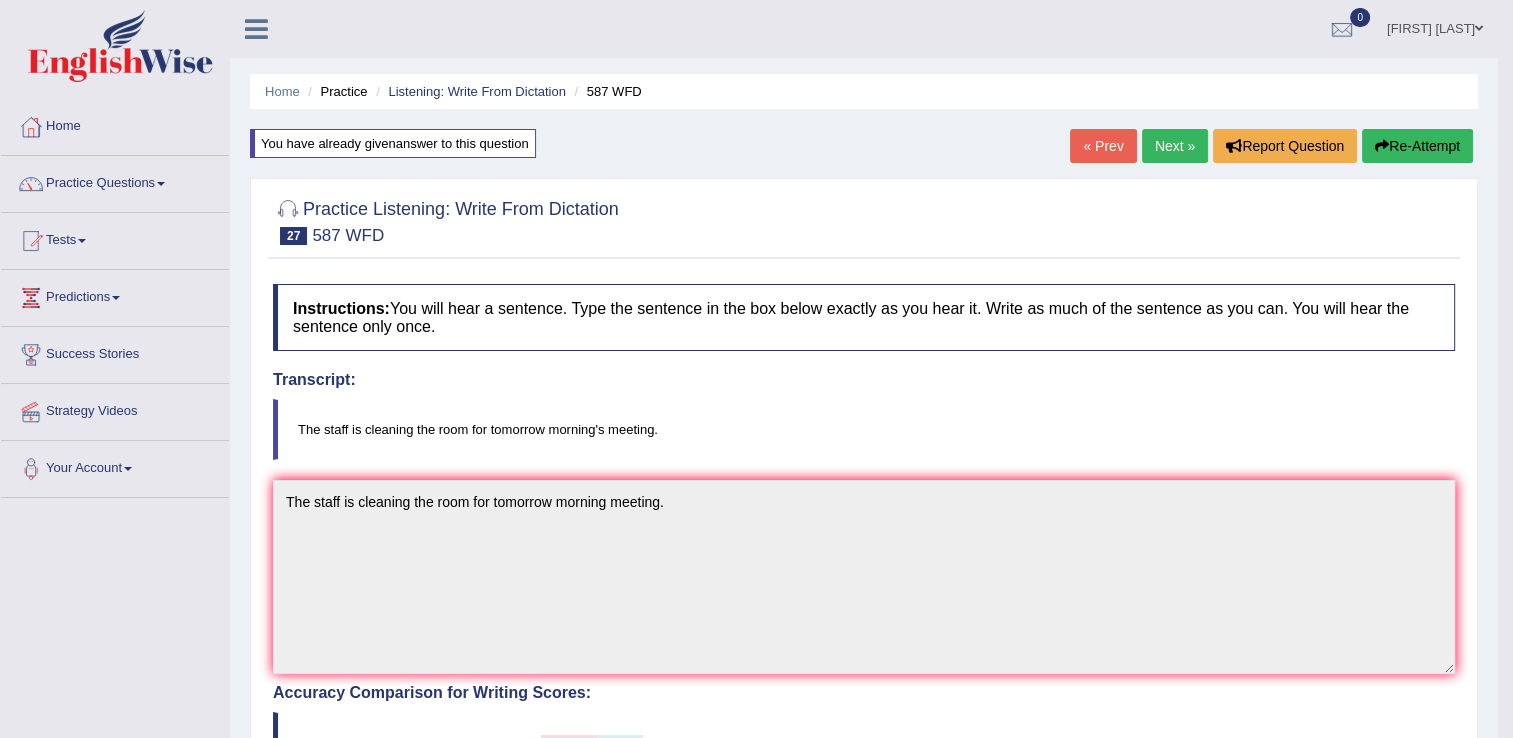 click on "Next »" at bounding box center (1175, 146) 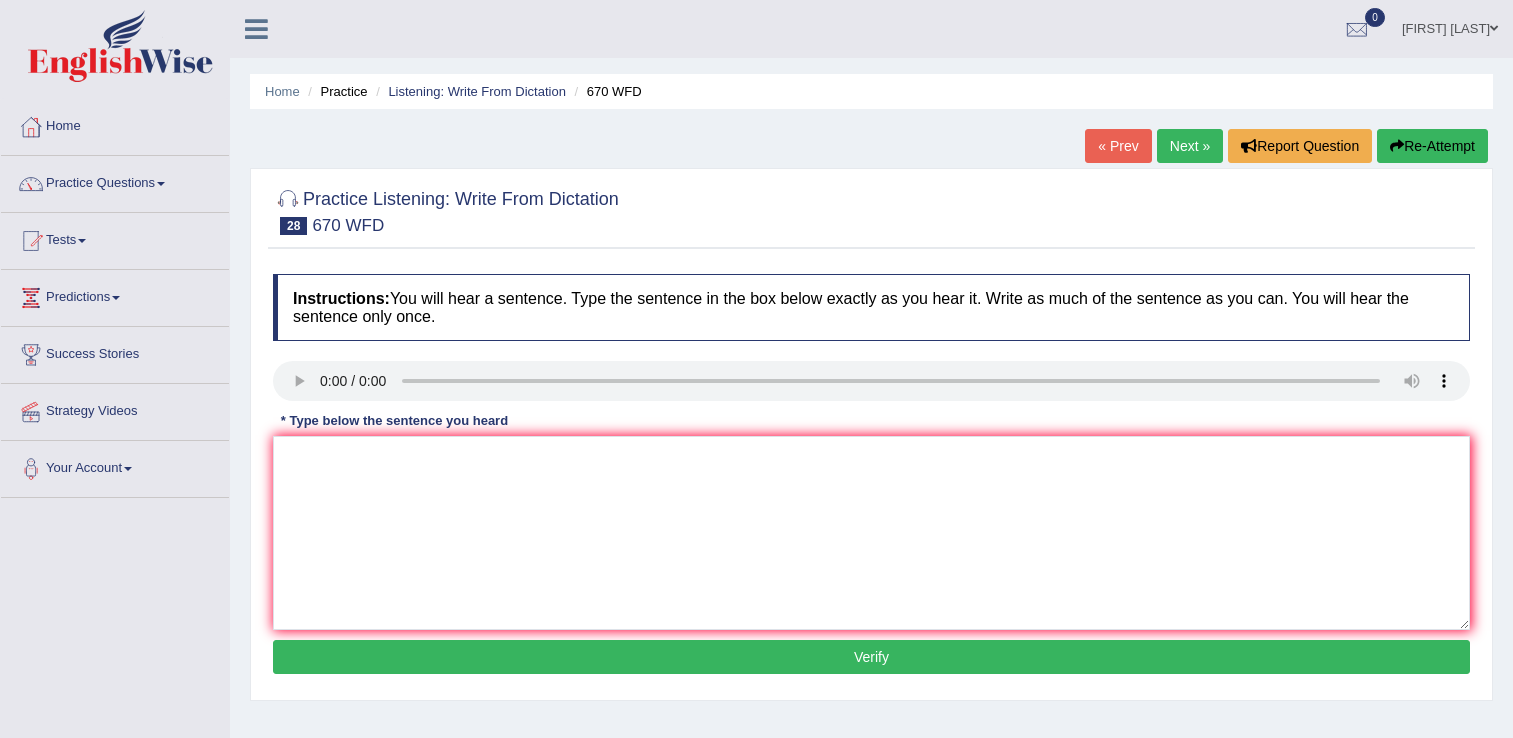 scroll, scrollTop: 0, scrollLeft: 0, axis: both 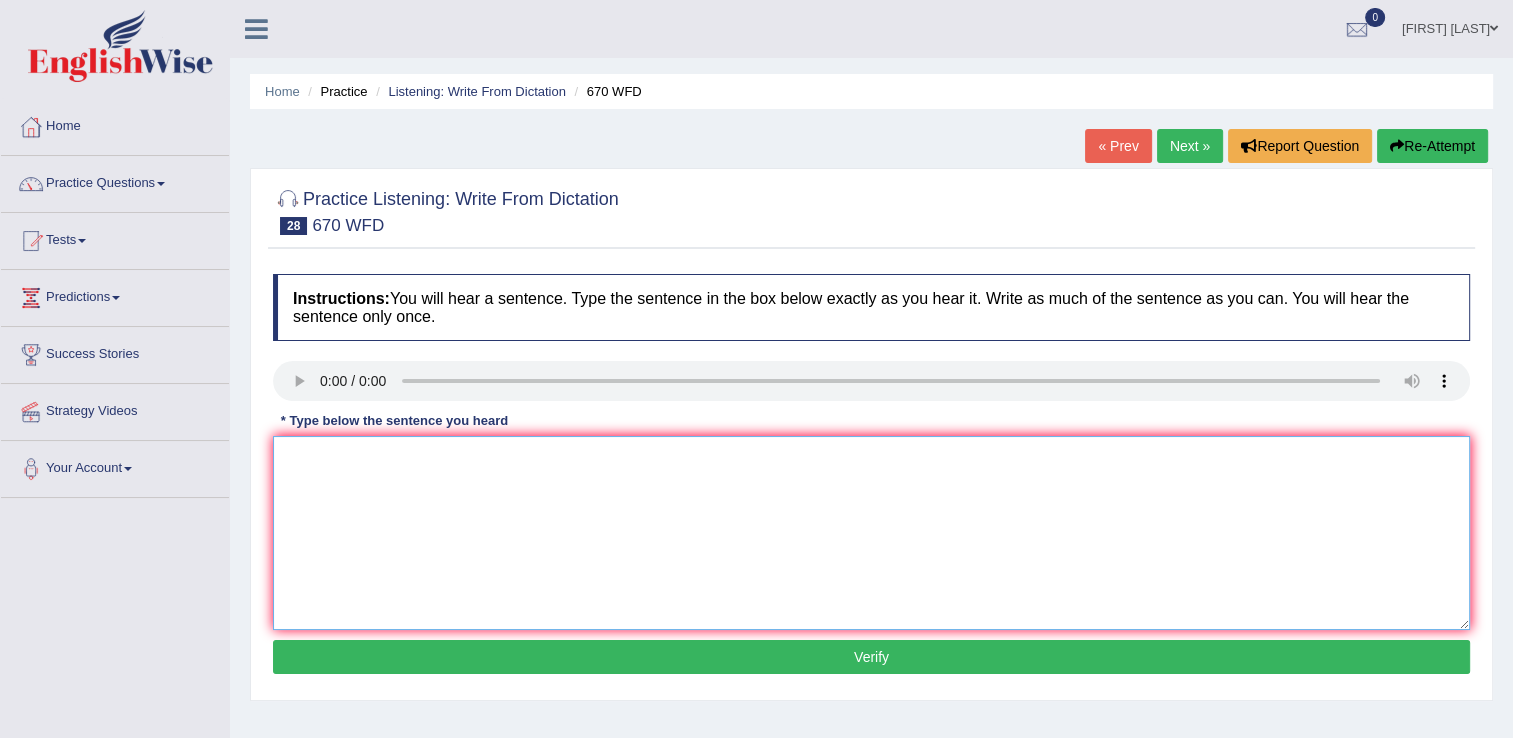 drag, startPoint x: 341, startPoint y: 546, endPoint x: 364, endPoint y: 518, distance: 36.23534 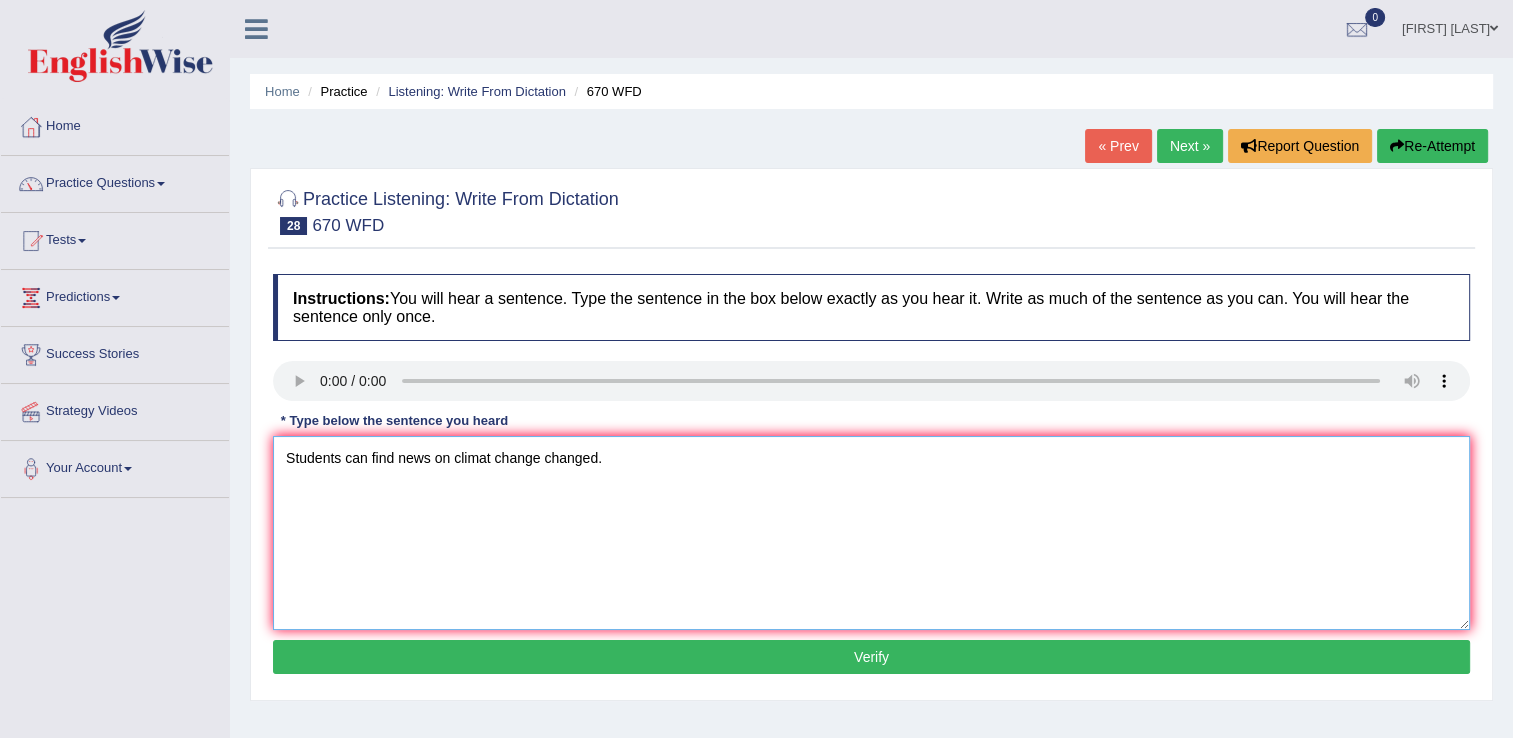 type on "Students can find news on climat change changed." 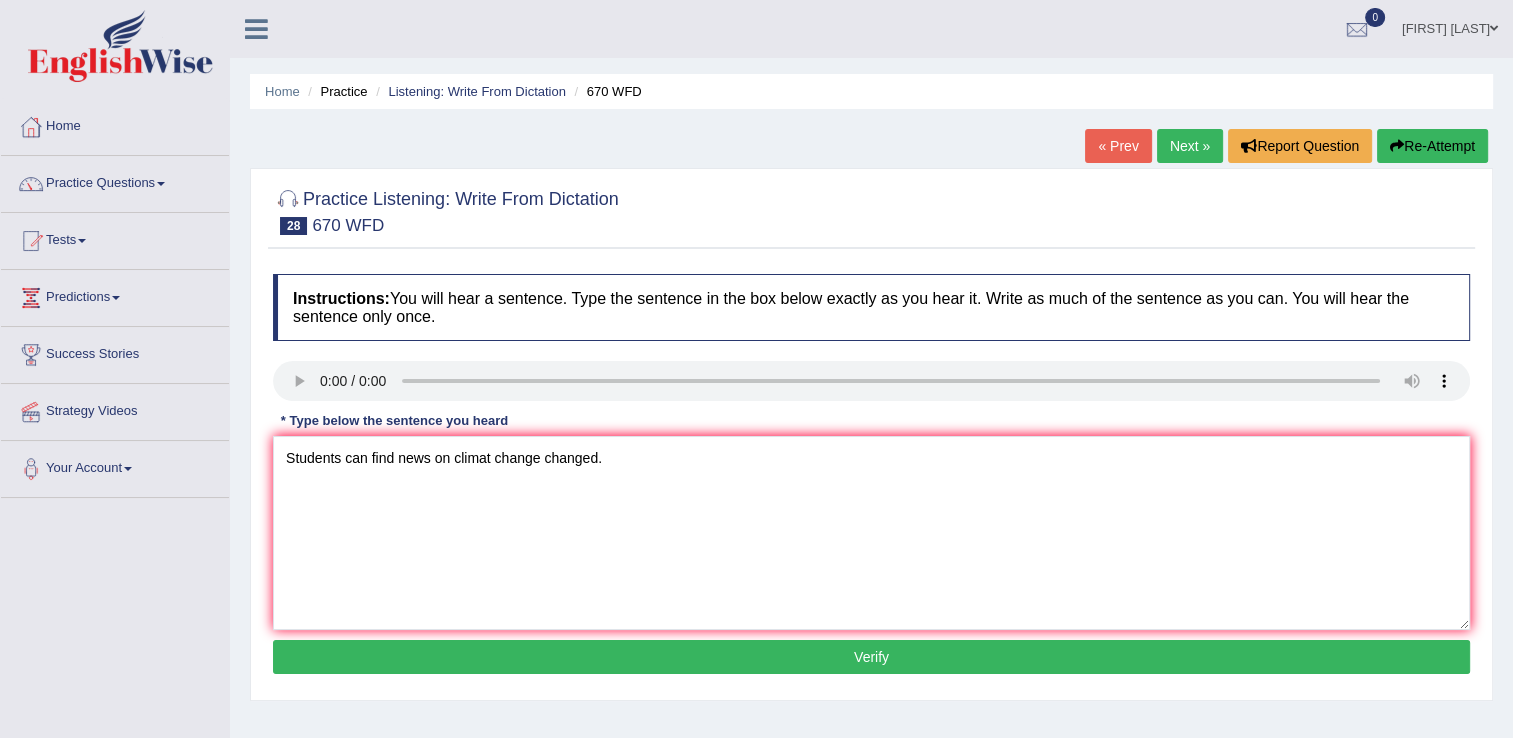 click on "Verify" at bounding box center [871, 657] 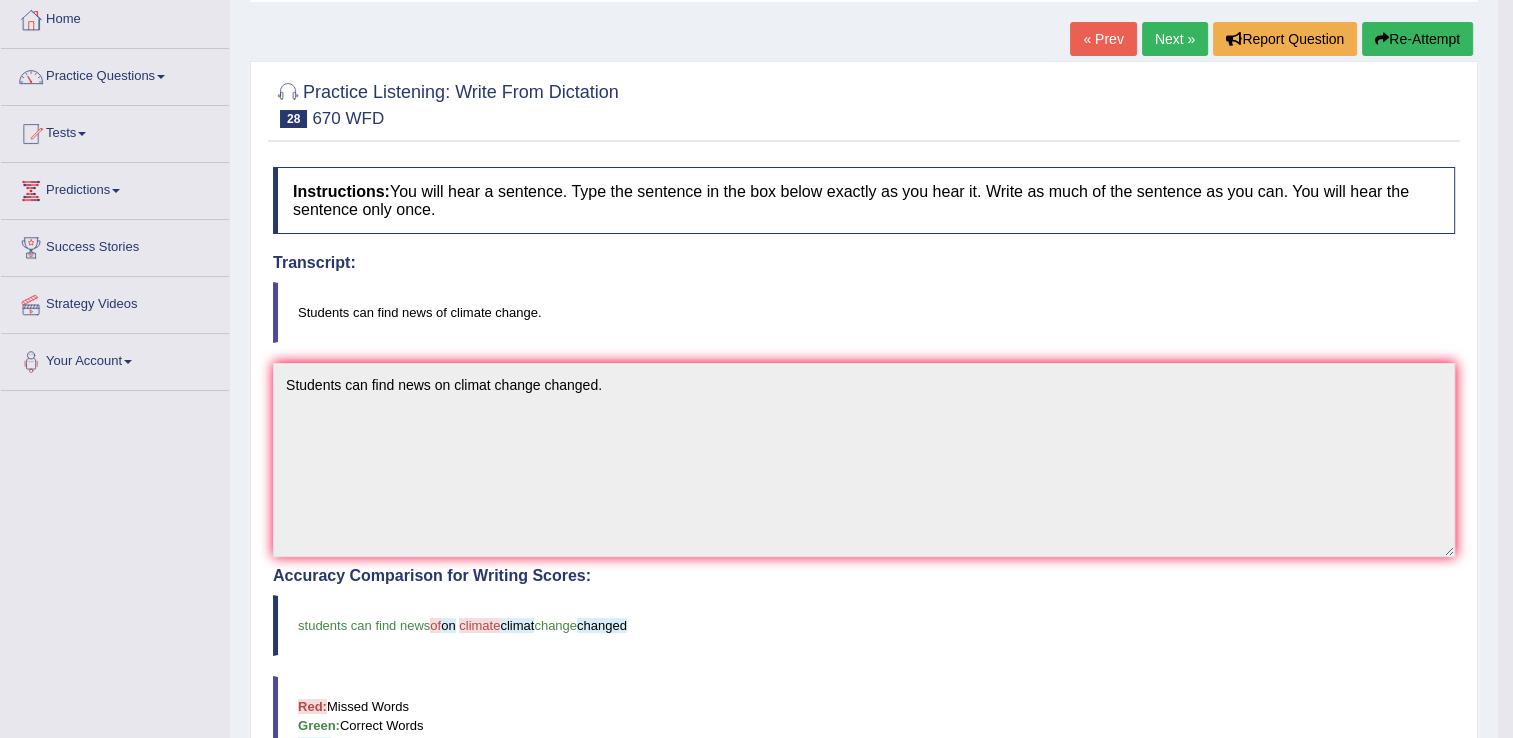 scroll, scrollTop: 0, scrollLeft: 0, axis: both 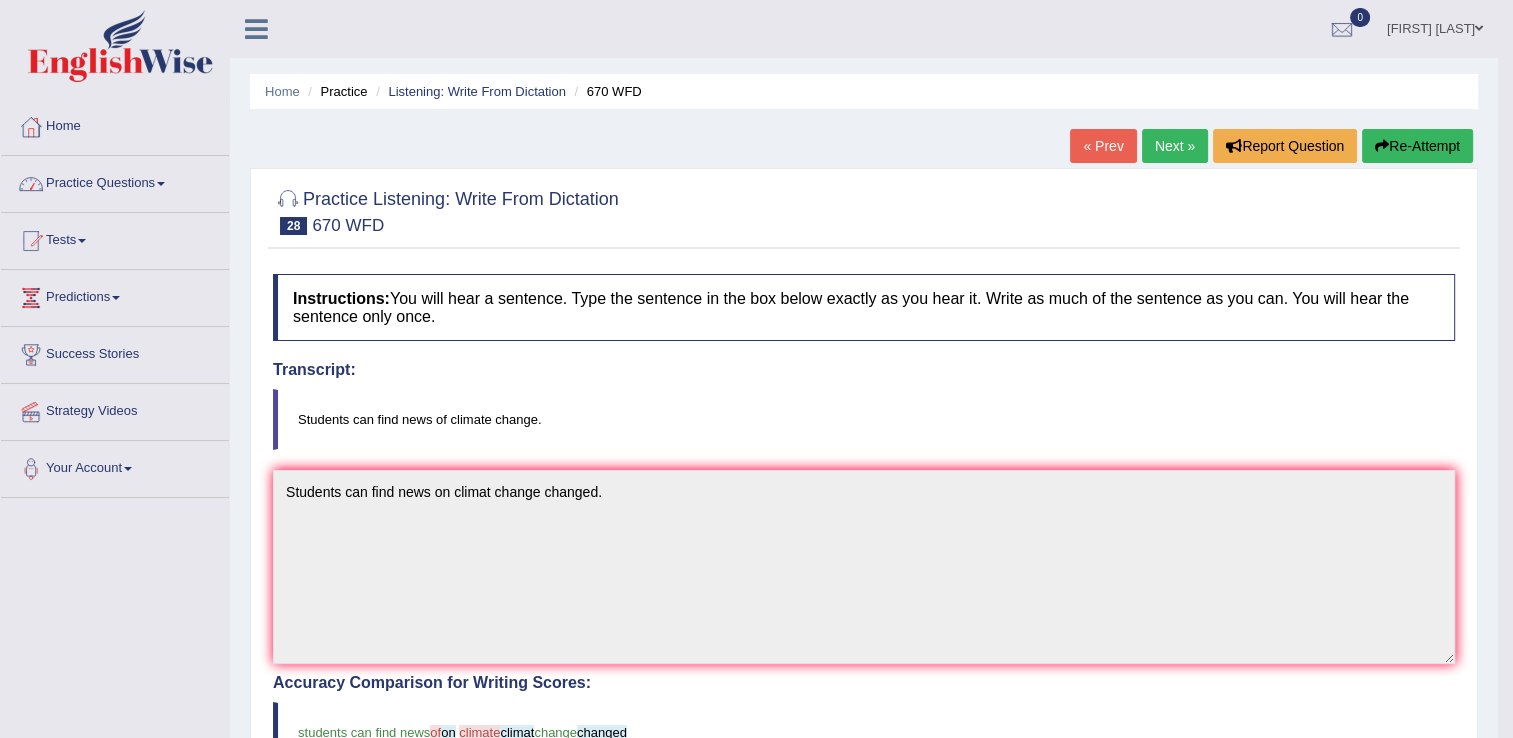 click on "Practice Questions" at bounding box center (115, 181) 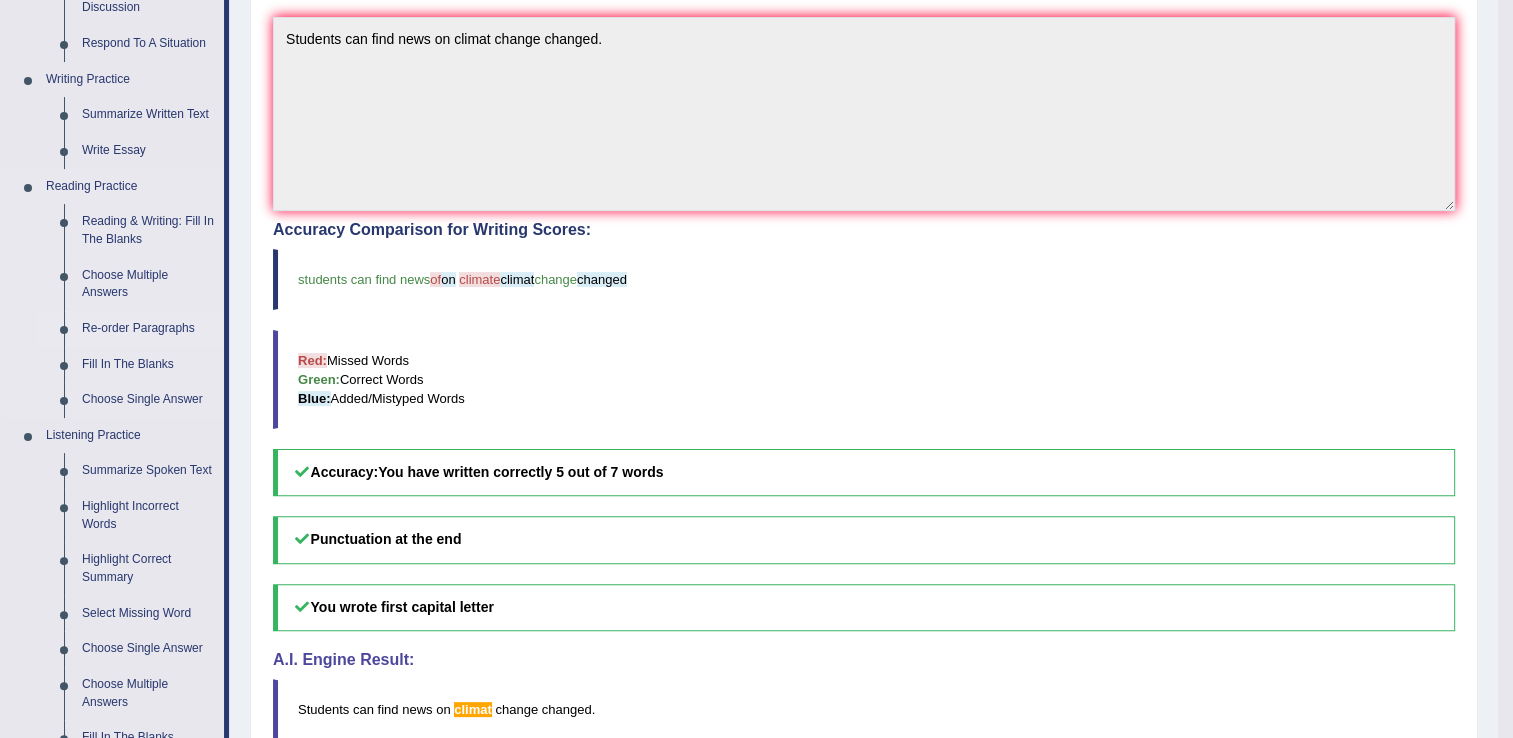 scroll, scrollTop: 500, scrollLeft: 0, axis: vertical 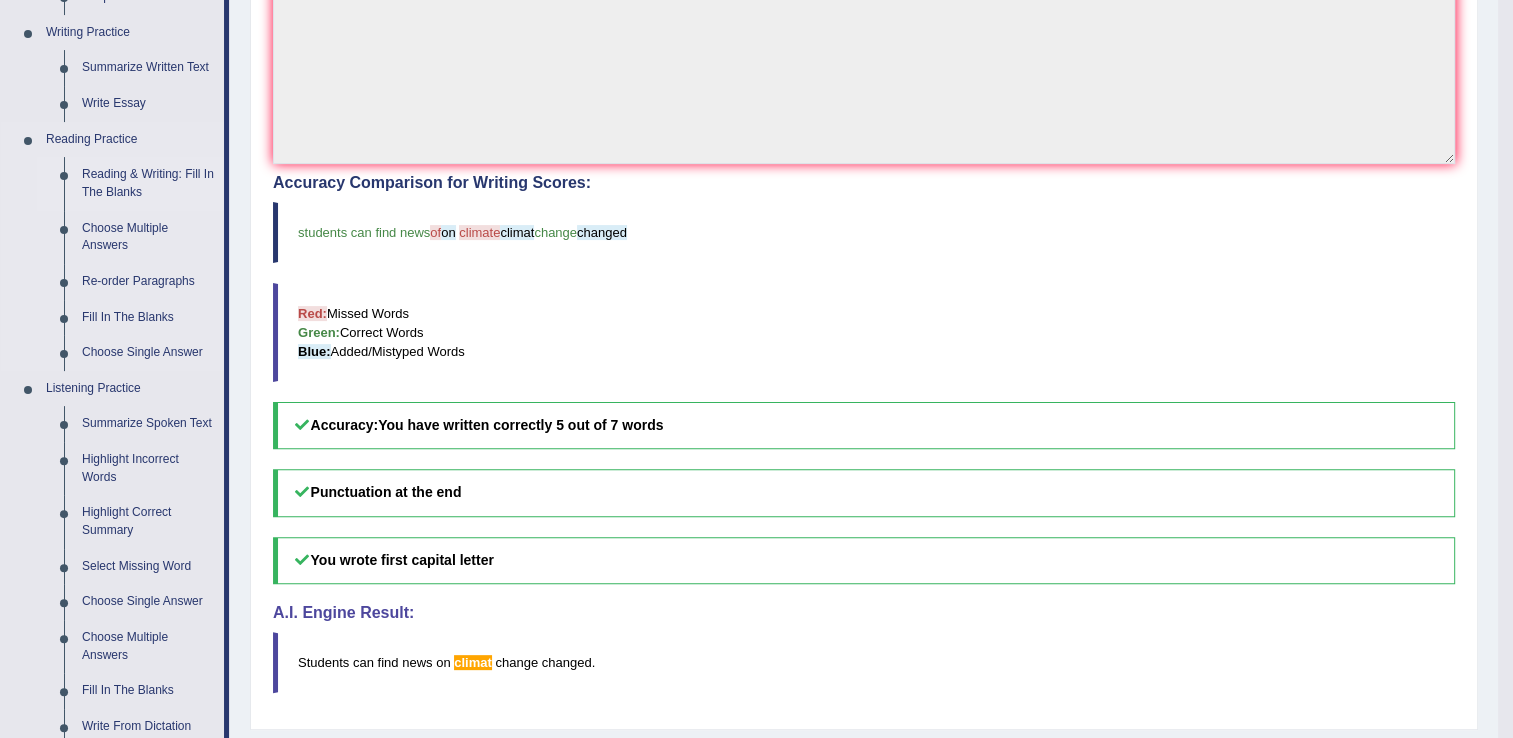 click on "Reading & Writing: Fill In The Blanks" at bounding box center [148, 183] 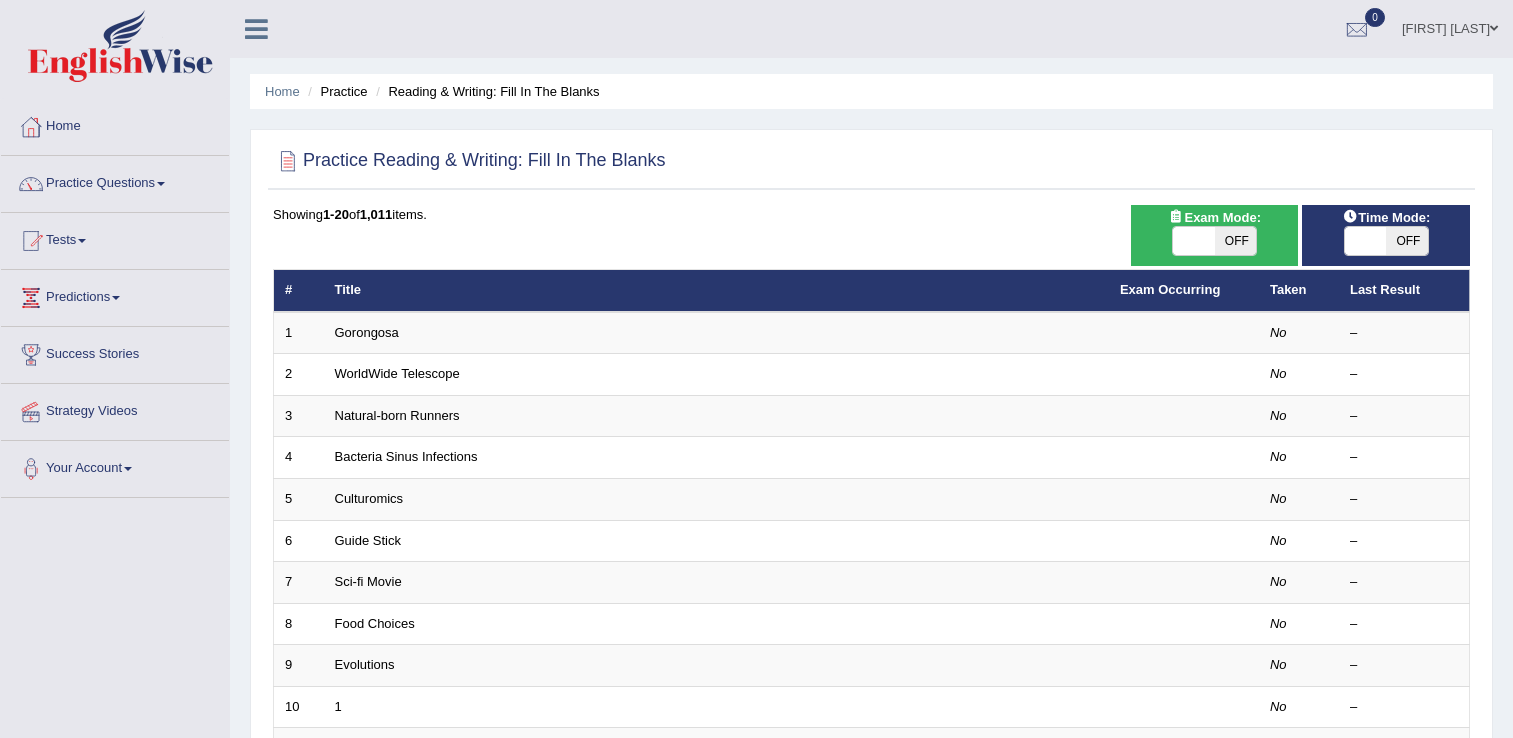 scroll, scrollTop: 105, scrollLeft: 0, axis: vertical 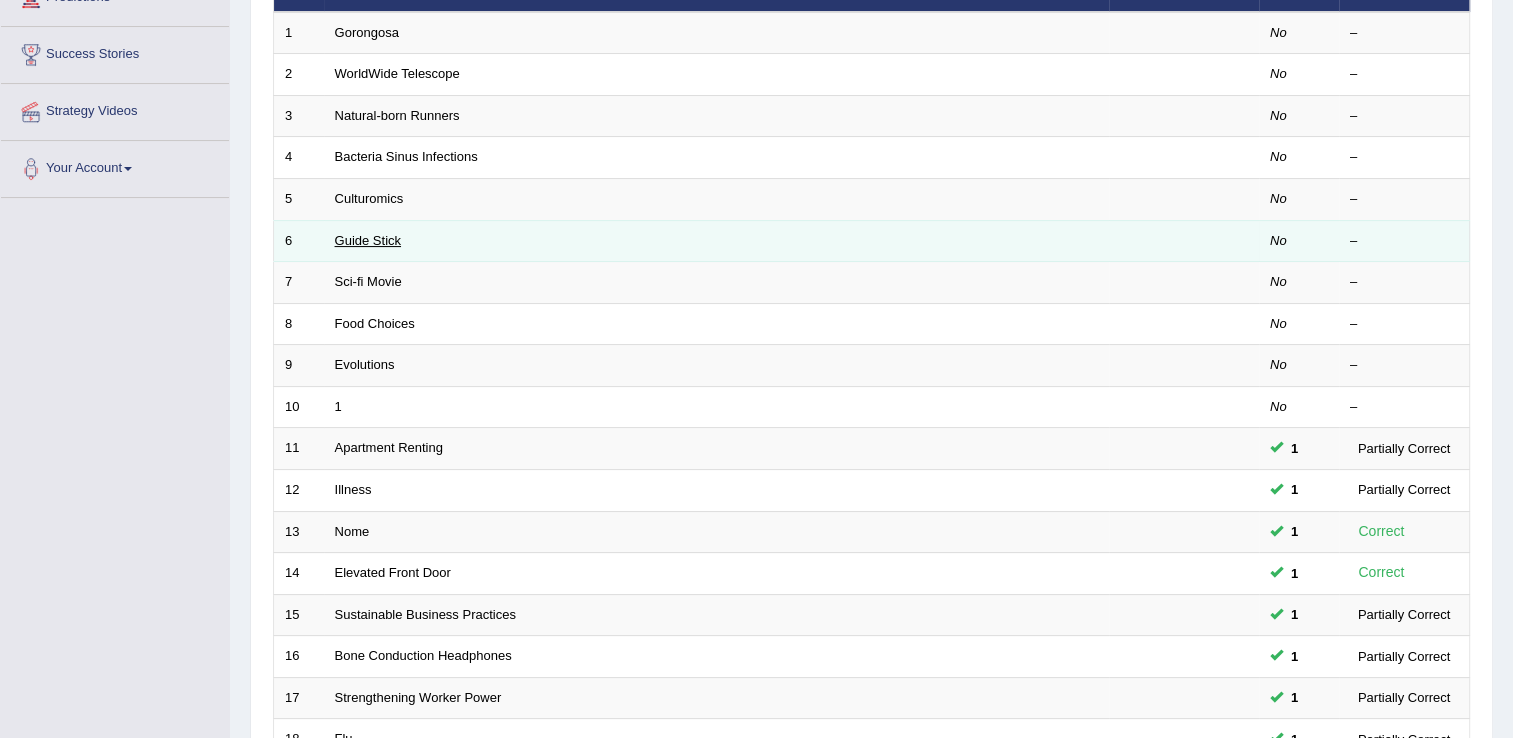 click on "Guide Stick" at bounding box center [368, 240] 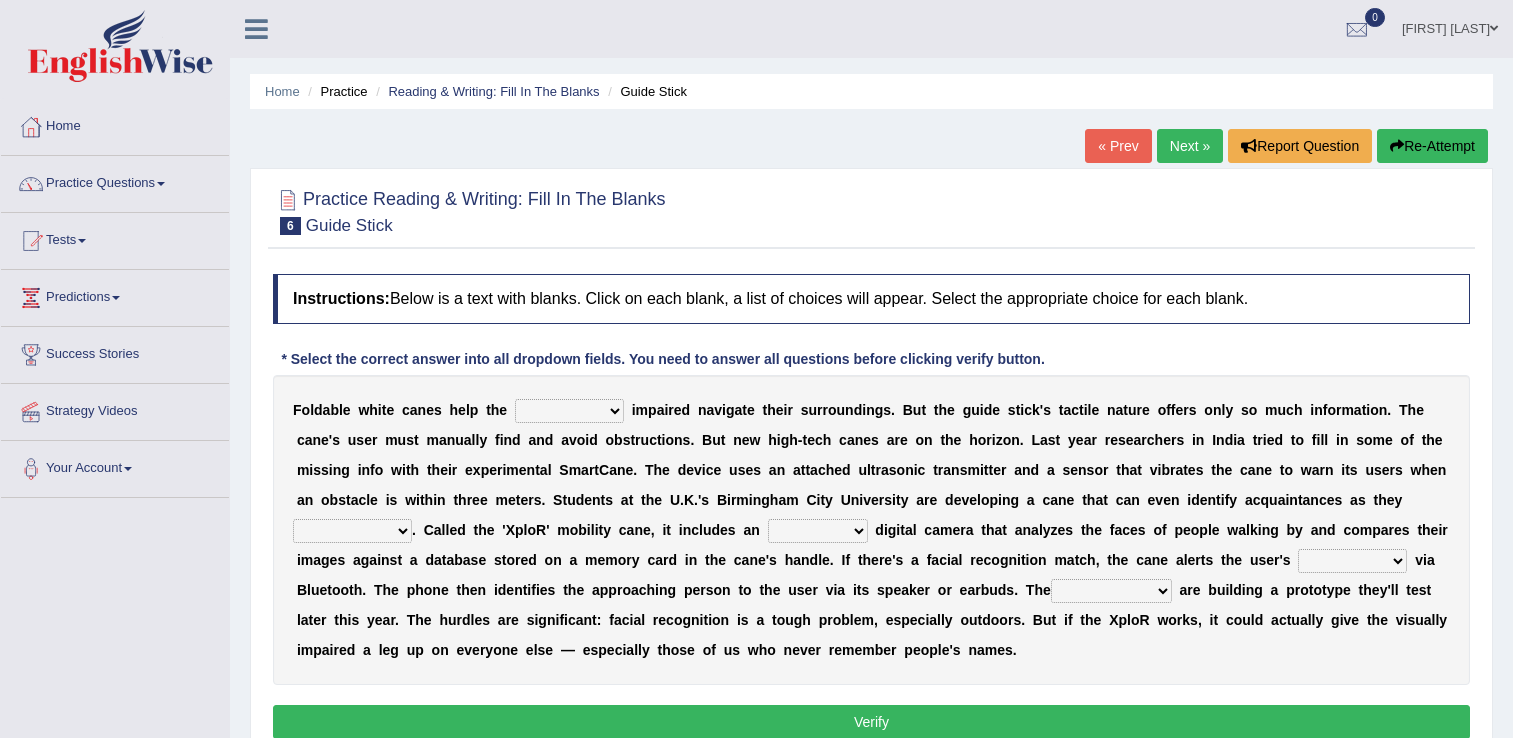 scroll, scrollTop: 0, scrollLeft: 0, axis: both 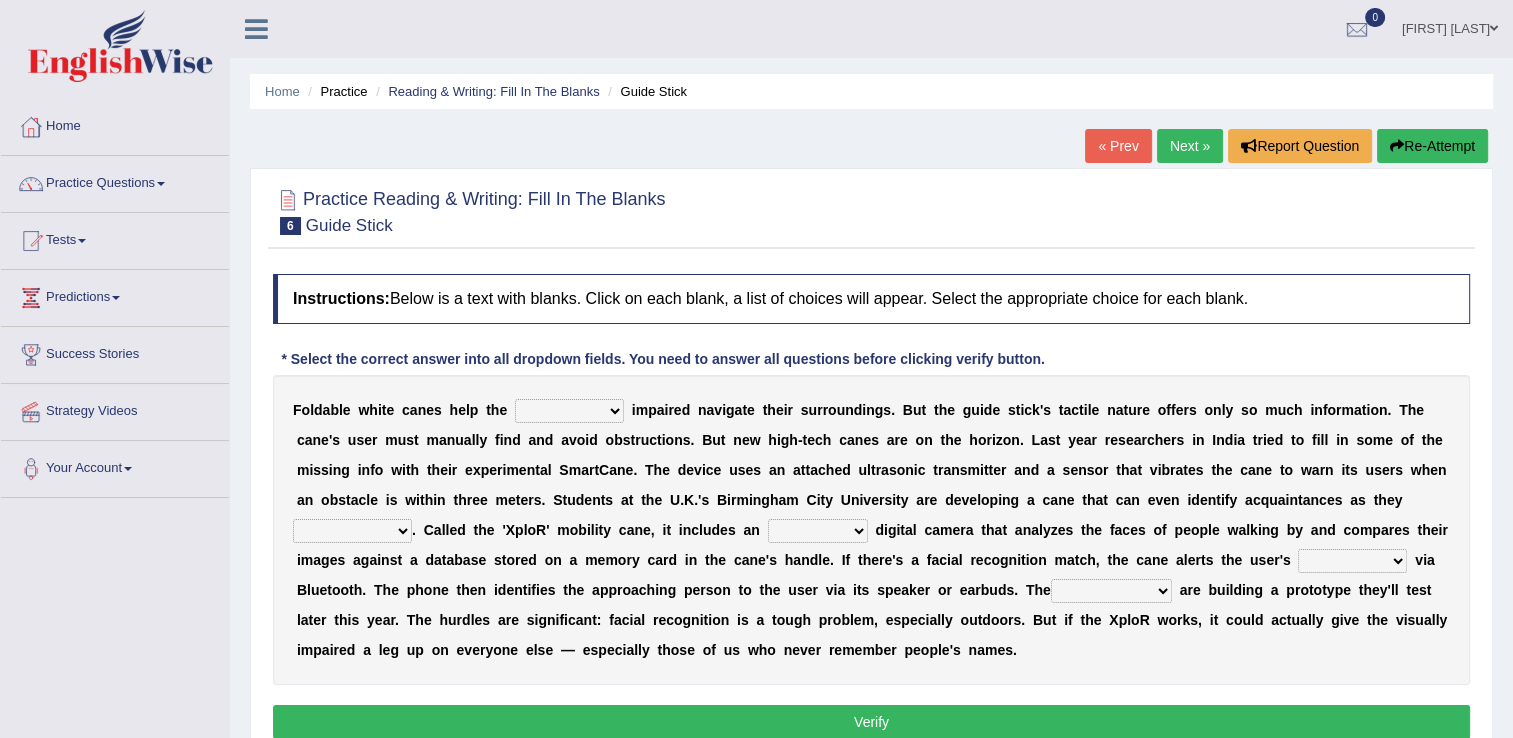 click on "felicity insensitivity visually malleability" at bounding box center [569, 411] 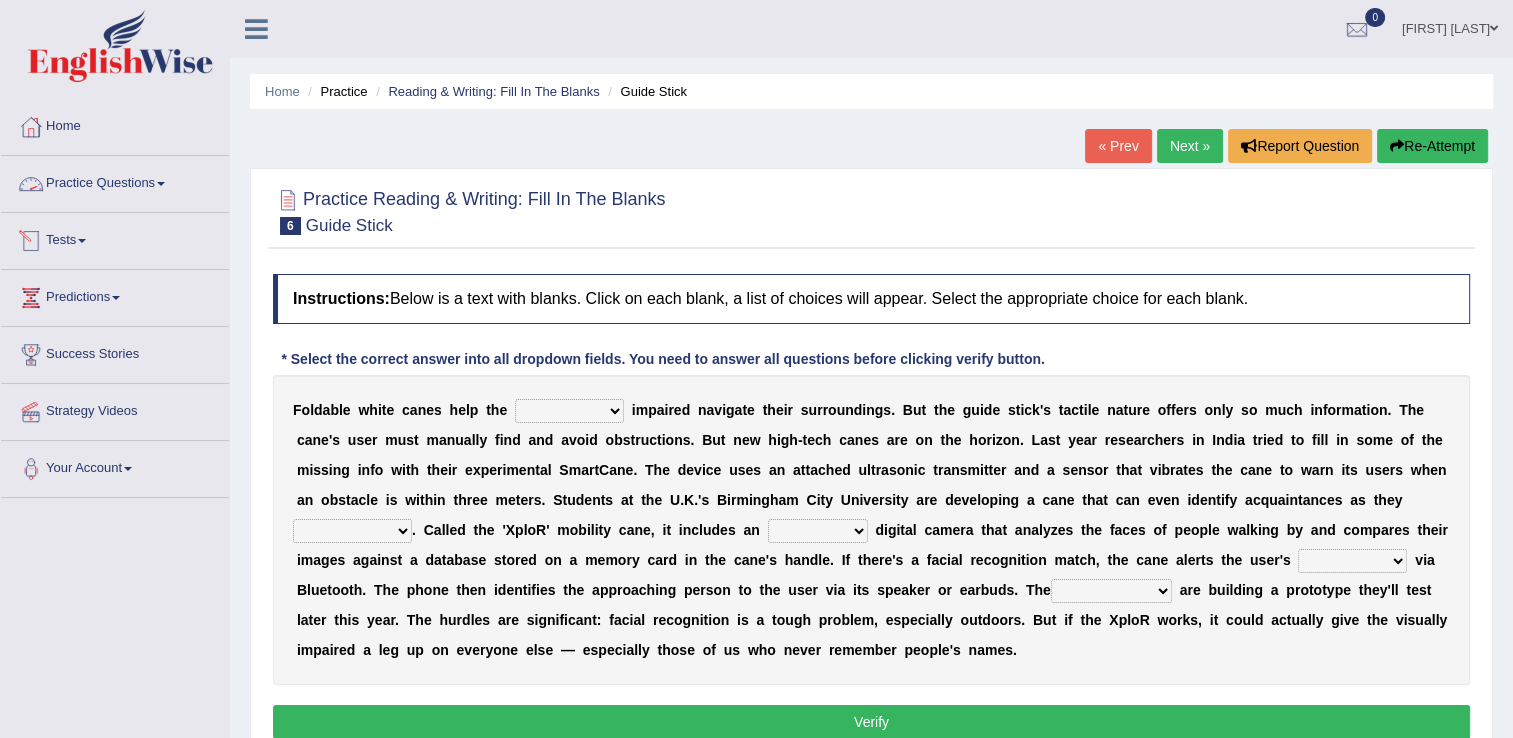 click on "Practice Questions" at bounding box center (115, 181) 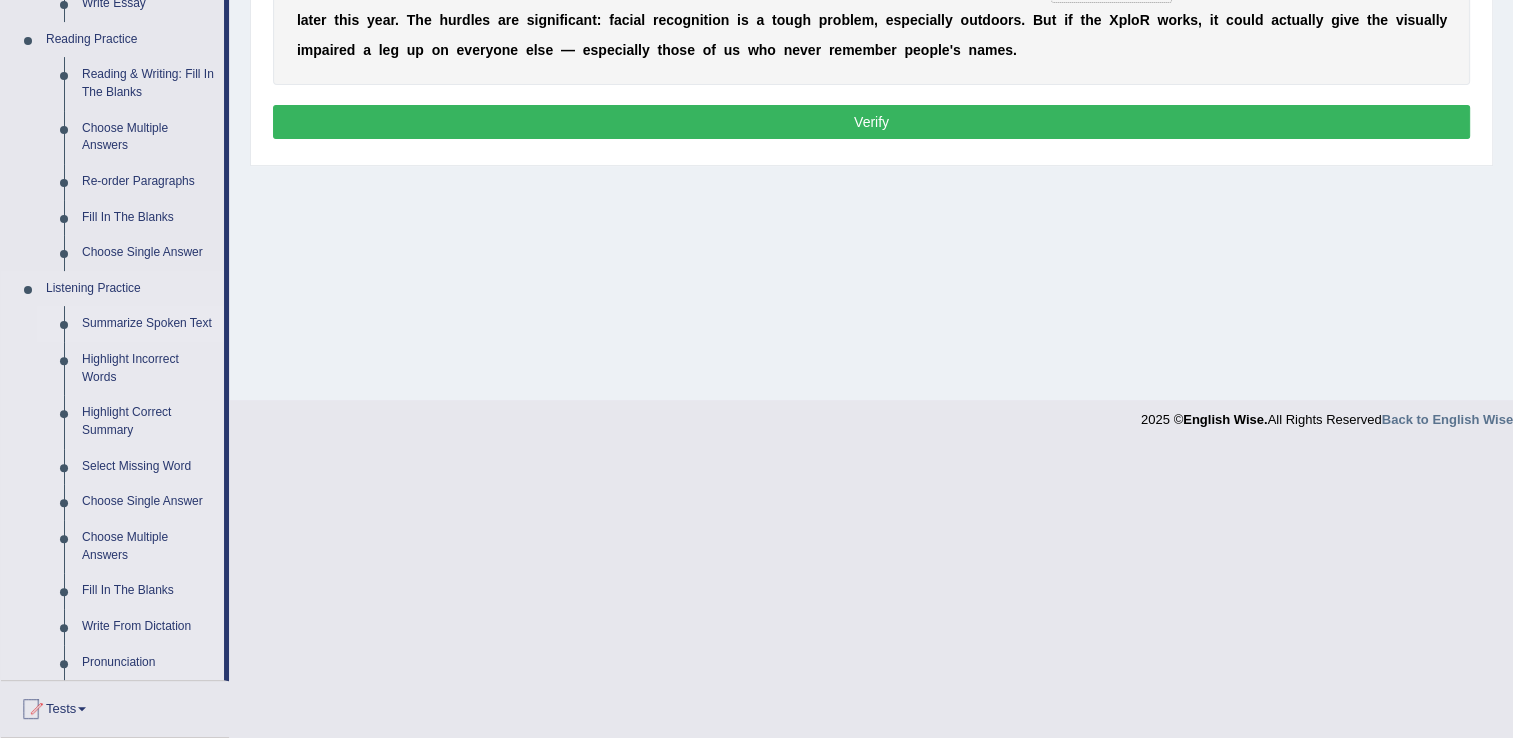 scroll, scrollTop: 700, scrollLeft: 0, axis: vertical 